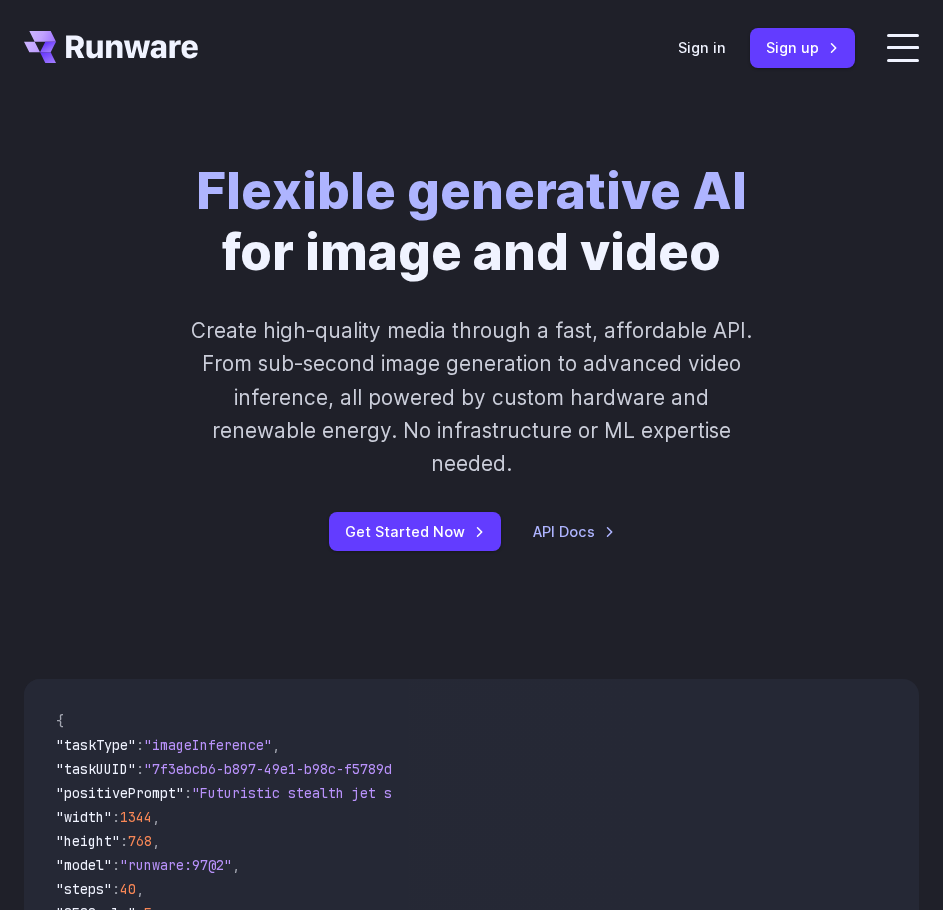 scroll, scrollTop: 0, scrollLeft: 0, axis: both 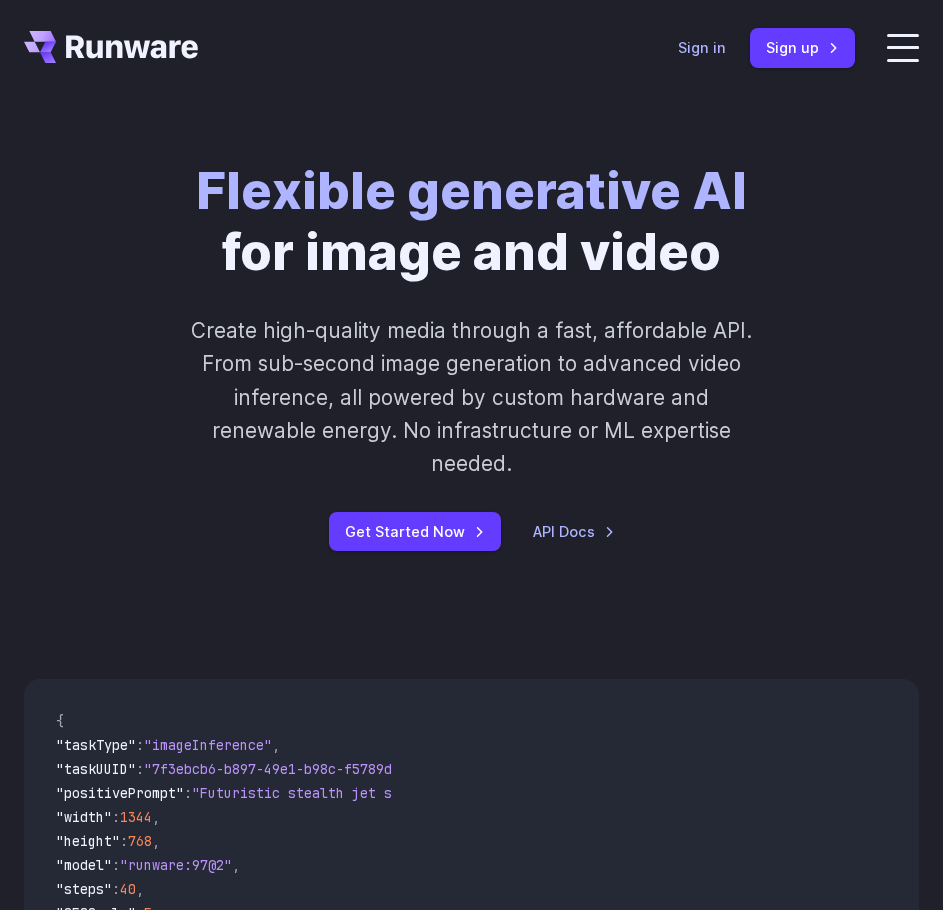 click on "Sign in" at bounding box center [702, 47] 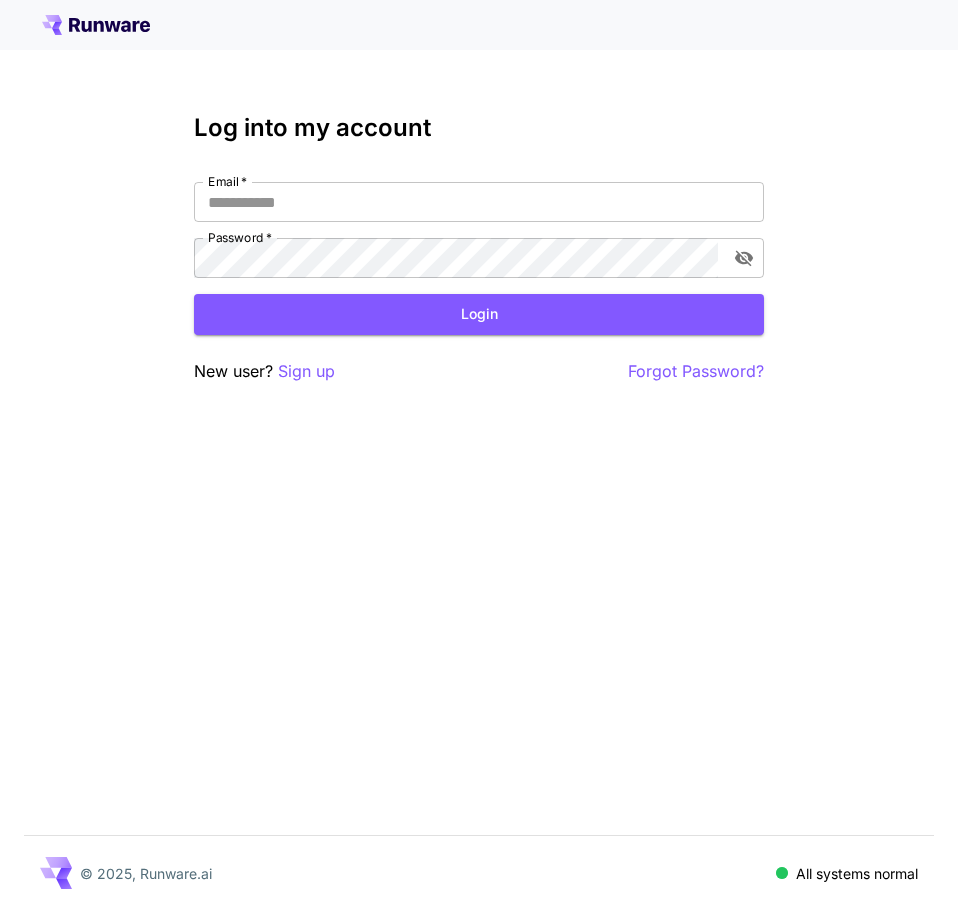 scroll, scrollTop: 0, scrollLeft: 0, axis: both 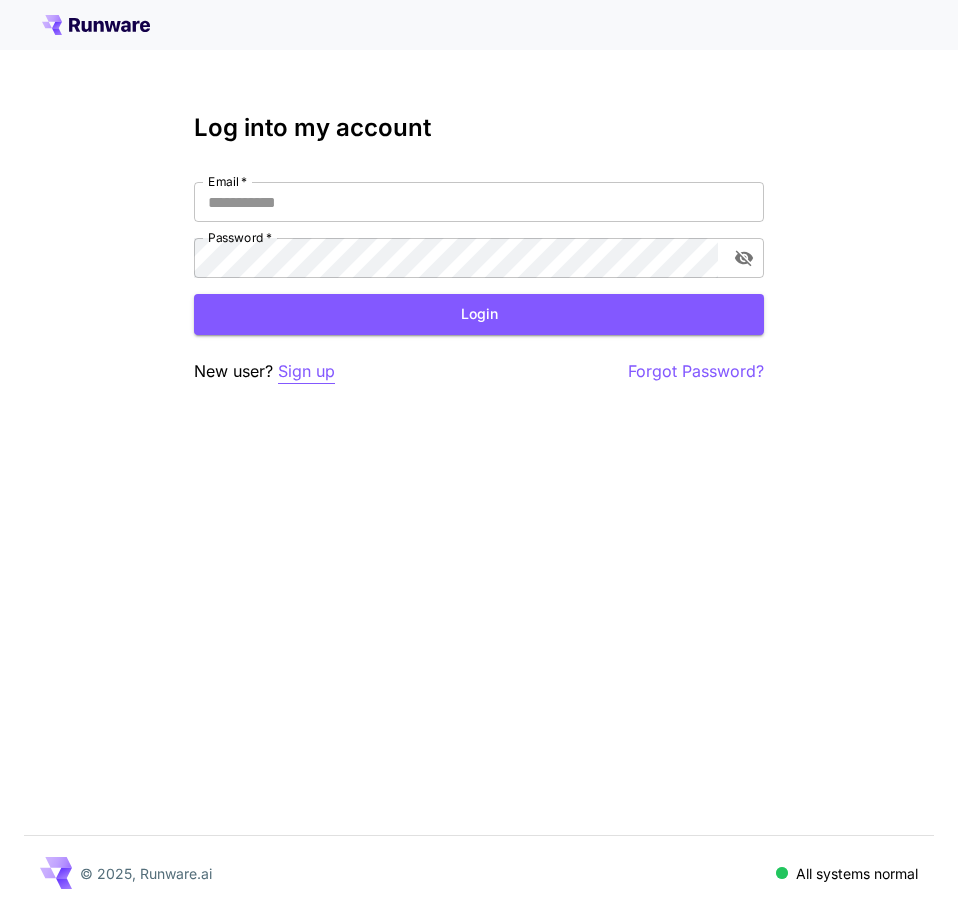 click on "Sign up" at bounding box center [306, 371] 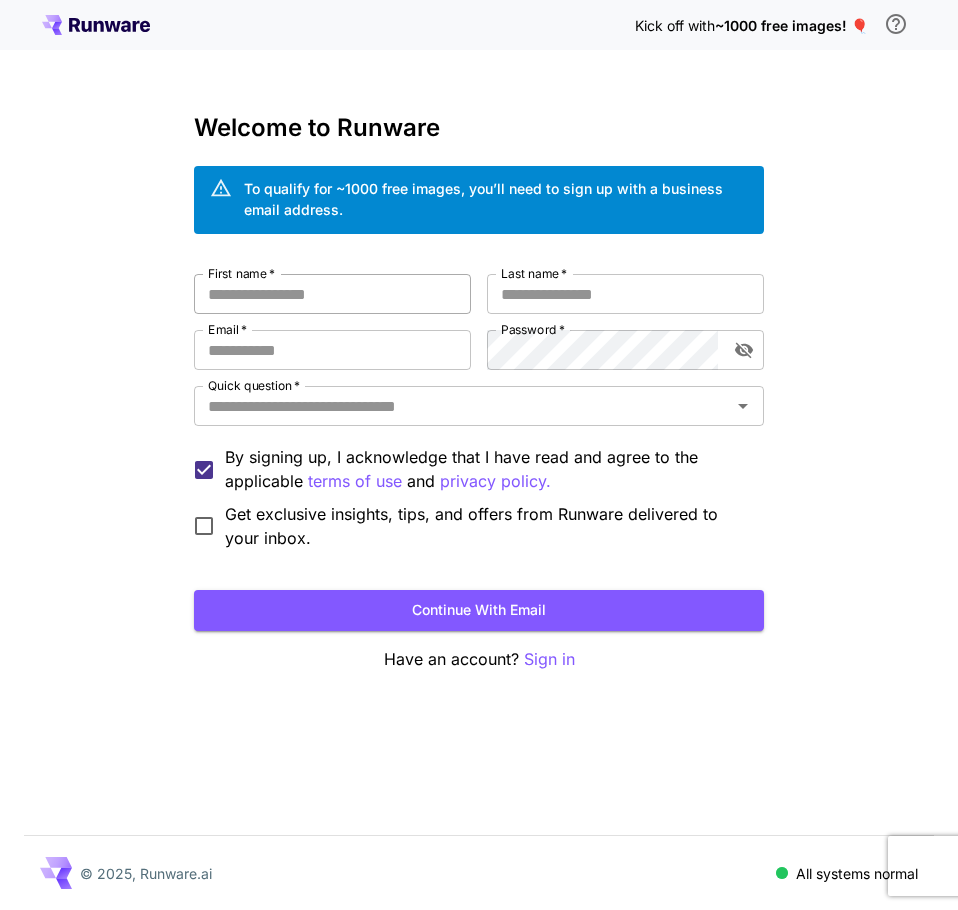 click on "First name   *" at bounding box center [332, 294] 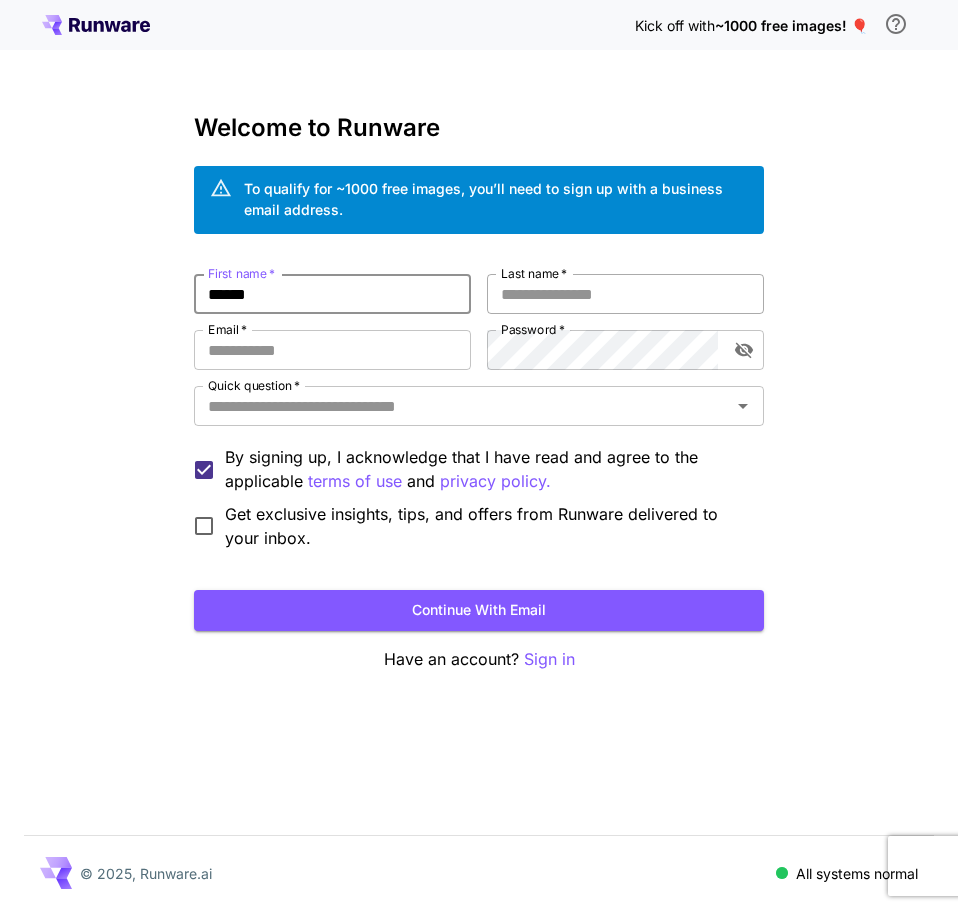 type on "******" 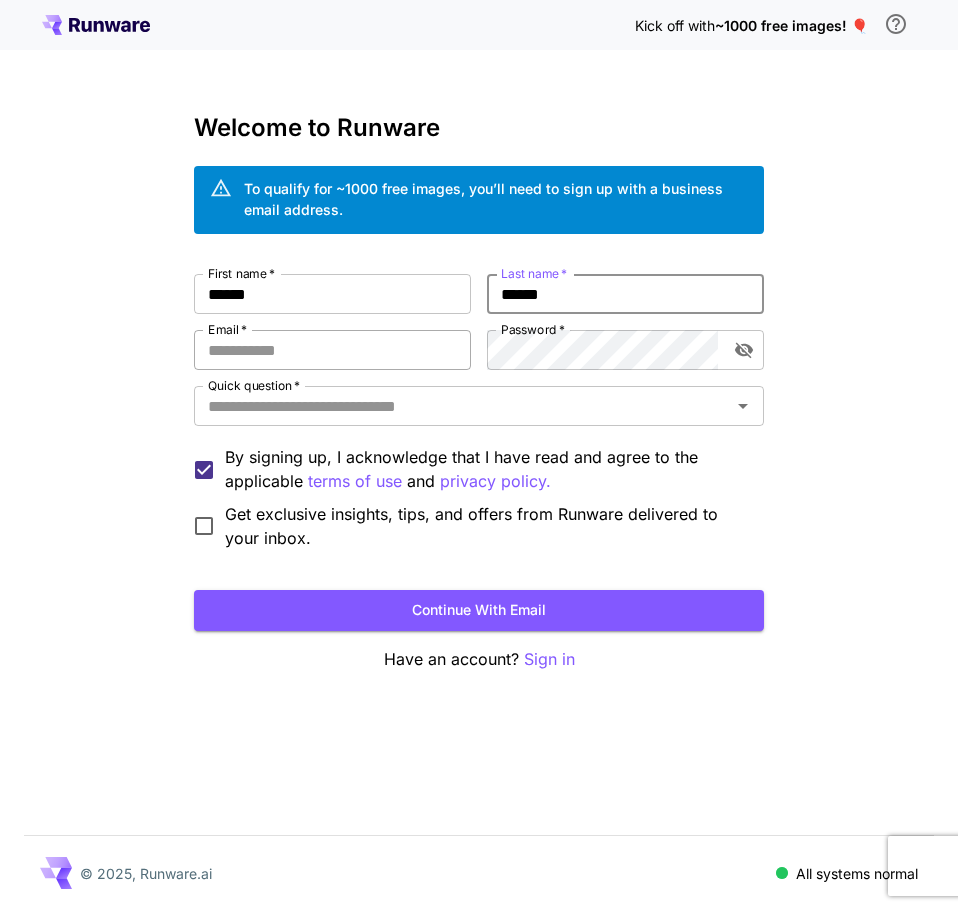 type on "******" 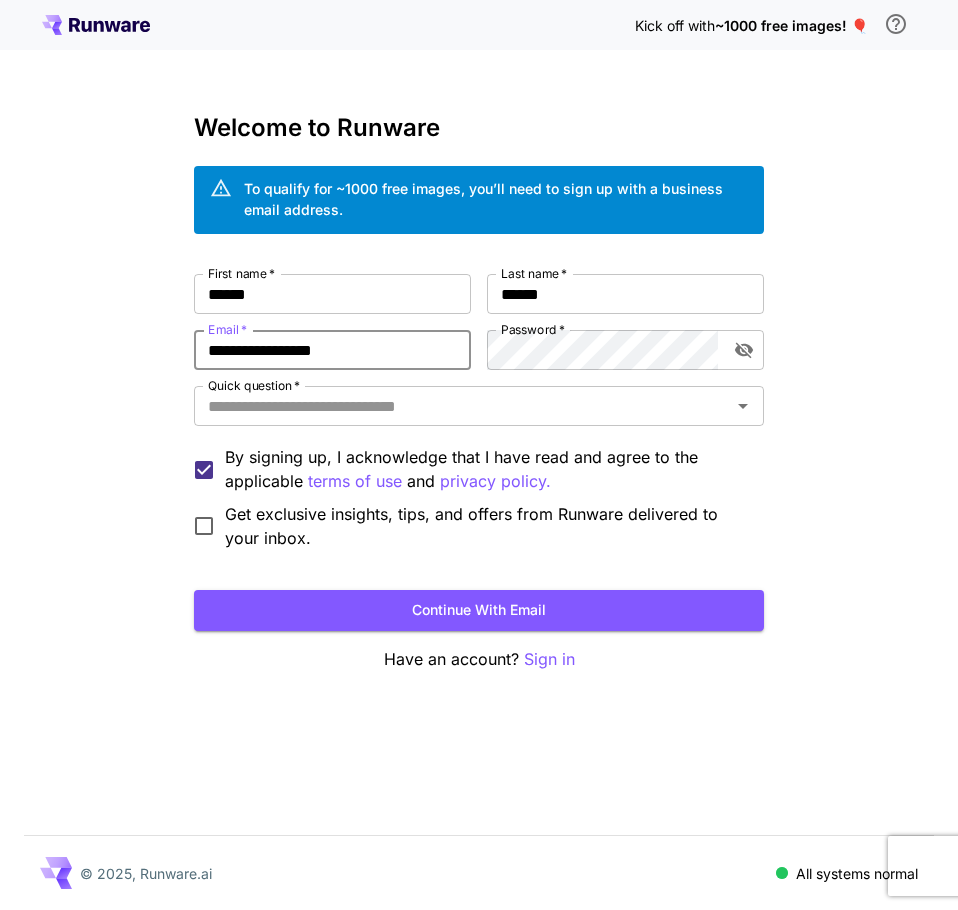 type on "**********" 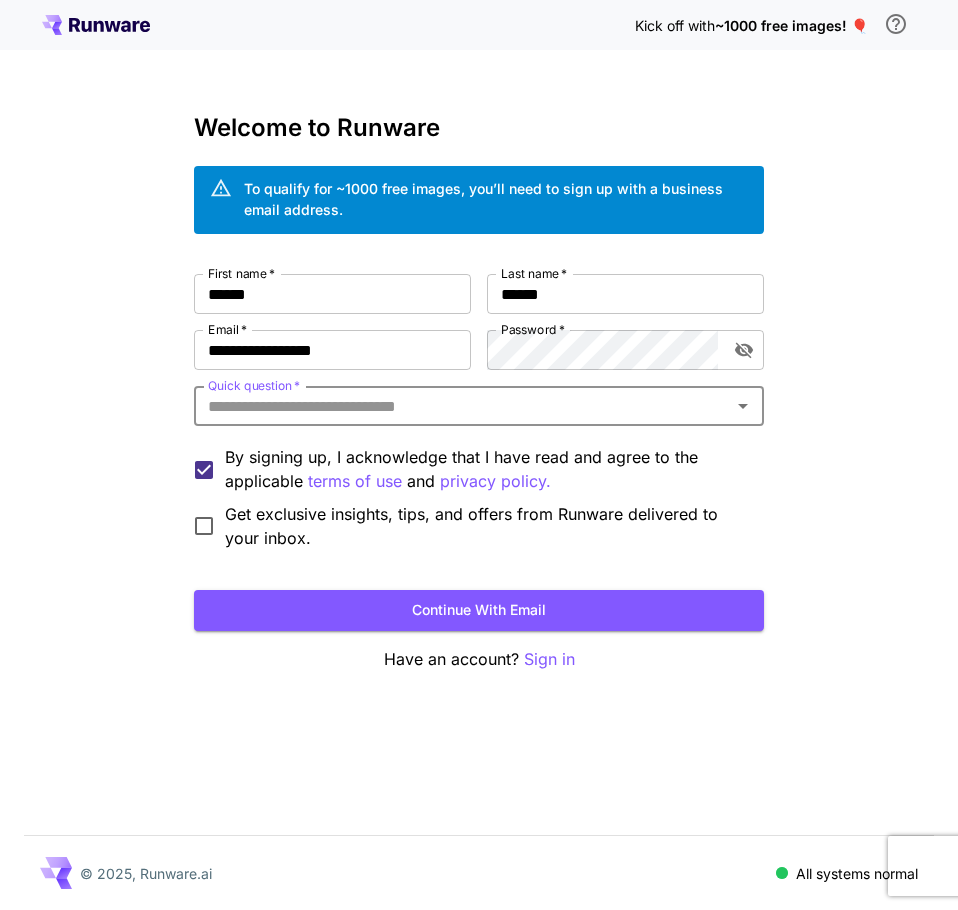 click on "Quick question   *" at bounding box center (479, 406) 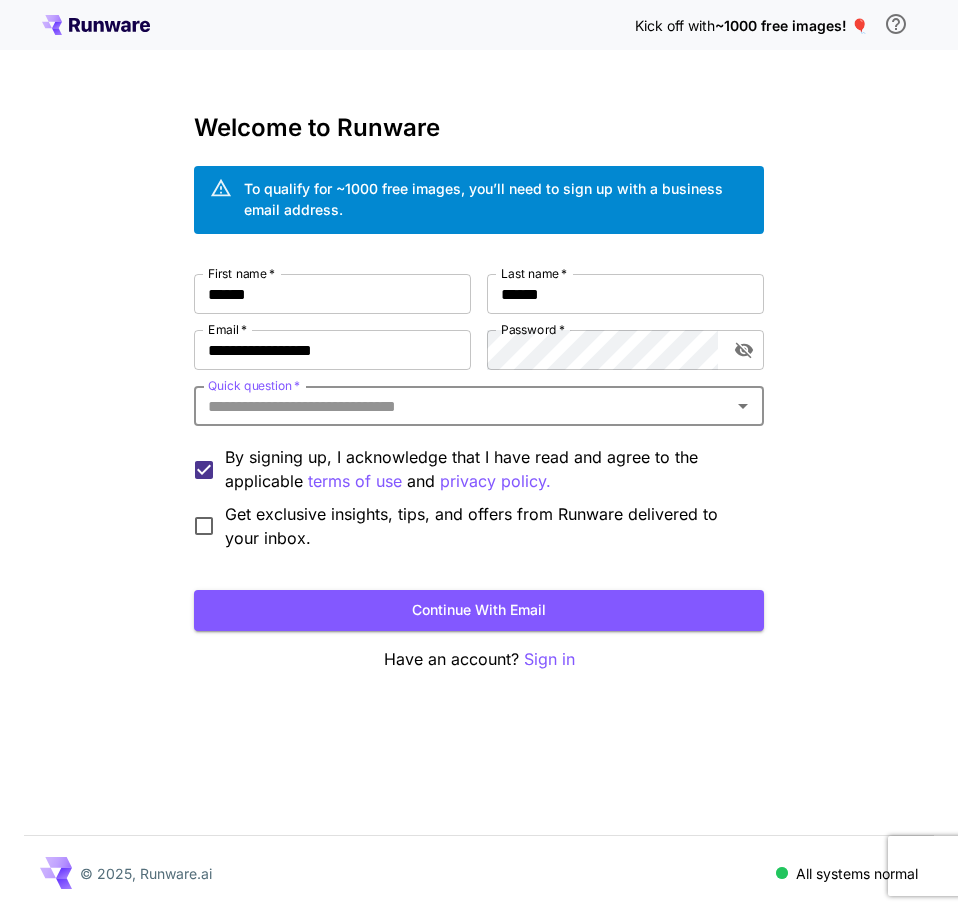 click on "Quick question   *" at bounding box center [462, 406] 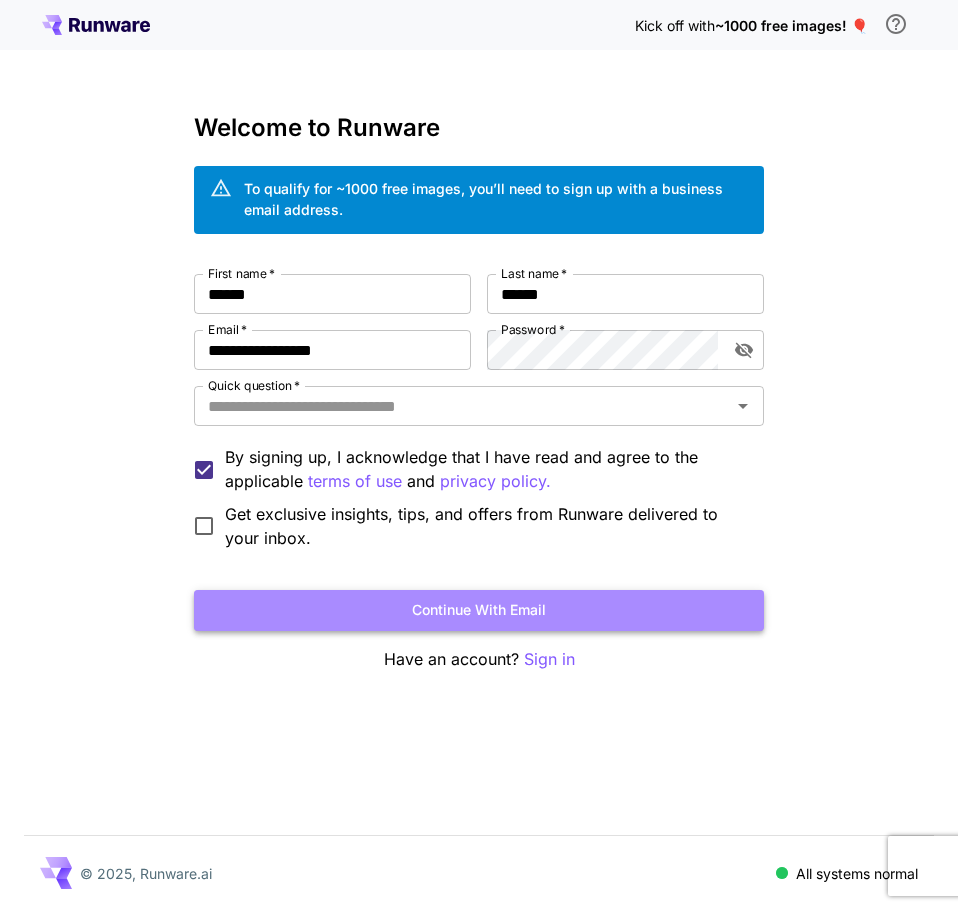 click on "Continue with email" at bounding box center (479, 610) 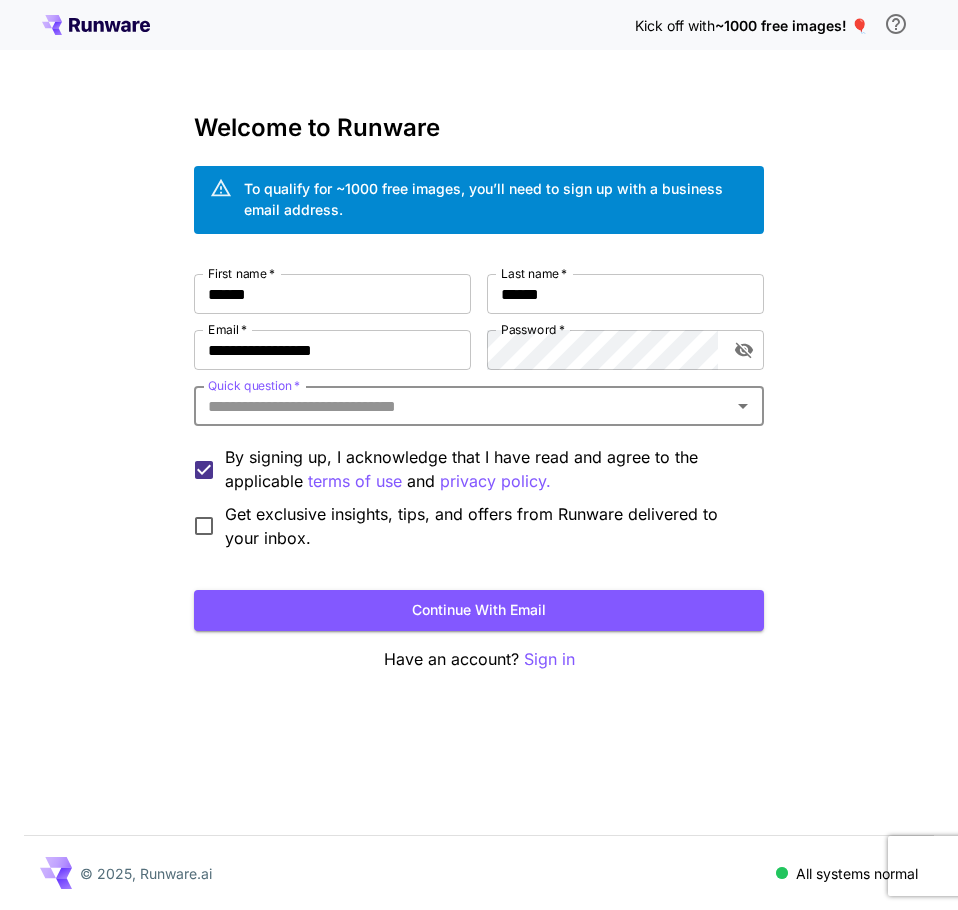 click on "Quick question   *" at bounding box center (462, 406) 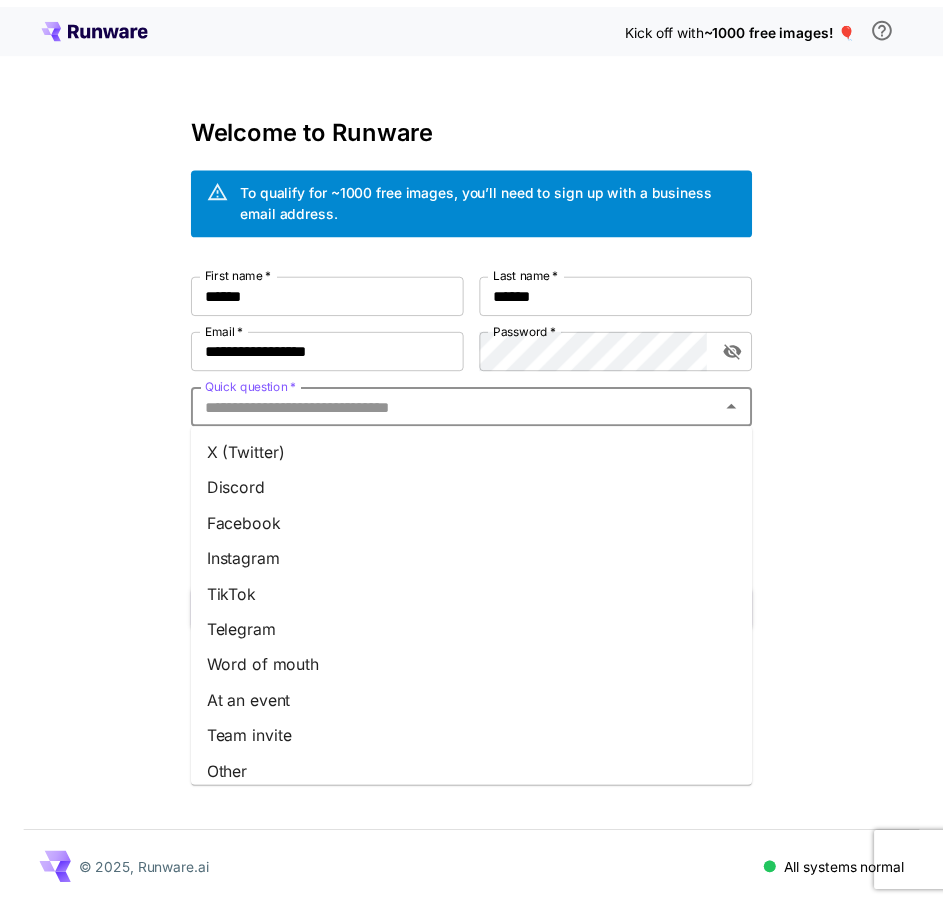 scroll, scrollTop: 192, scrollLeft: 0, axis: vertical 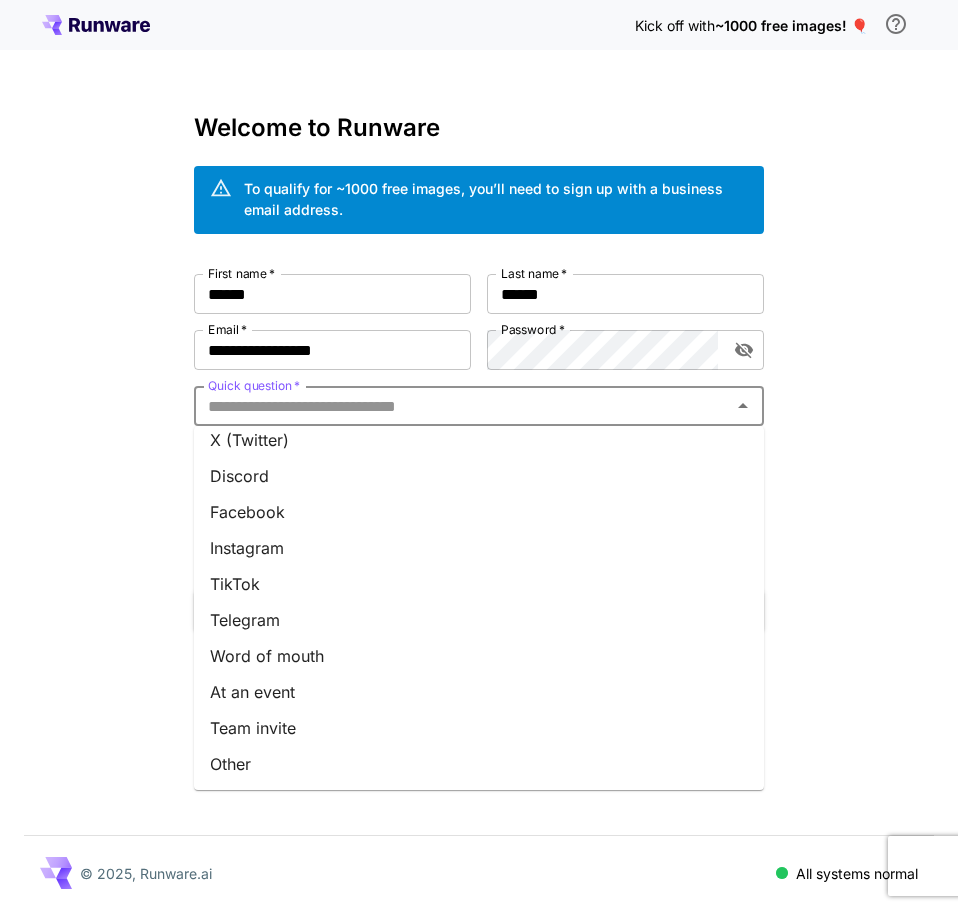 click on "Word of mouth" at bounding box center (479, 656) 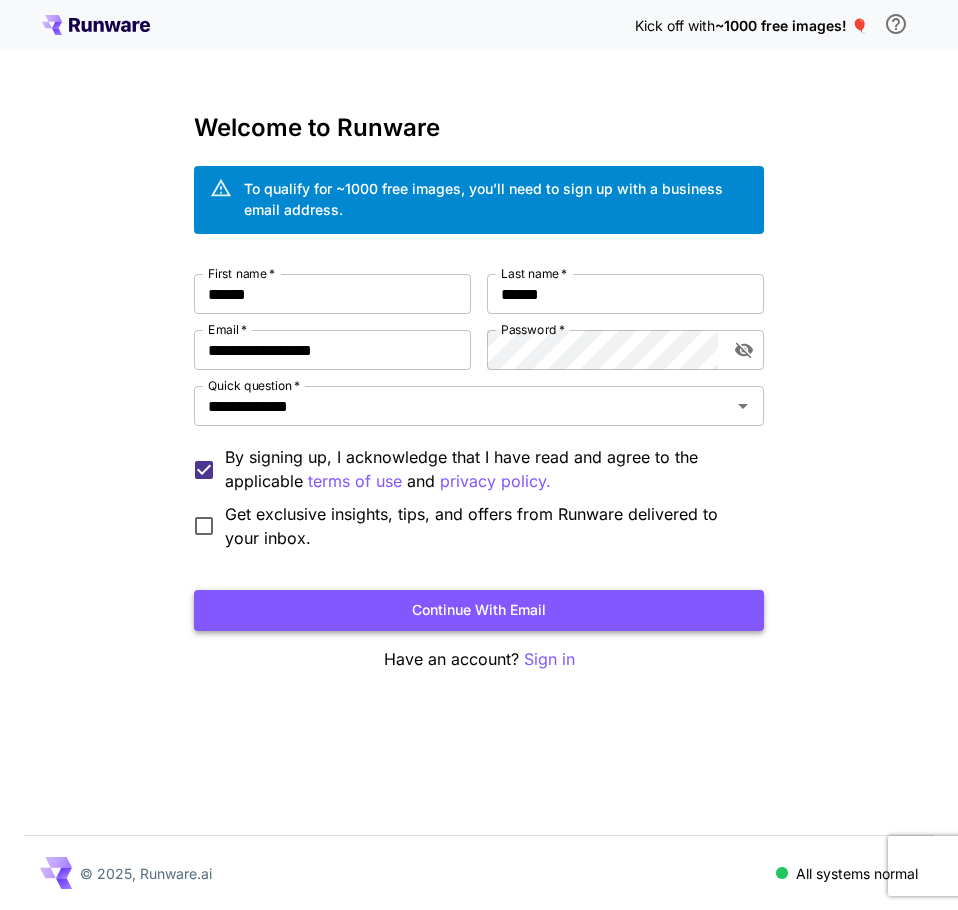click on "Continue with email" at bounding box center [479, 610] 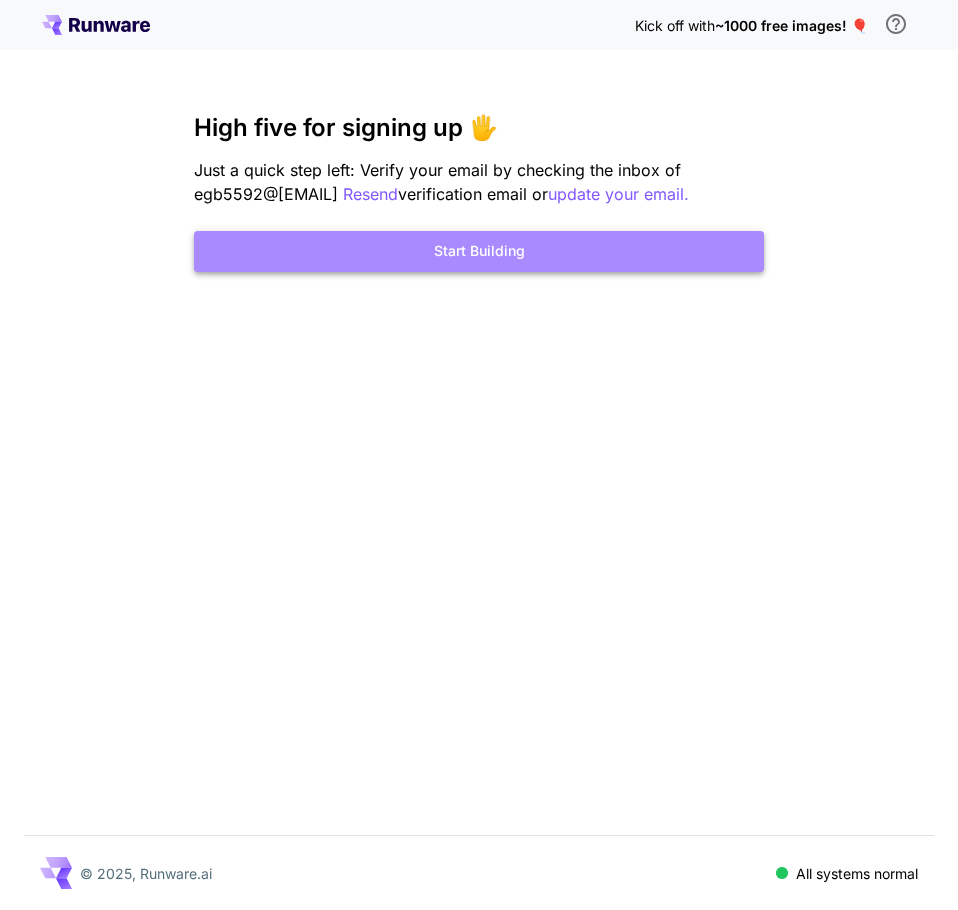 click on "Start Building" at bounding box center [479, 251] 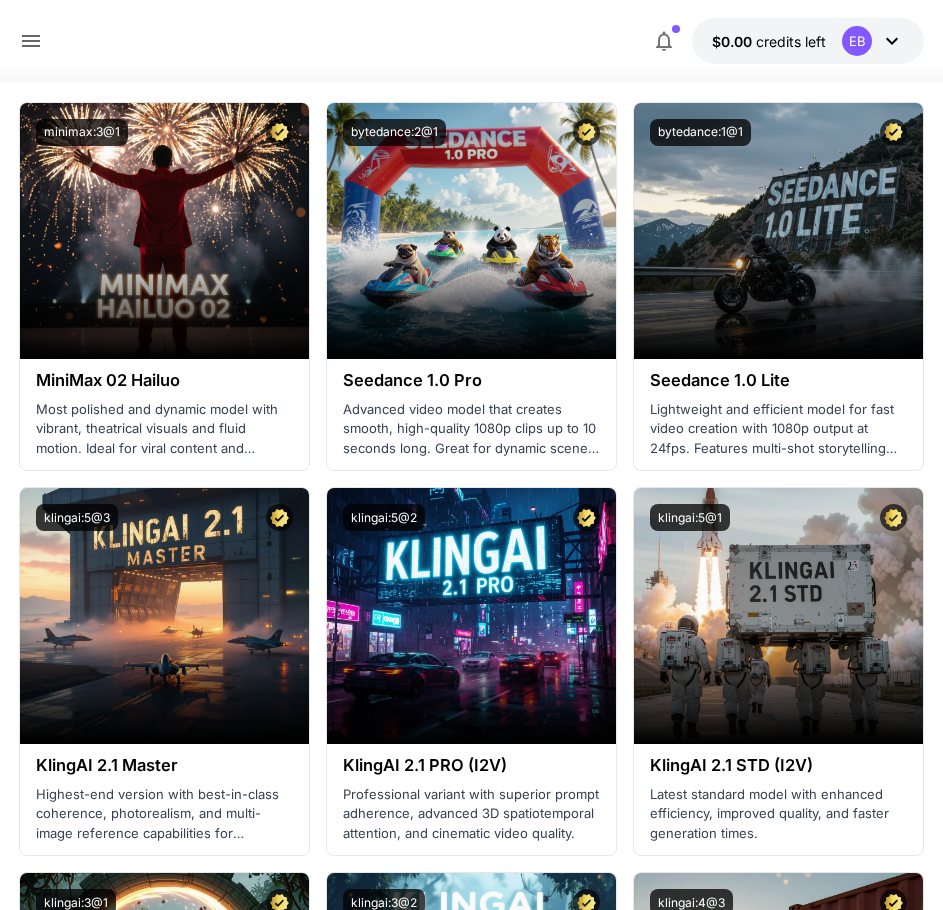 scroll, scrollTop: 907, scrollLeft: 0, axis: vertical 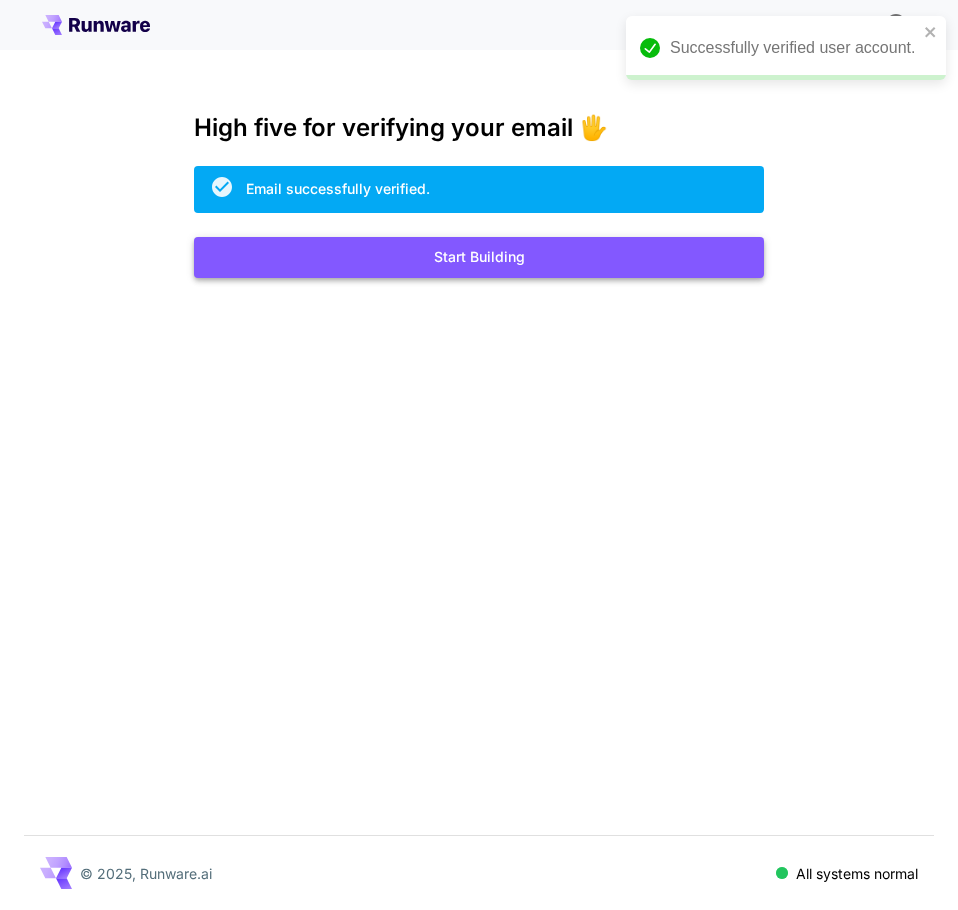 click on "Start Building" at bounding box center (479, 257) 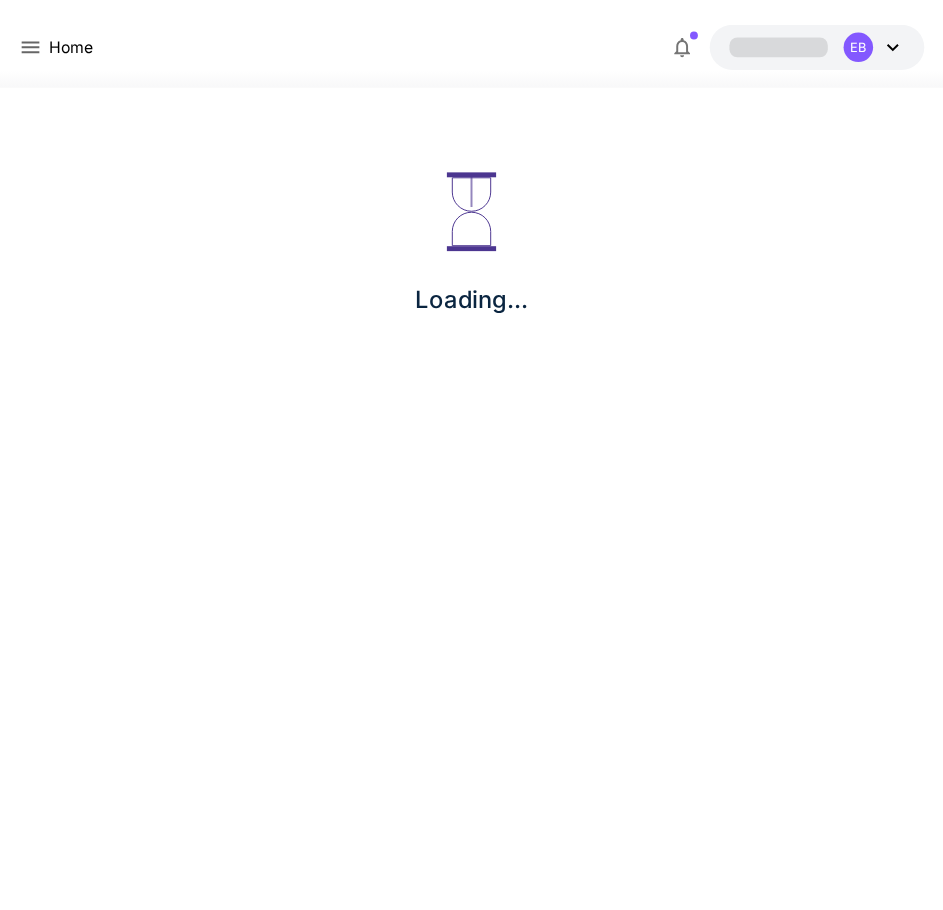 scroll, scrollTop: 0, scrollLeft: 0, axis: both 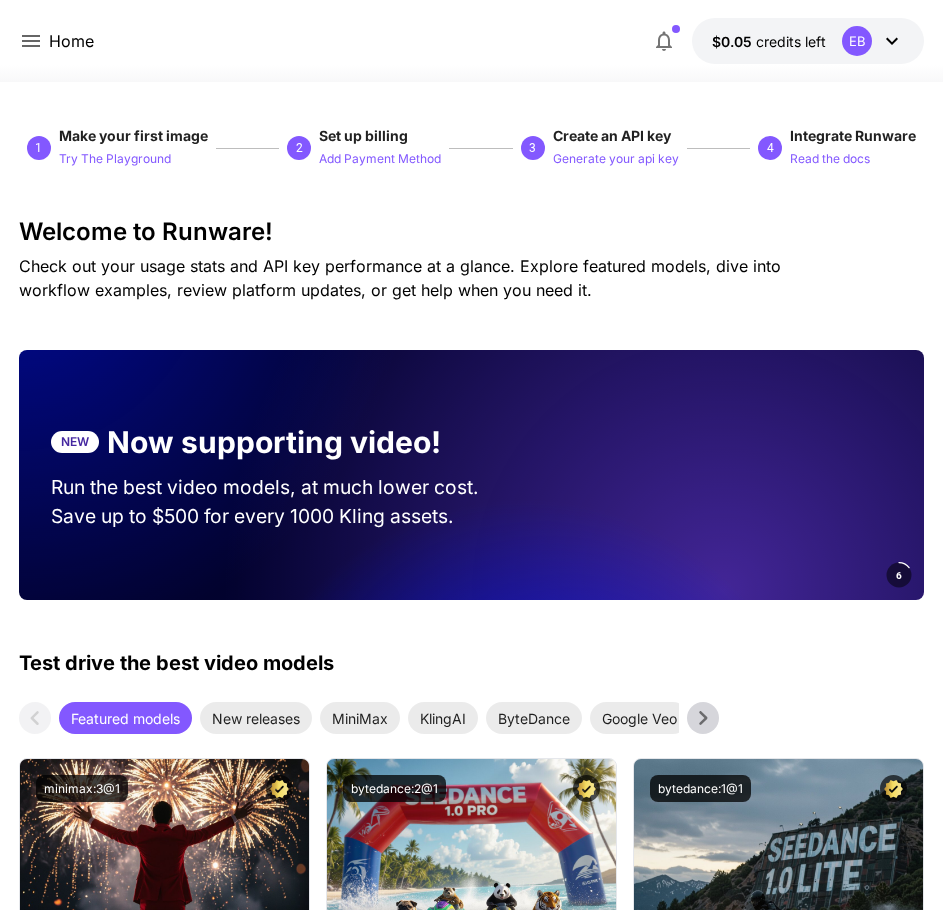 click on "Home" at bounding box center (56, 41) 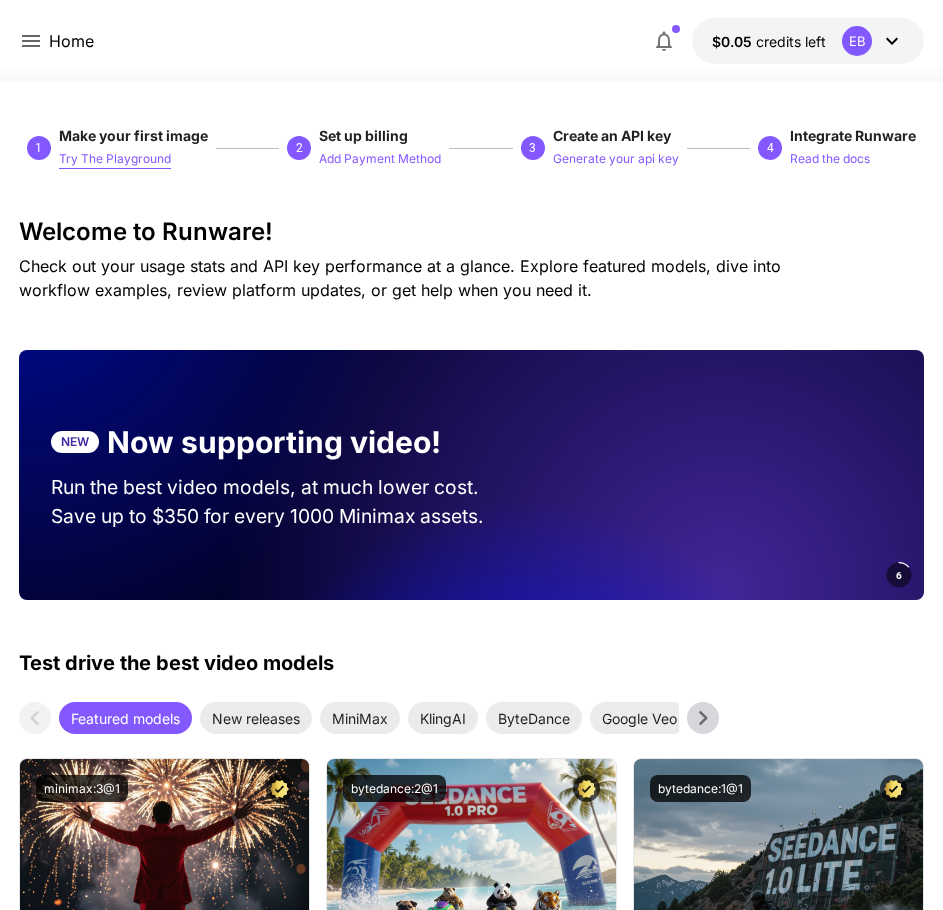 click on "Try The Playground" at bounding box center [115, 159] 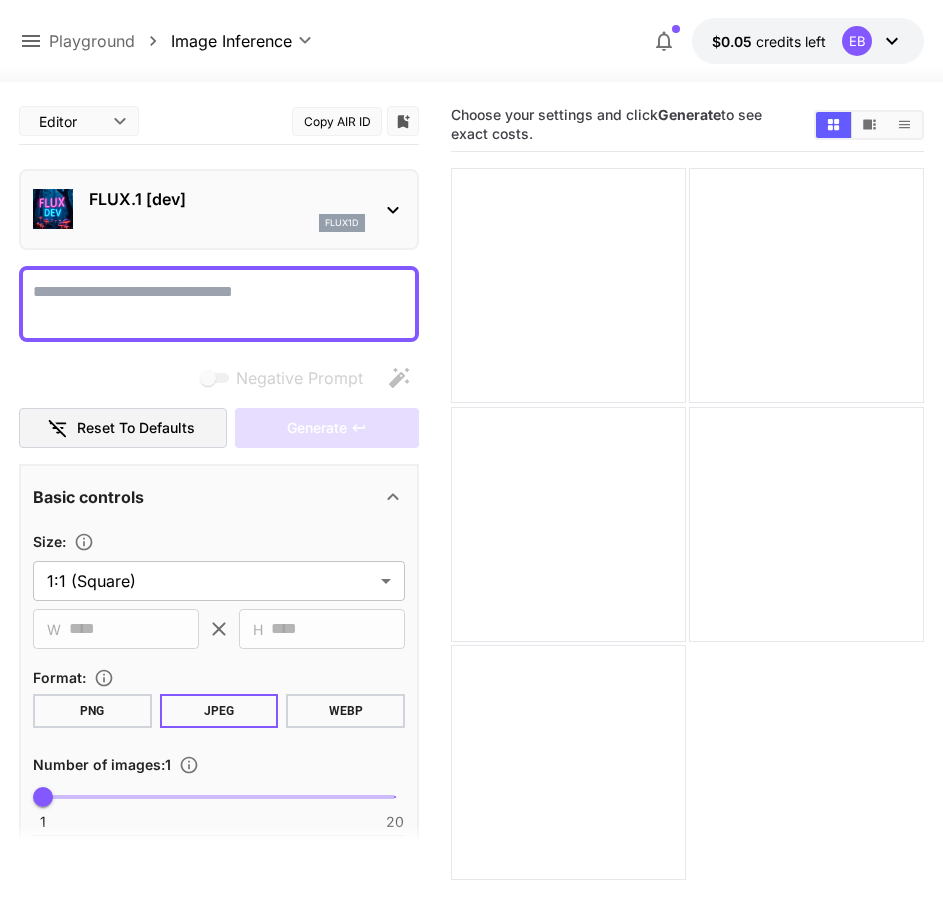 click 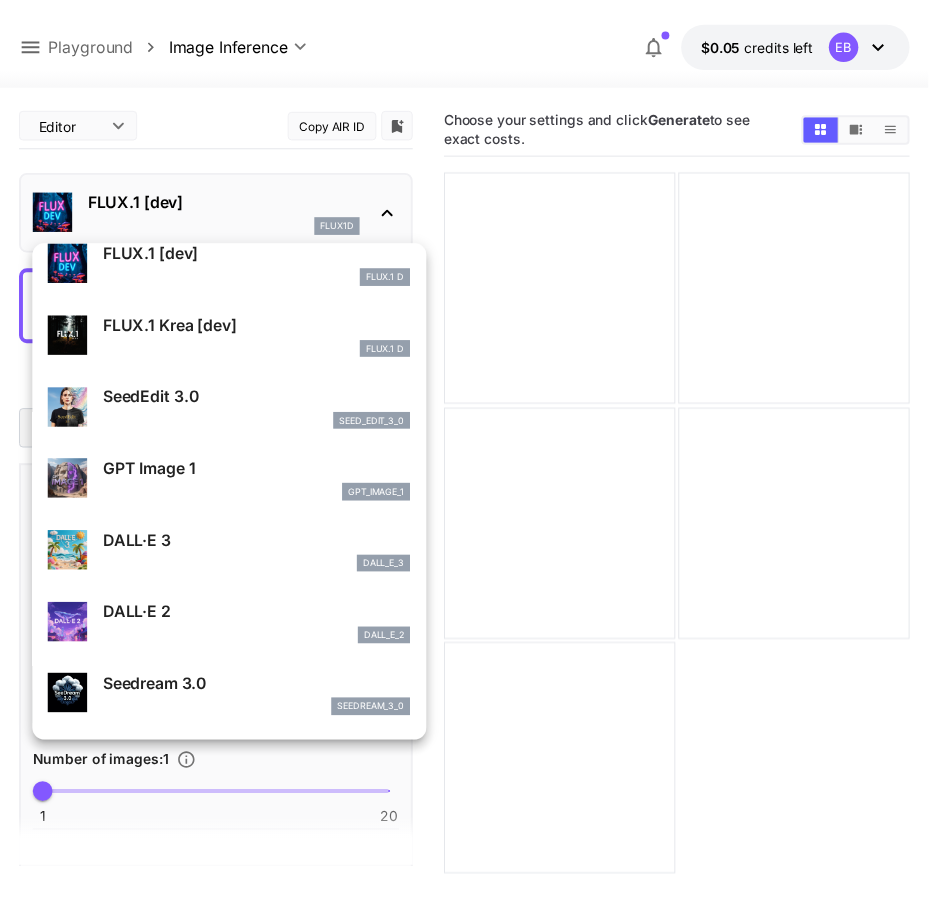 scroll, scrollTop: 103, scrollLeft: 0, axis: vertical 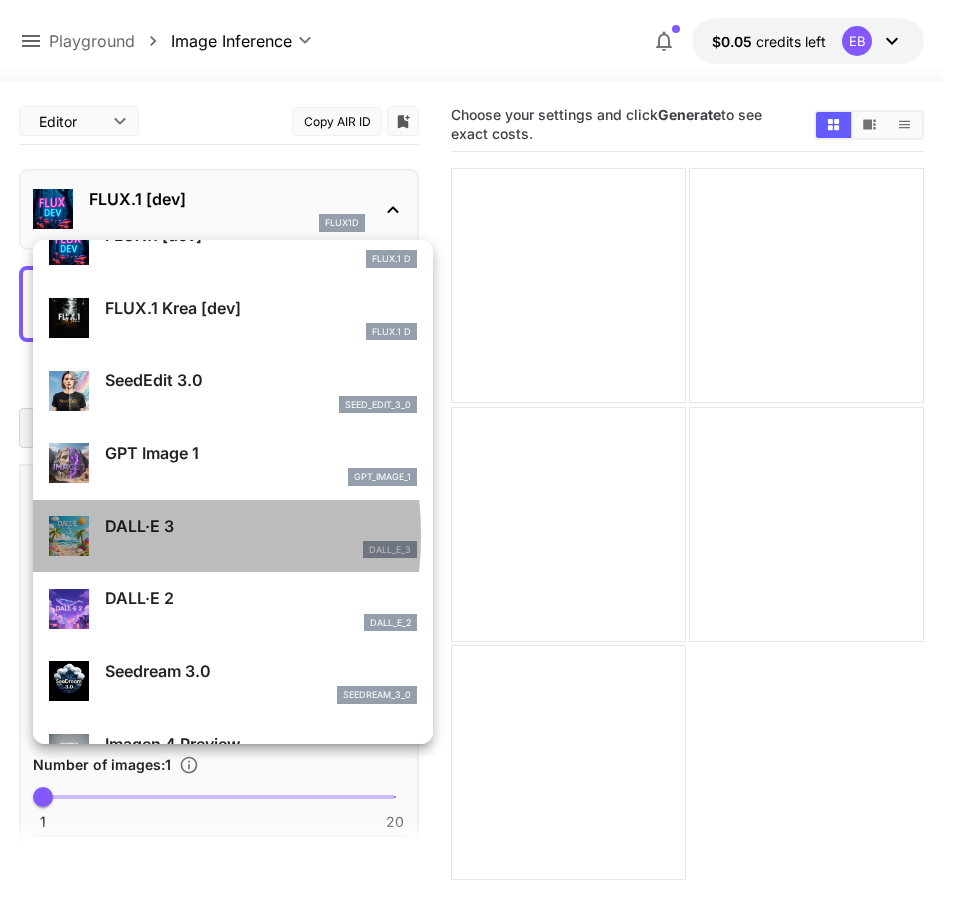 click at bounding box center [69, 536] 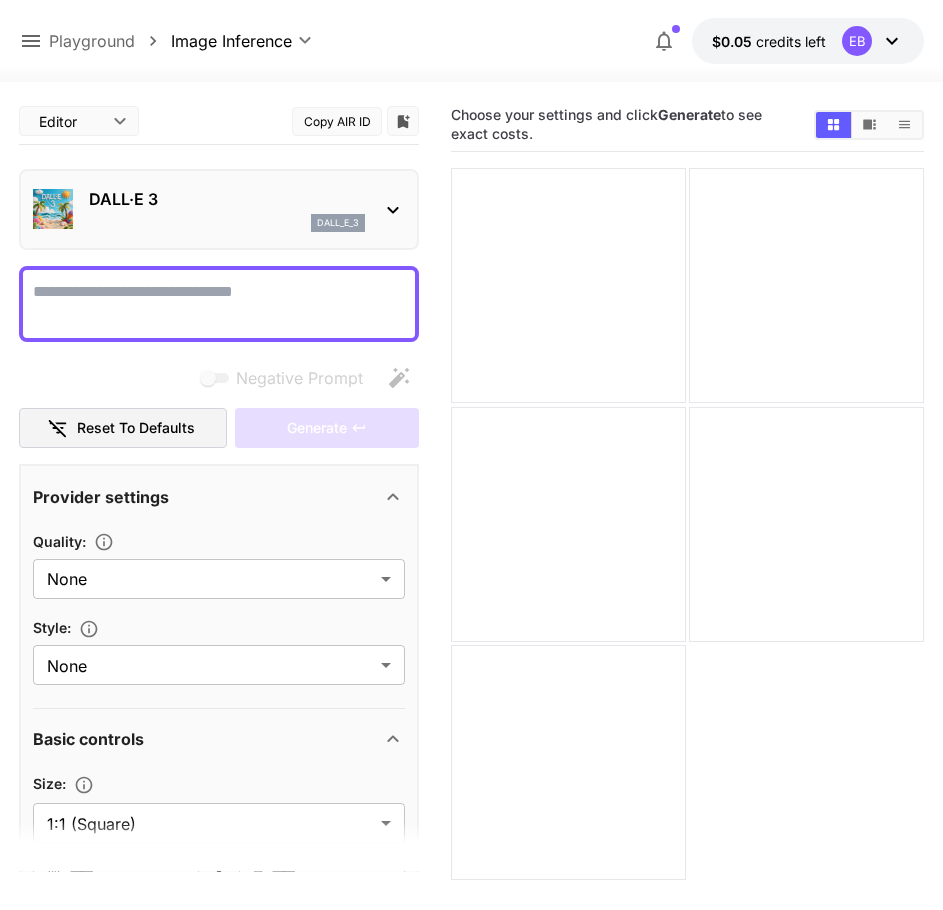 click on "Negative Prompt" at bounding box center [219, 304] 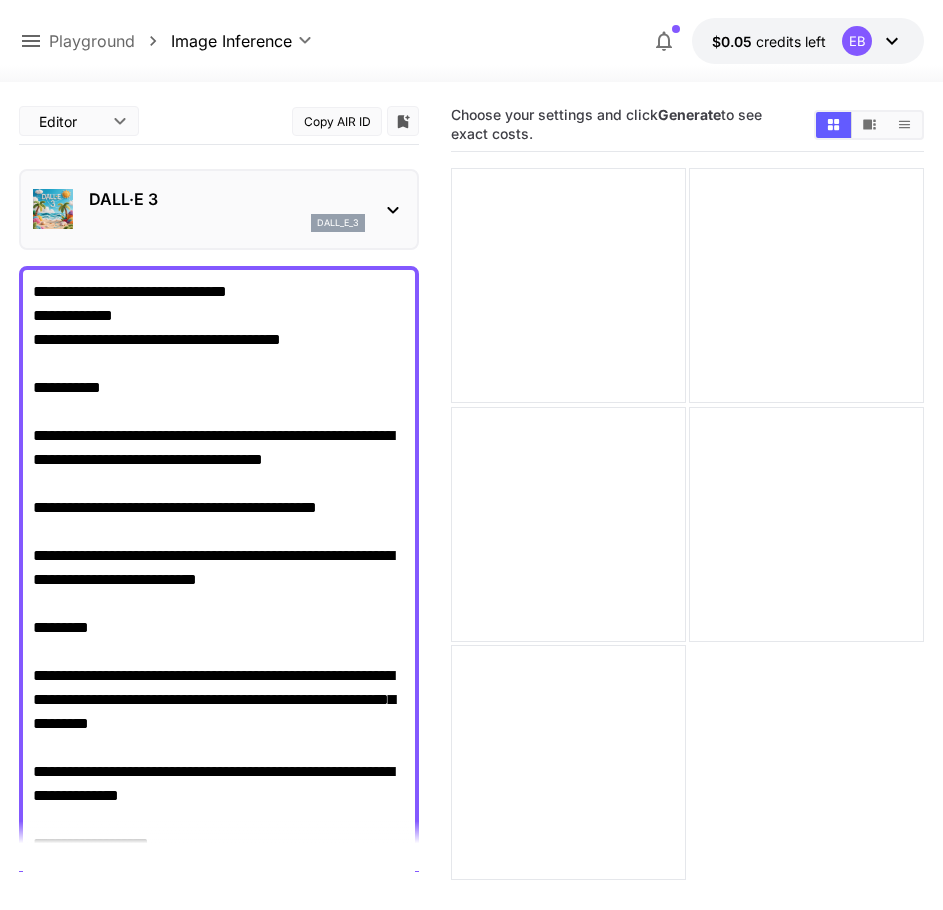 scroll, scrollTop: 942, scrollLeft: 0, axis: vertical 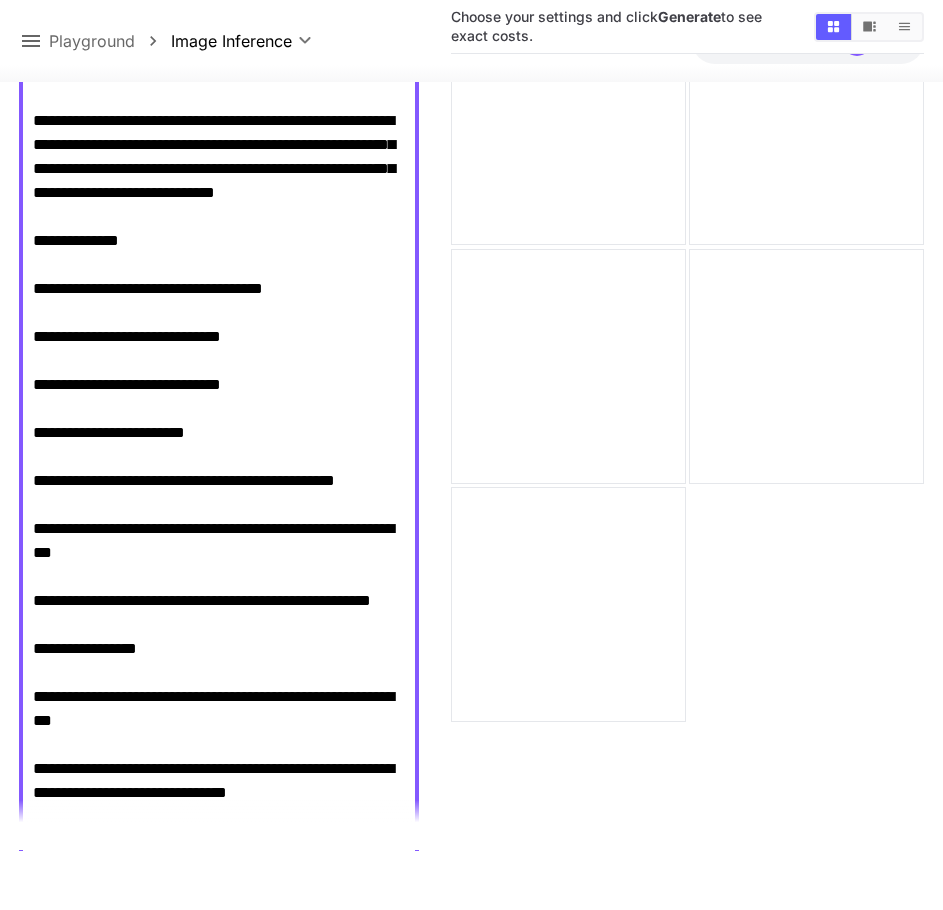 click on "Negative Prompt" at bounding box center [219, 84] 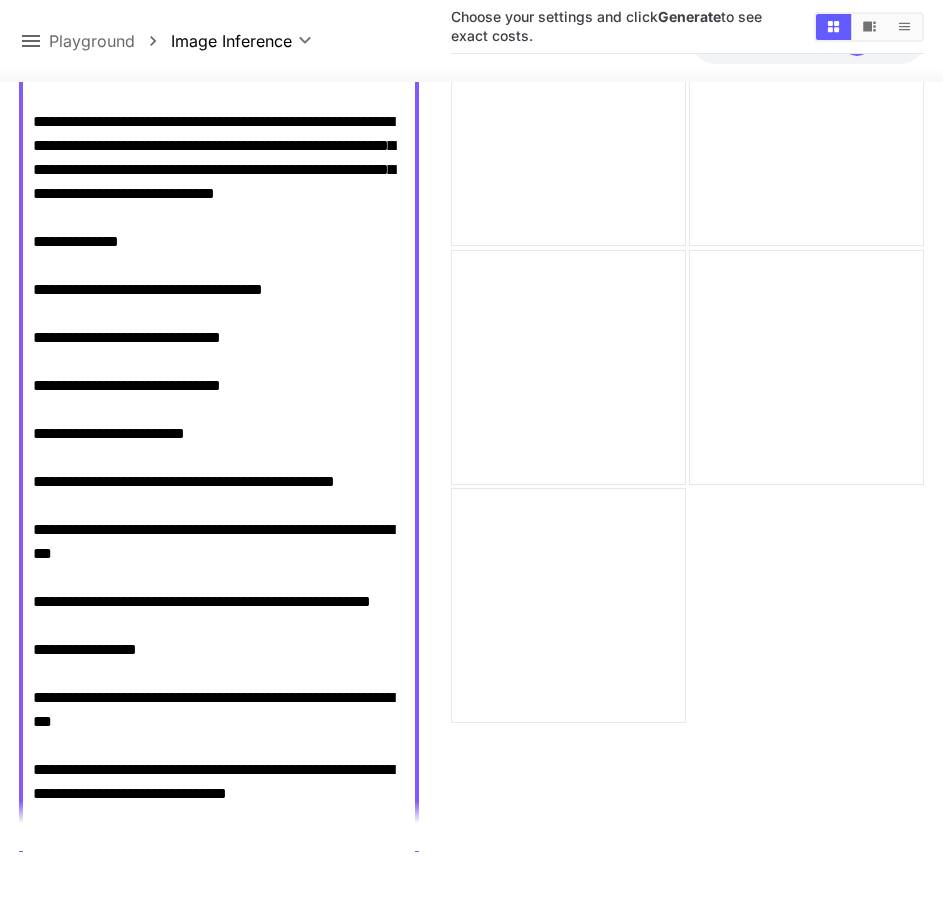 scroll, scrollTop: 0, scrollLeft: 0, axis: both 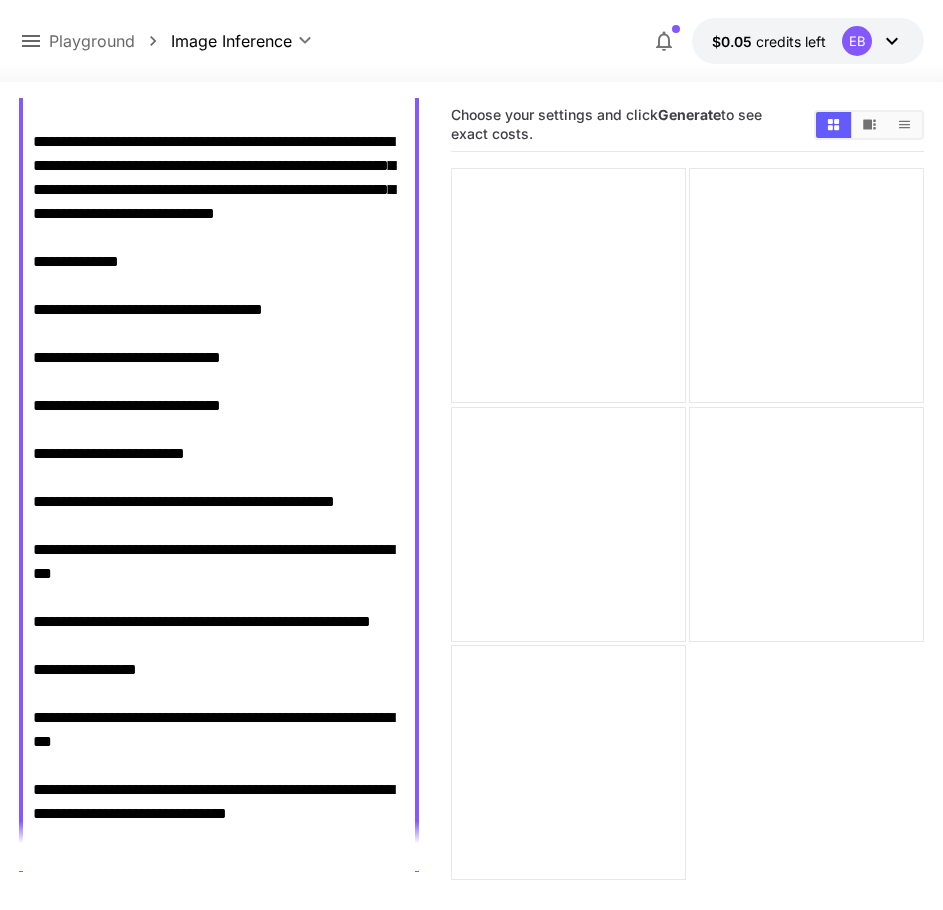 click on "Negative Prompt" at bounding box center (219, 106) 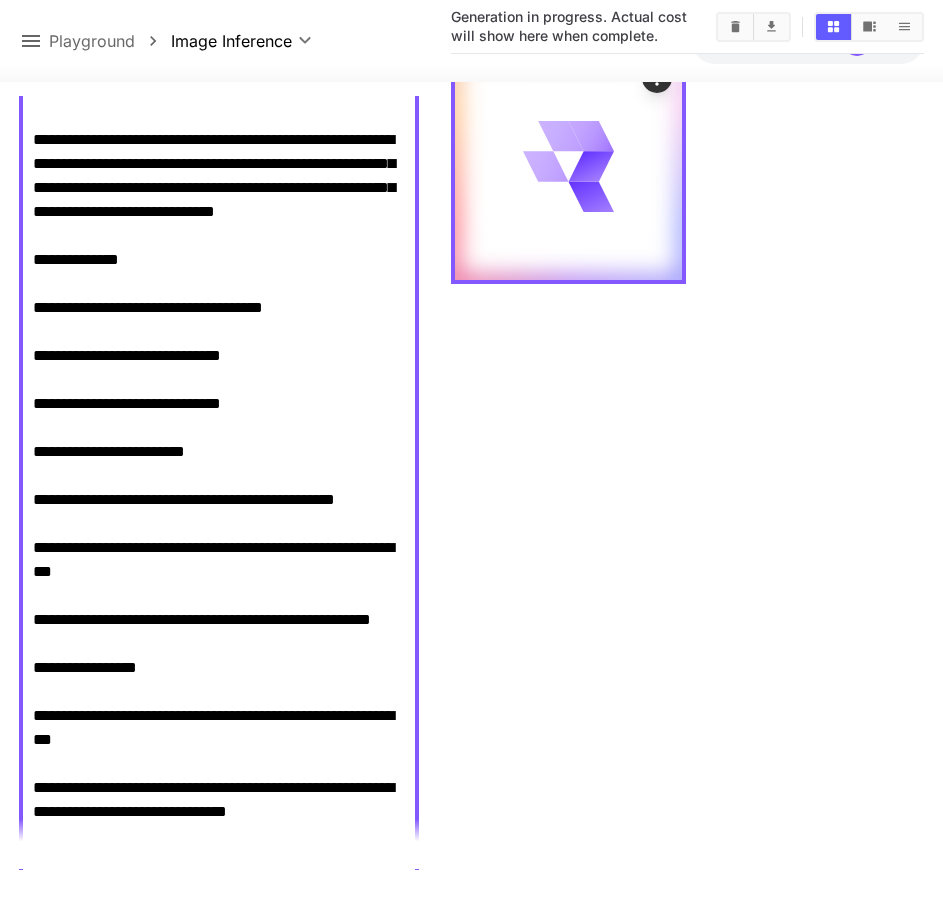 scroll, scrollTop: 158, scrollLeft: 0, axis: vertical 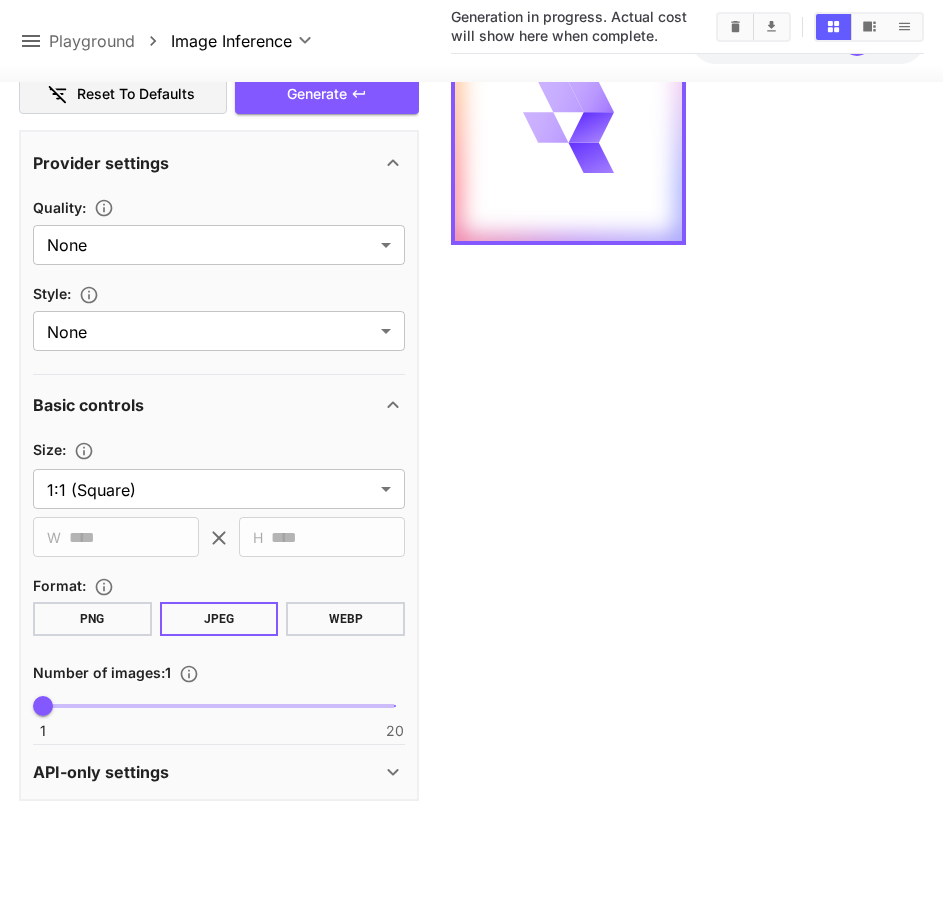 drag, startPoint x: 256, startPoint y: 574, endPoint x: 289, endPoint y: 958, distance: 385.41537 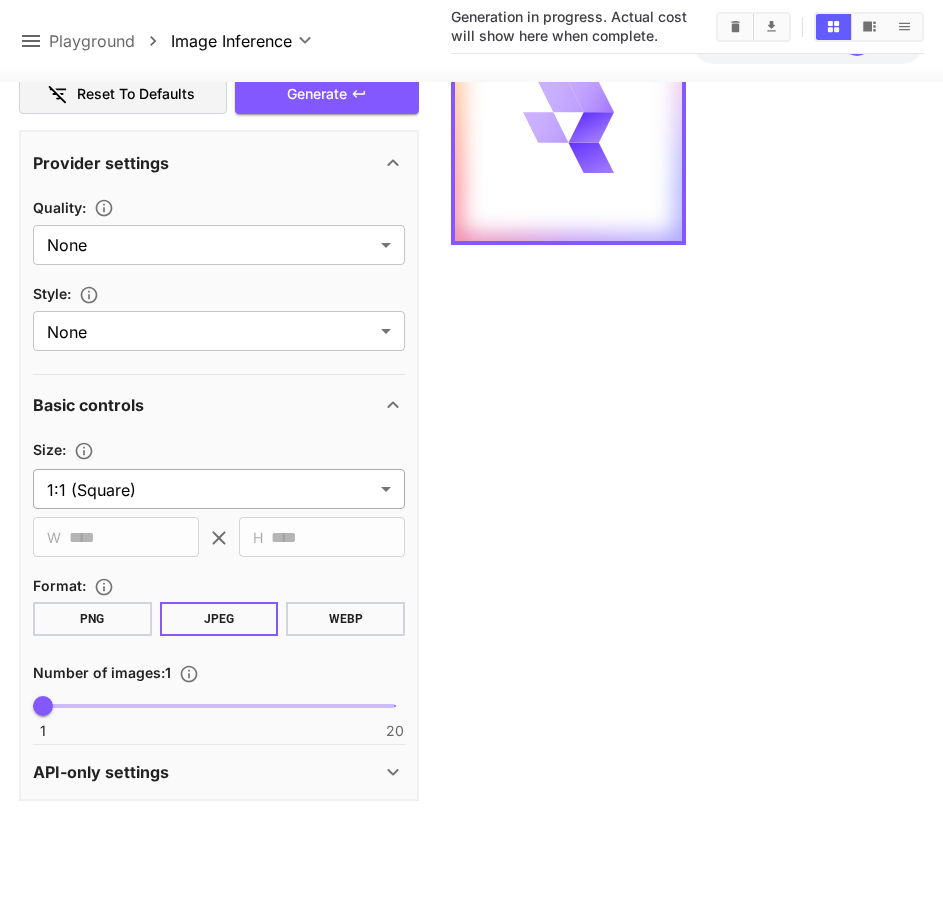 type on "**********" 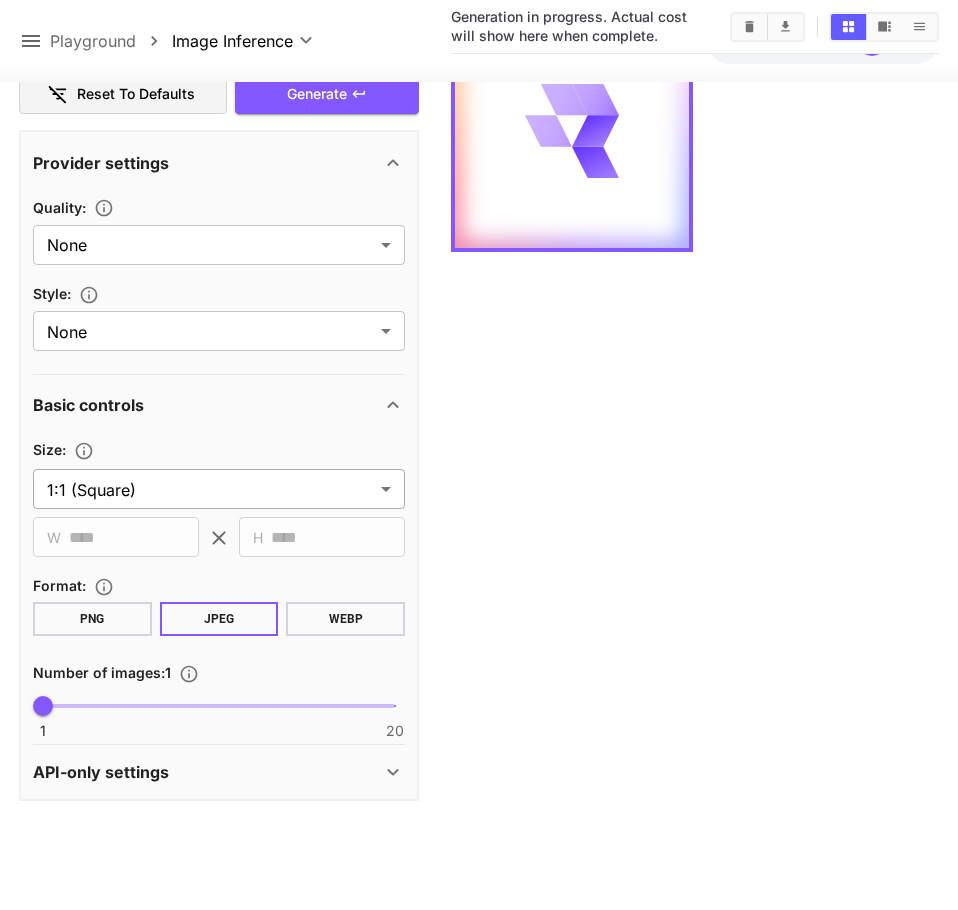 click on "**********" at bounding box center (479, 376) 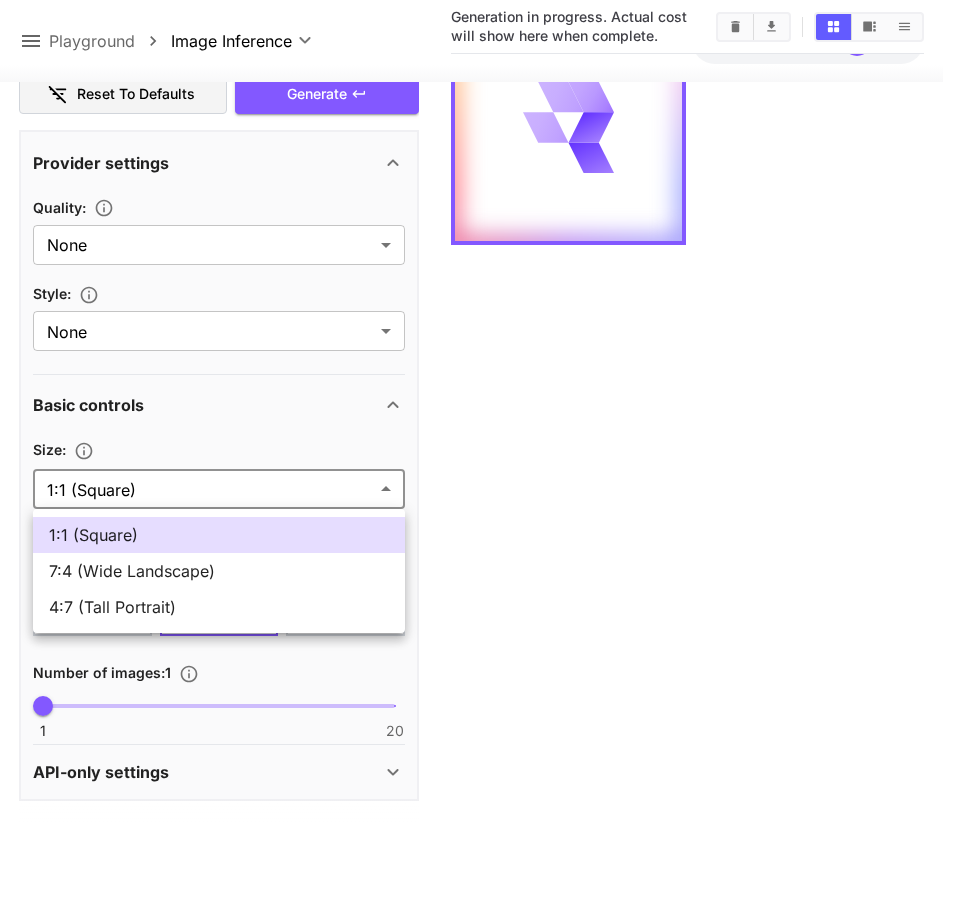 click at bounding box center (479, 455) 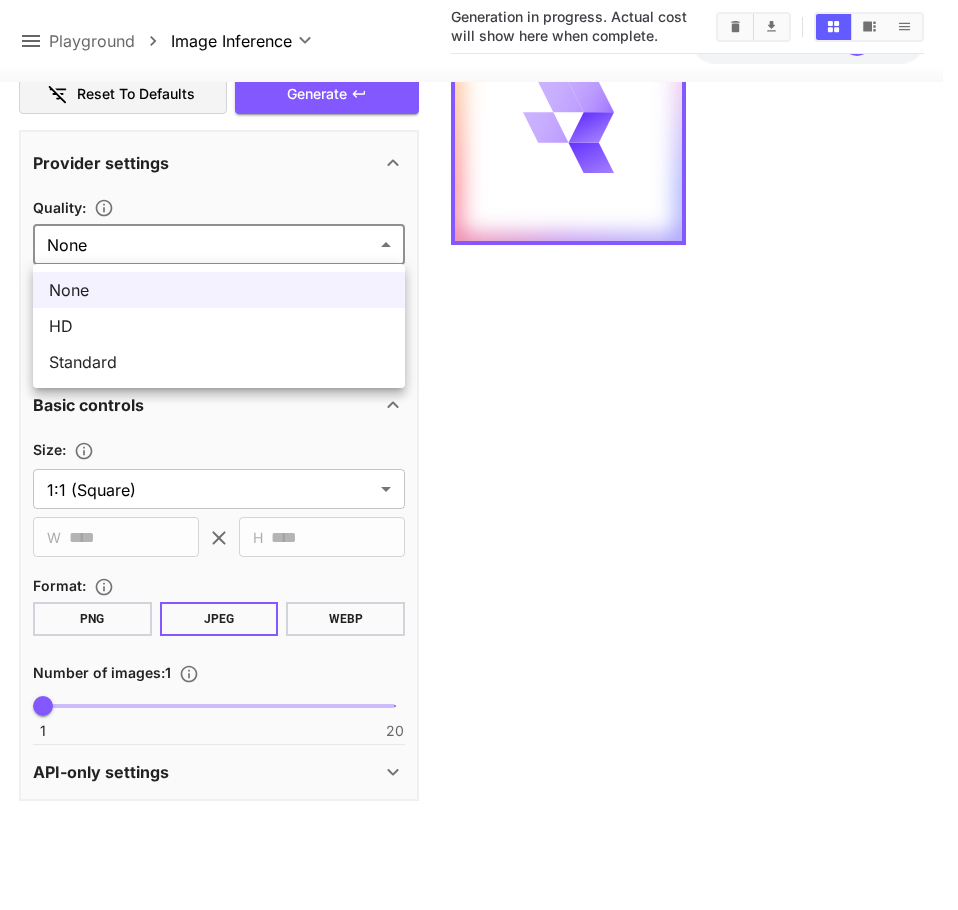 click on "**********" at bounding box center [479, 376] 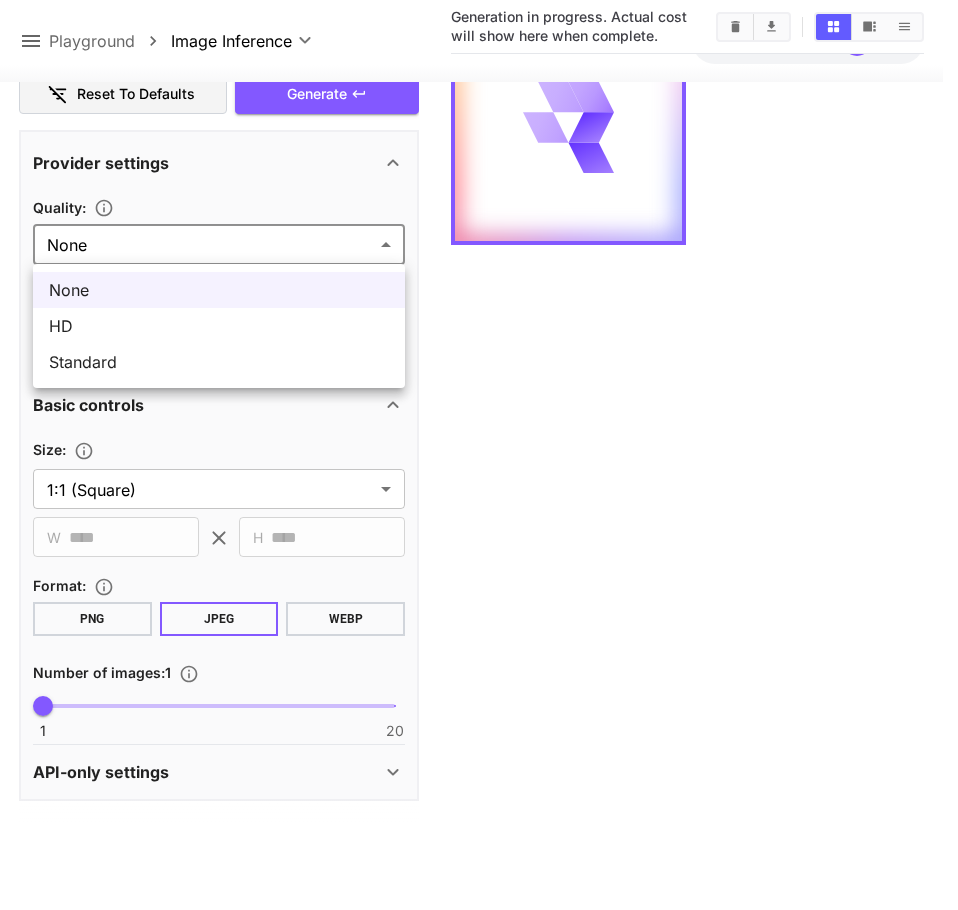 click at bounding box center (479, 455) 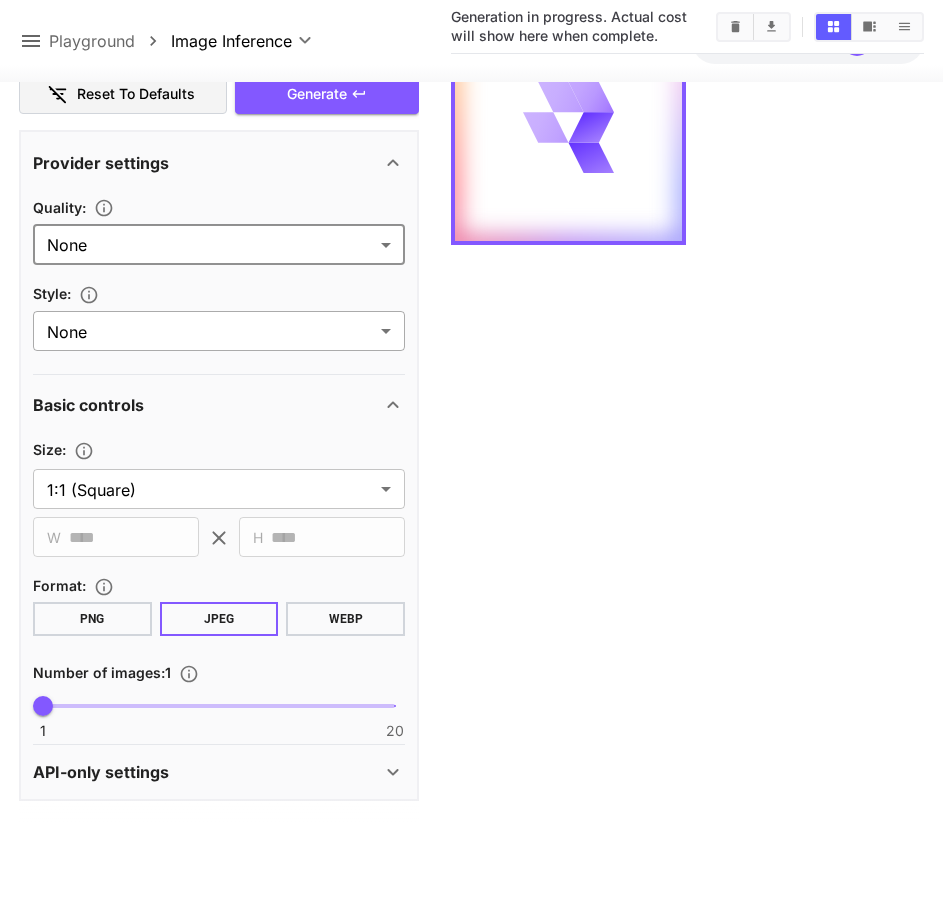 click on "**********" at bounding box center [471, 376] 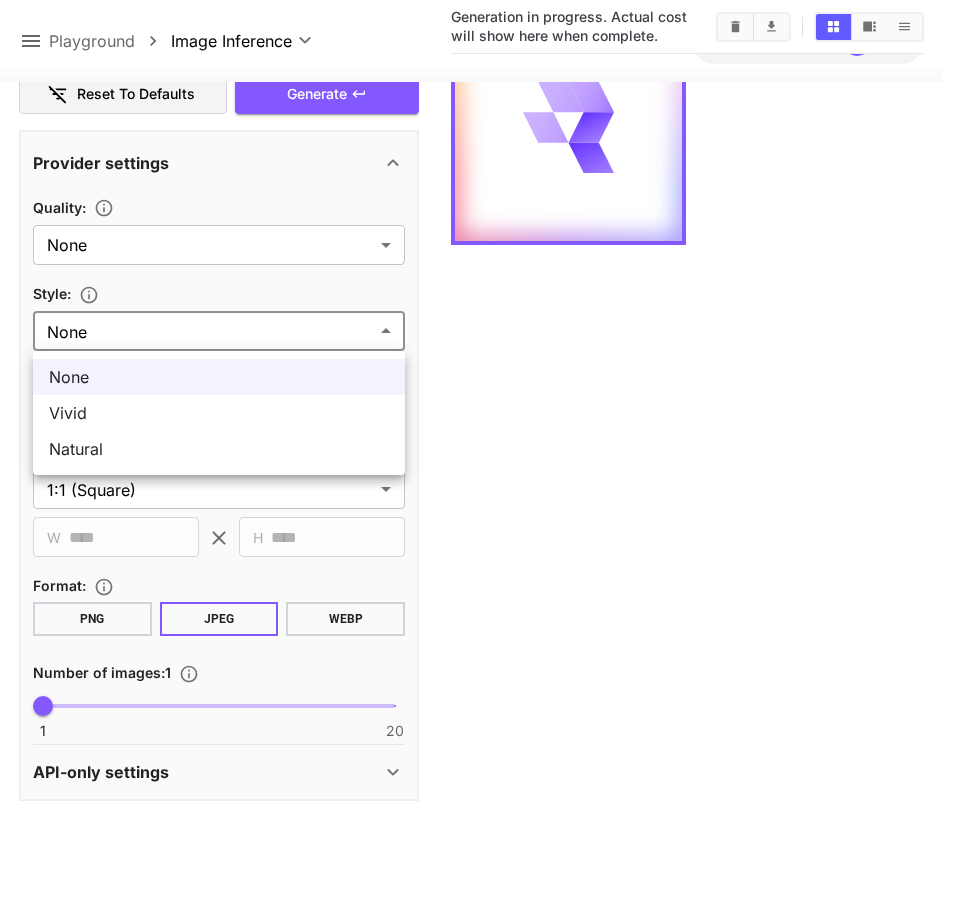 click at bounding box center [479, 455] 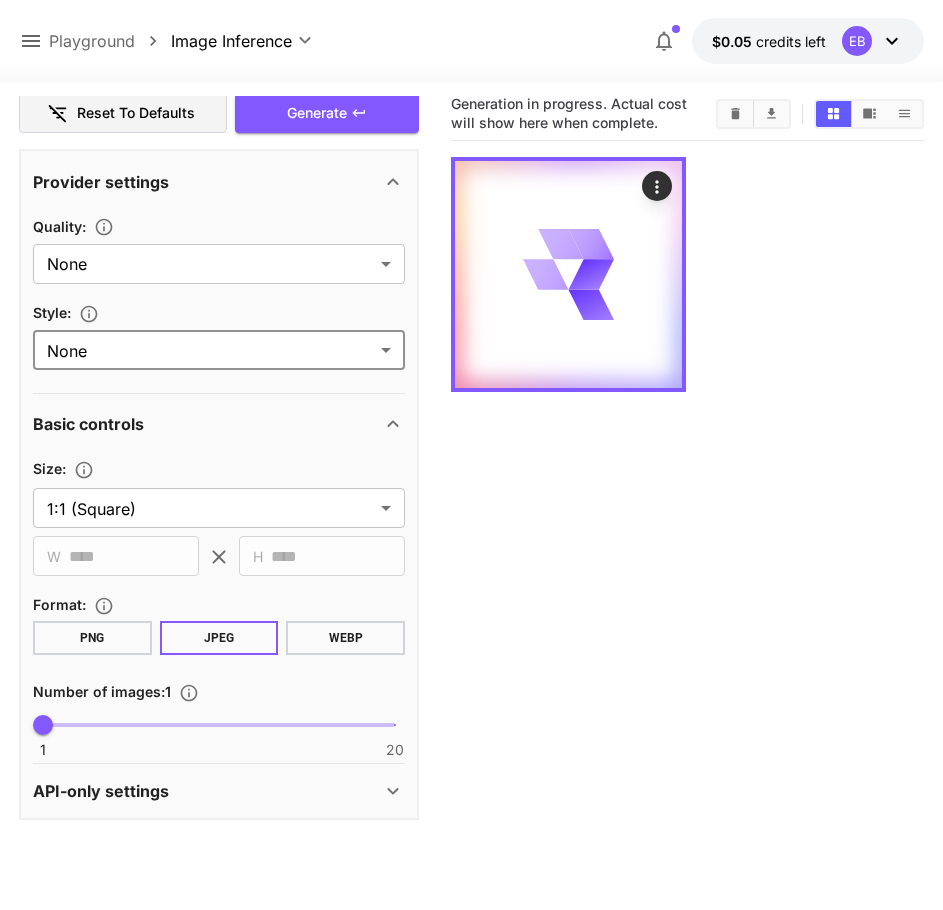 scroll, scrollTop: 0, scrollLeft: 0, axis: both 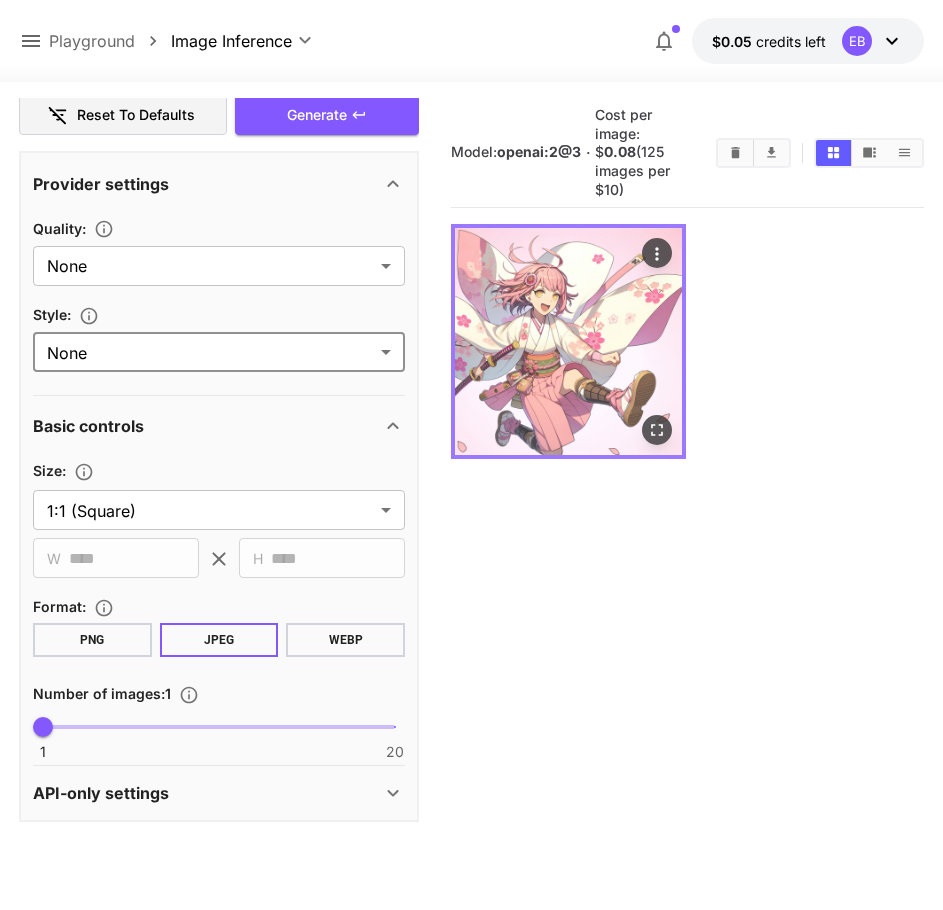 click at bounding box center (568, 341) 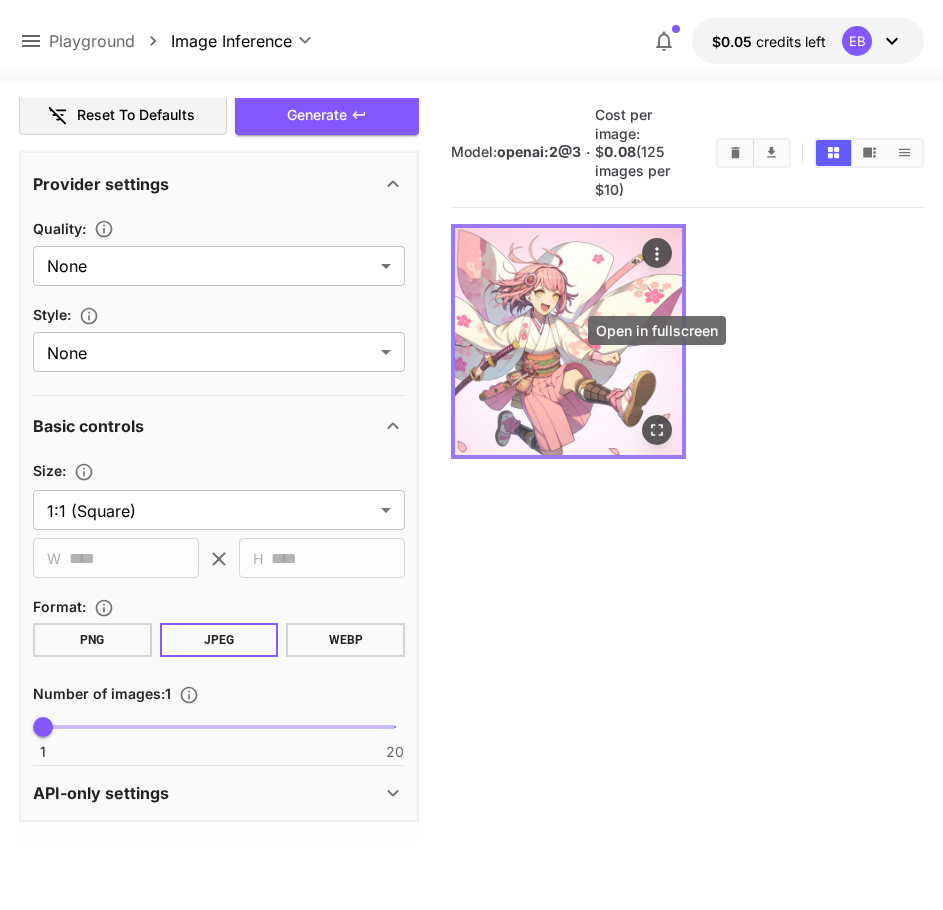 click 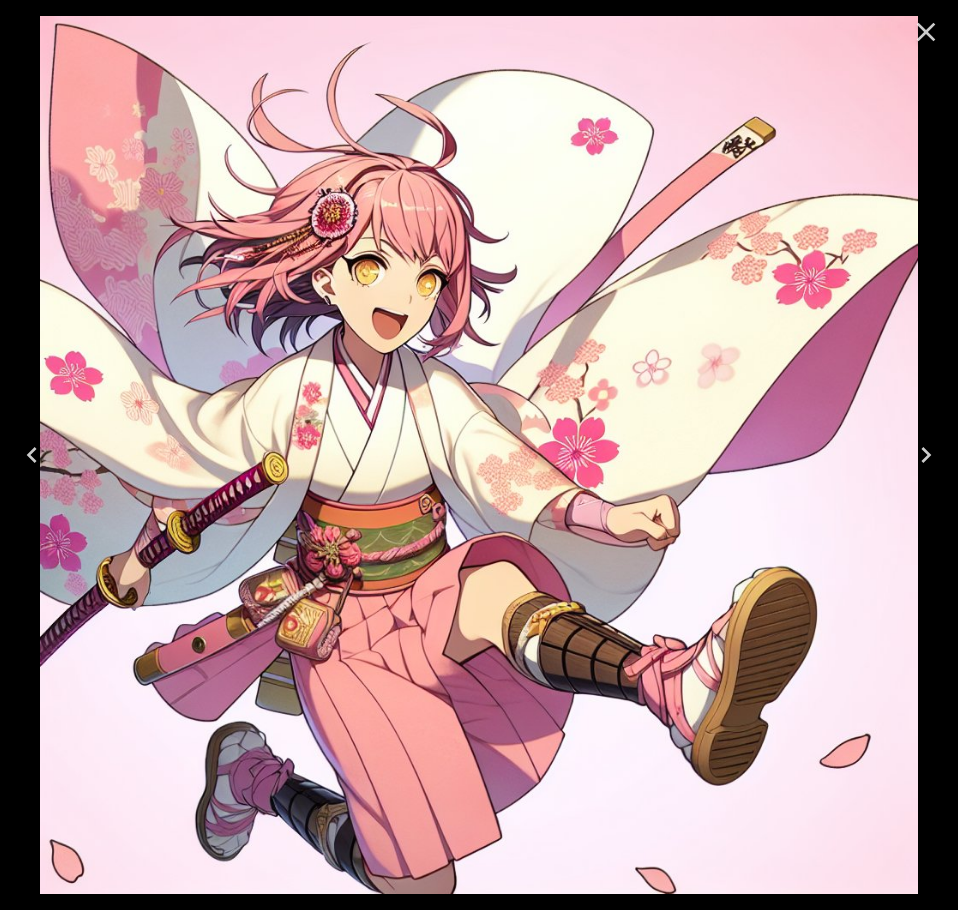 click 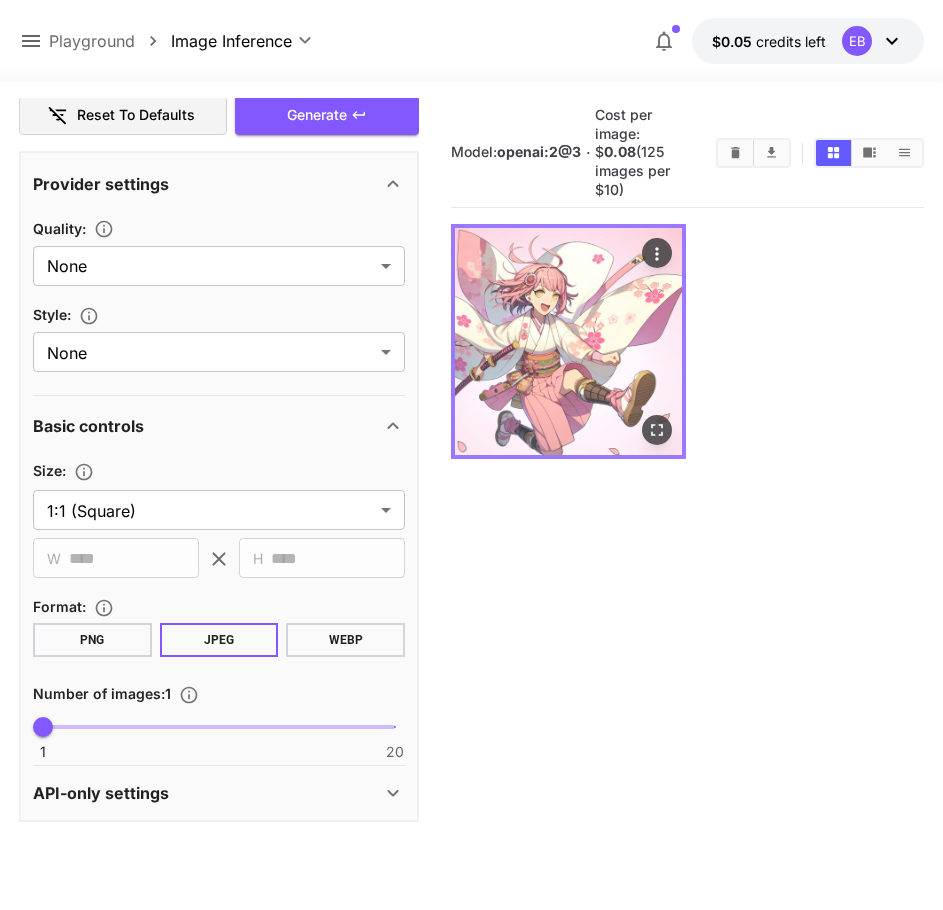 click at bounding box center [568, 341] 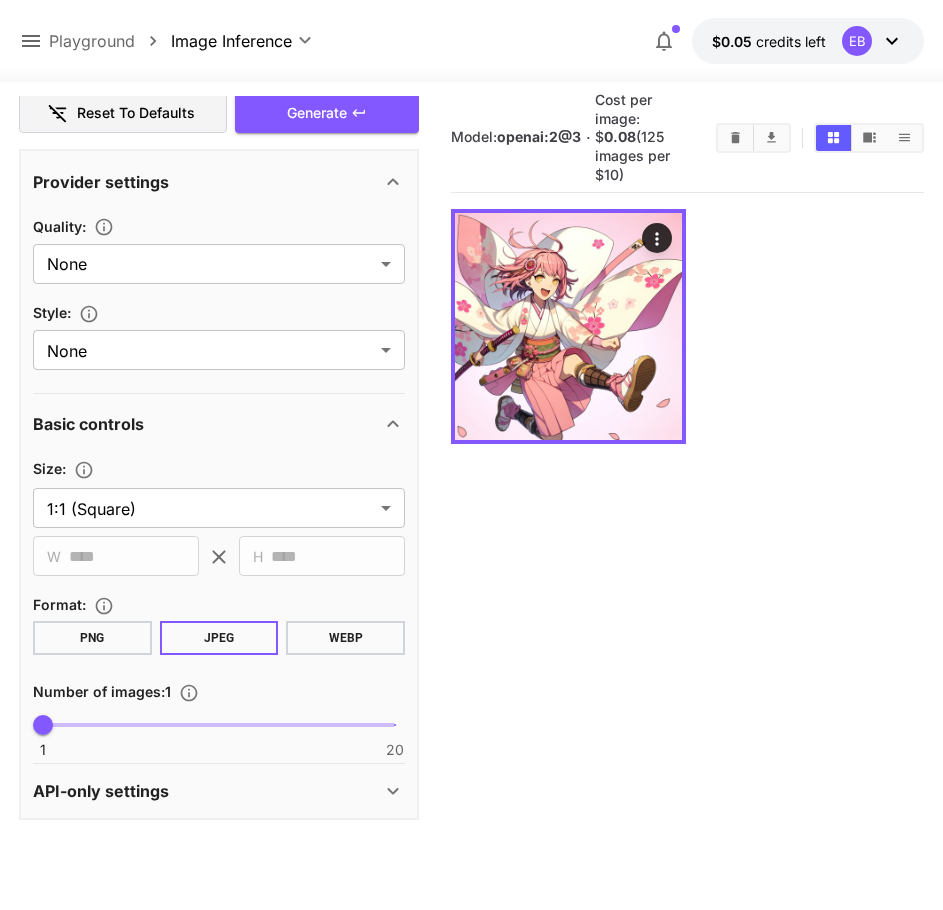 scroll, scrollTop: 13, scrollLeft: 0, axis: vertical 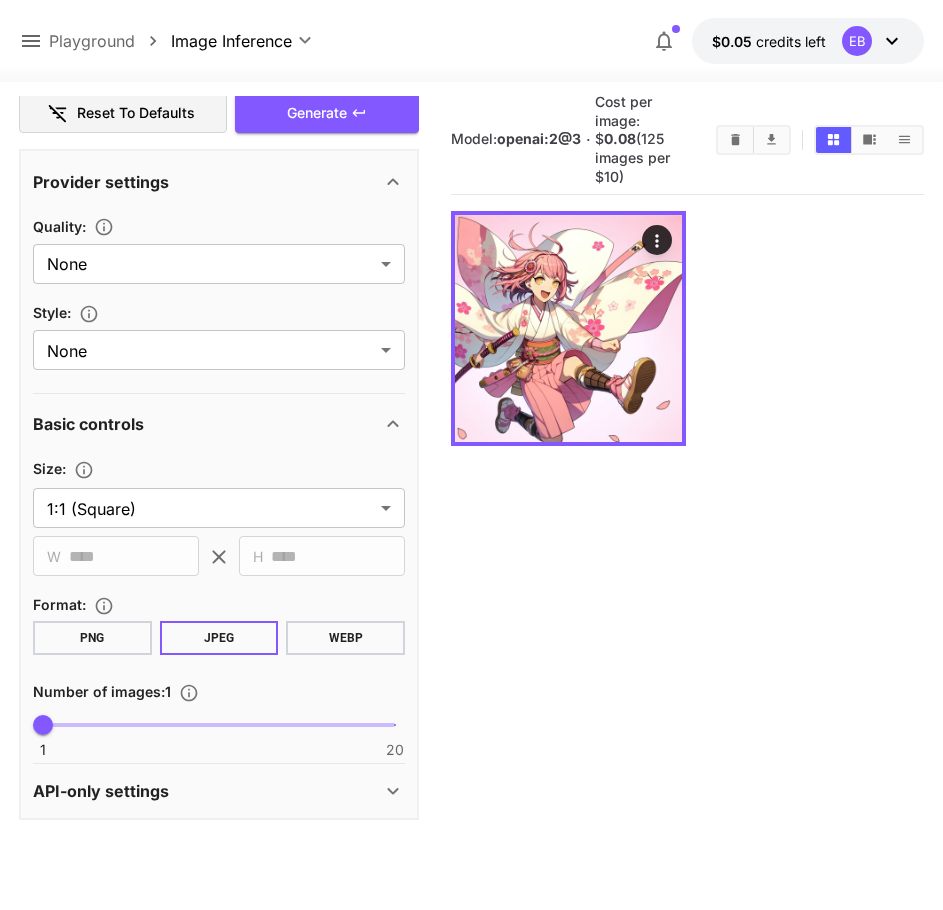 click on "API-only settings" at bounding box center [207, 791] 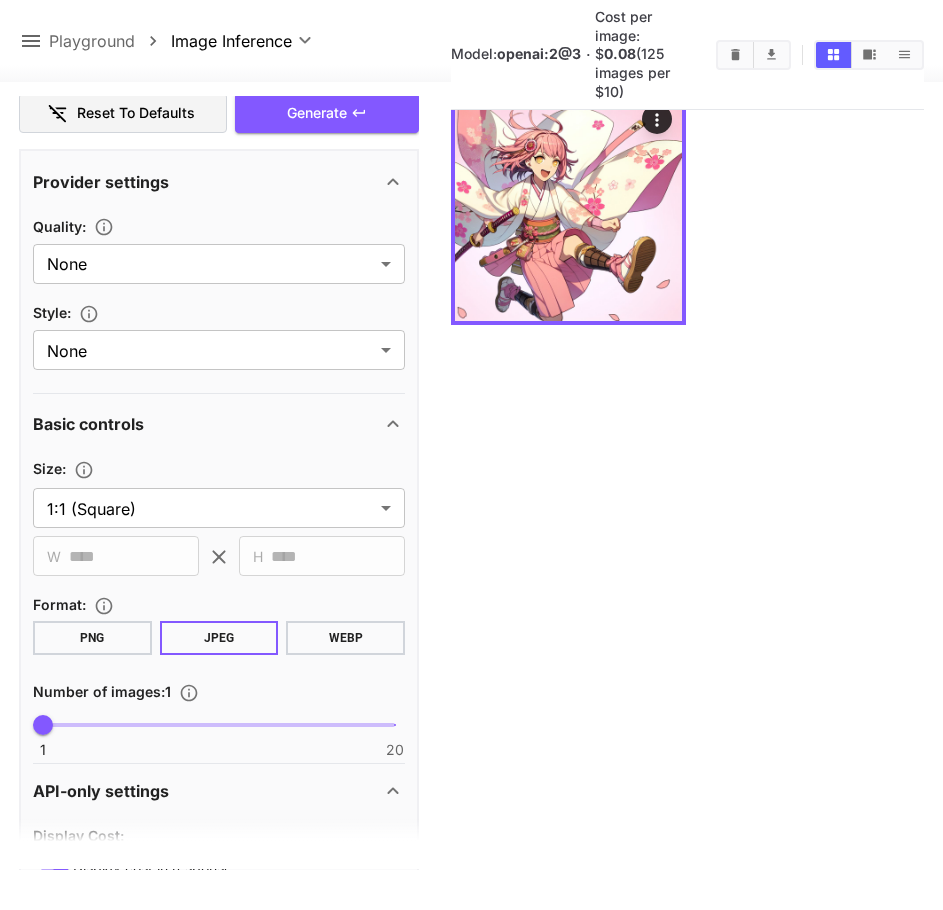 scroll, scrollTop: 132, scrollLeft: 0, axis: vertical 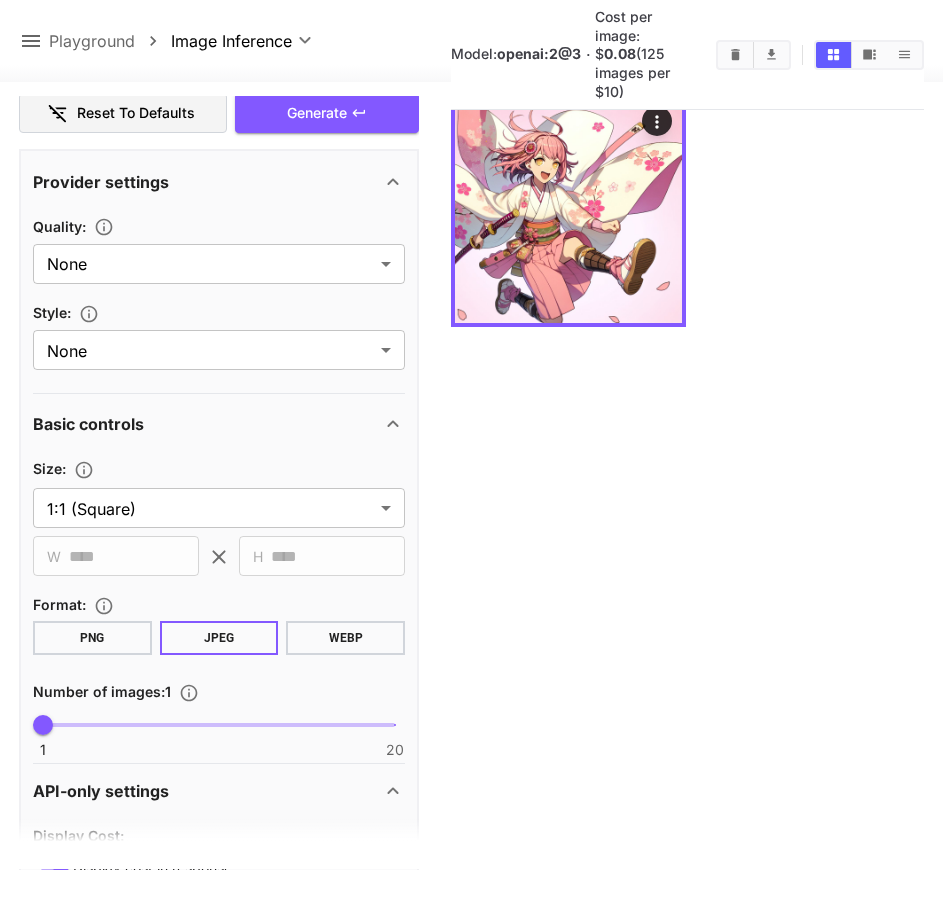 drag, startPoint x: 302, startPoint y: 701, endPoint x: 308, endPoint y: 692, distance: 10.816654 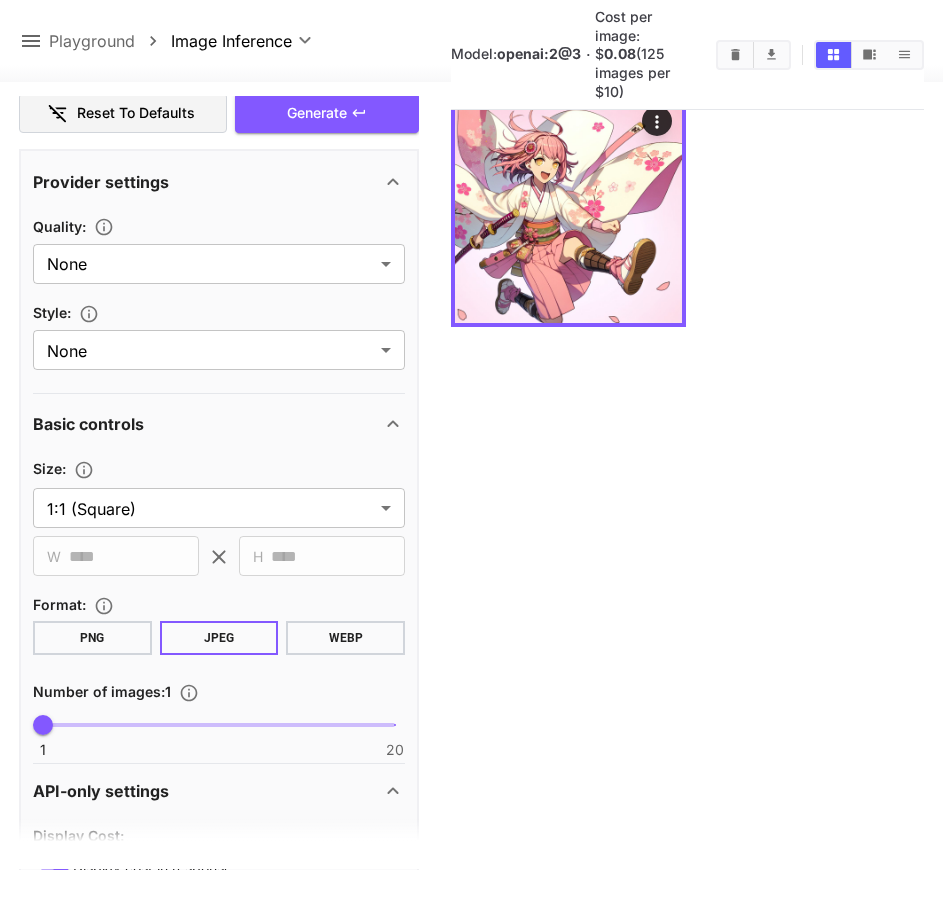 drag, startPoint x: 347, startPoint y: 785, endPoint x: 354, endPoint y: 660, distance: 125.19585 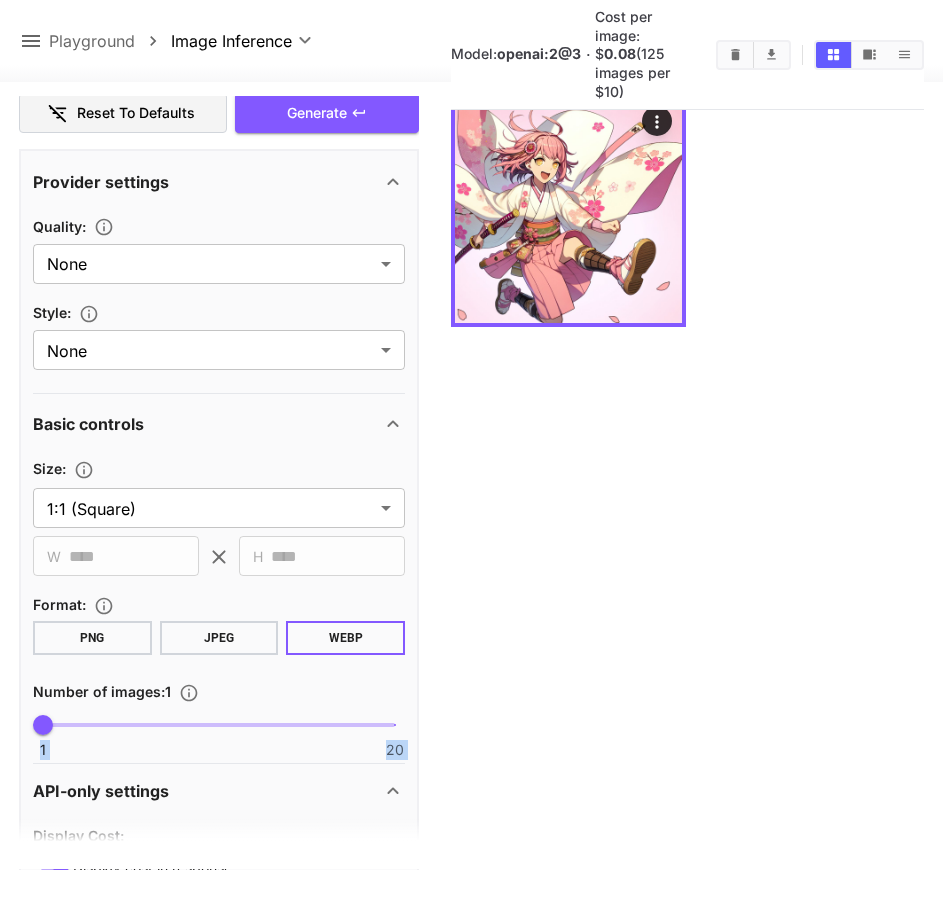 drag, startPoint x: 331, startPoint y: 761, endPoint x: 330, endPoint y: 730, distance: 31.016125 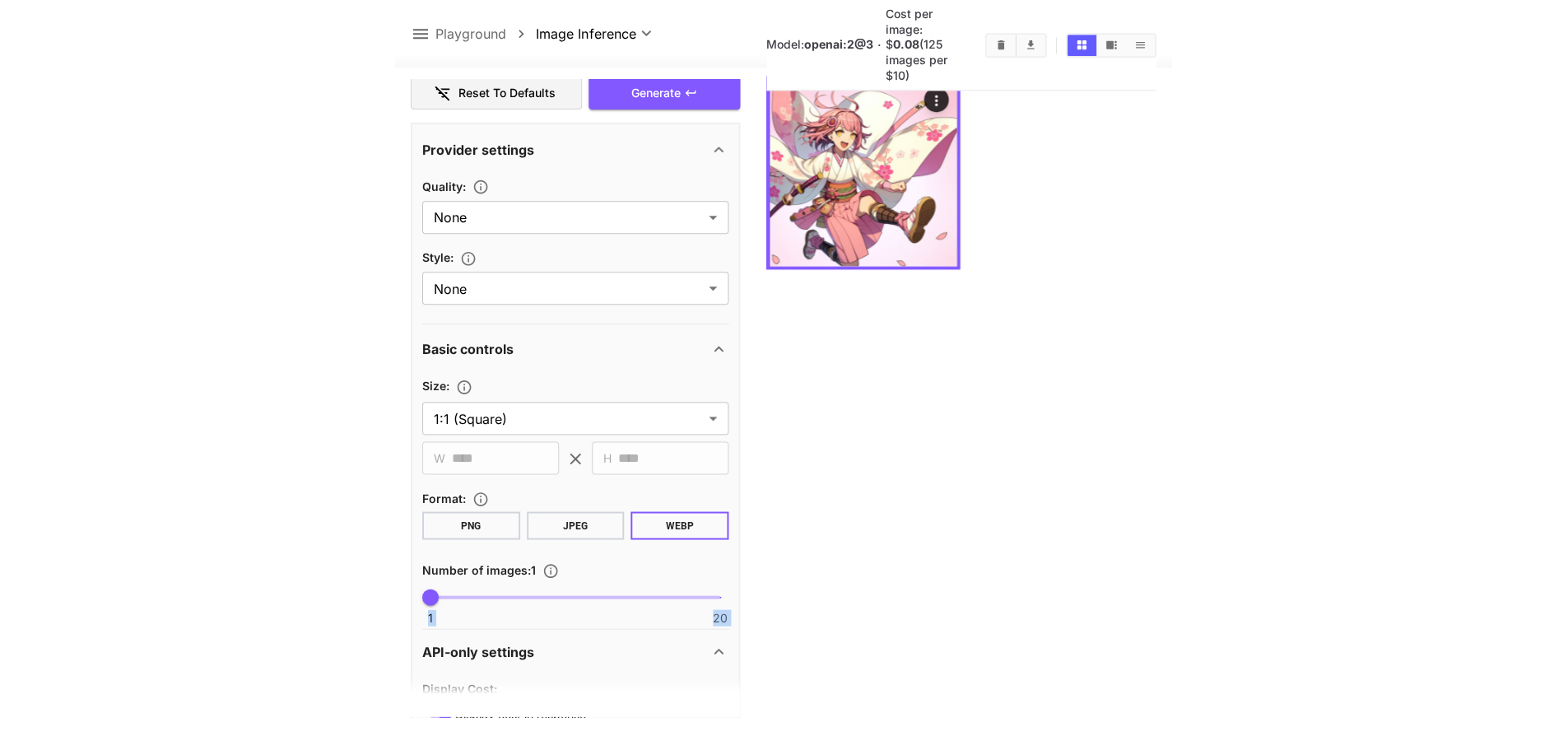 scroll, scrollTop: 130, scrollLeft: 0, axis: vertical 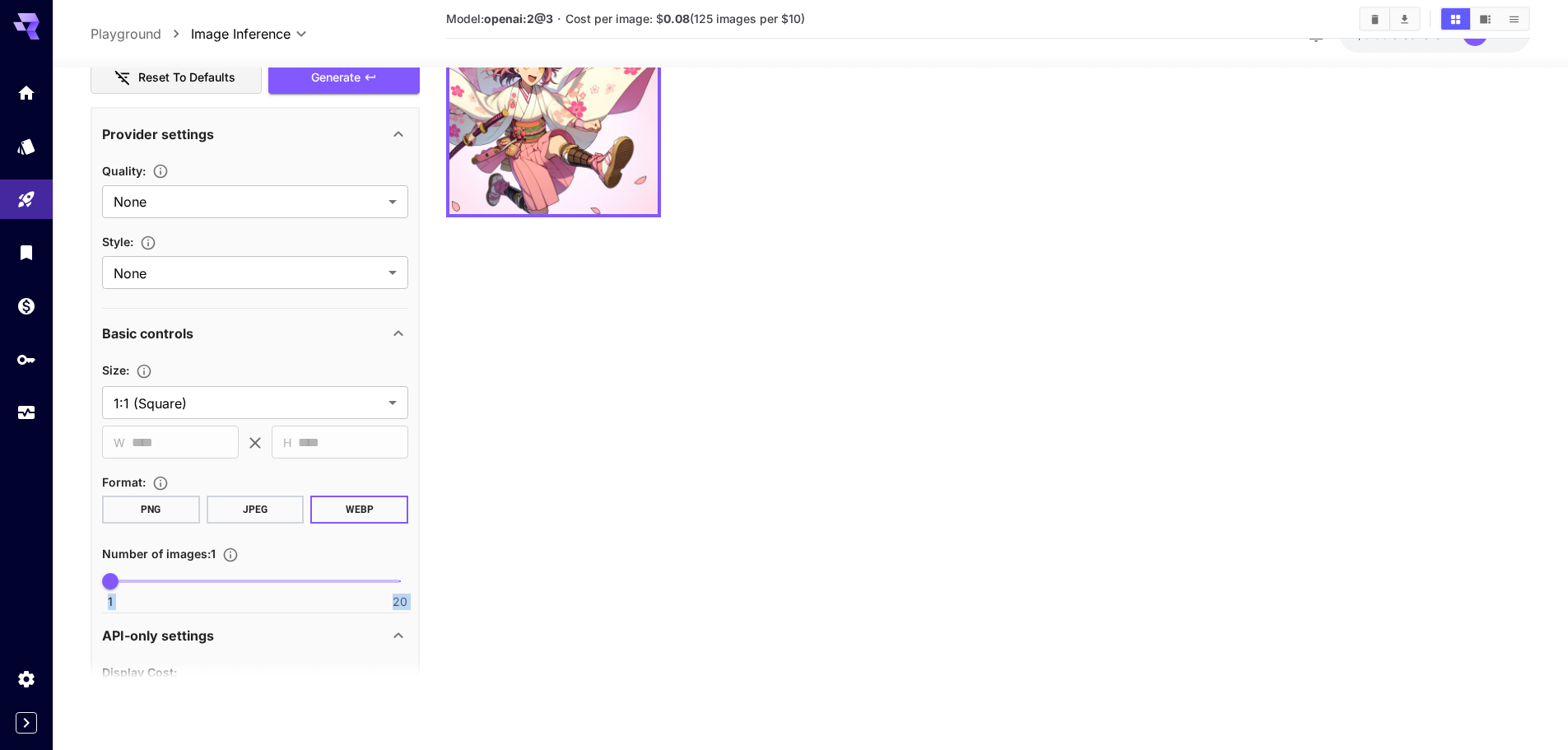 drag, startPoint x: 311, startPoint y: 596, endPoint x: 314, endPoint y: 578, distance: 18.248288 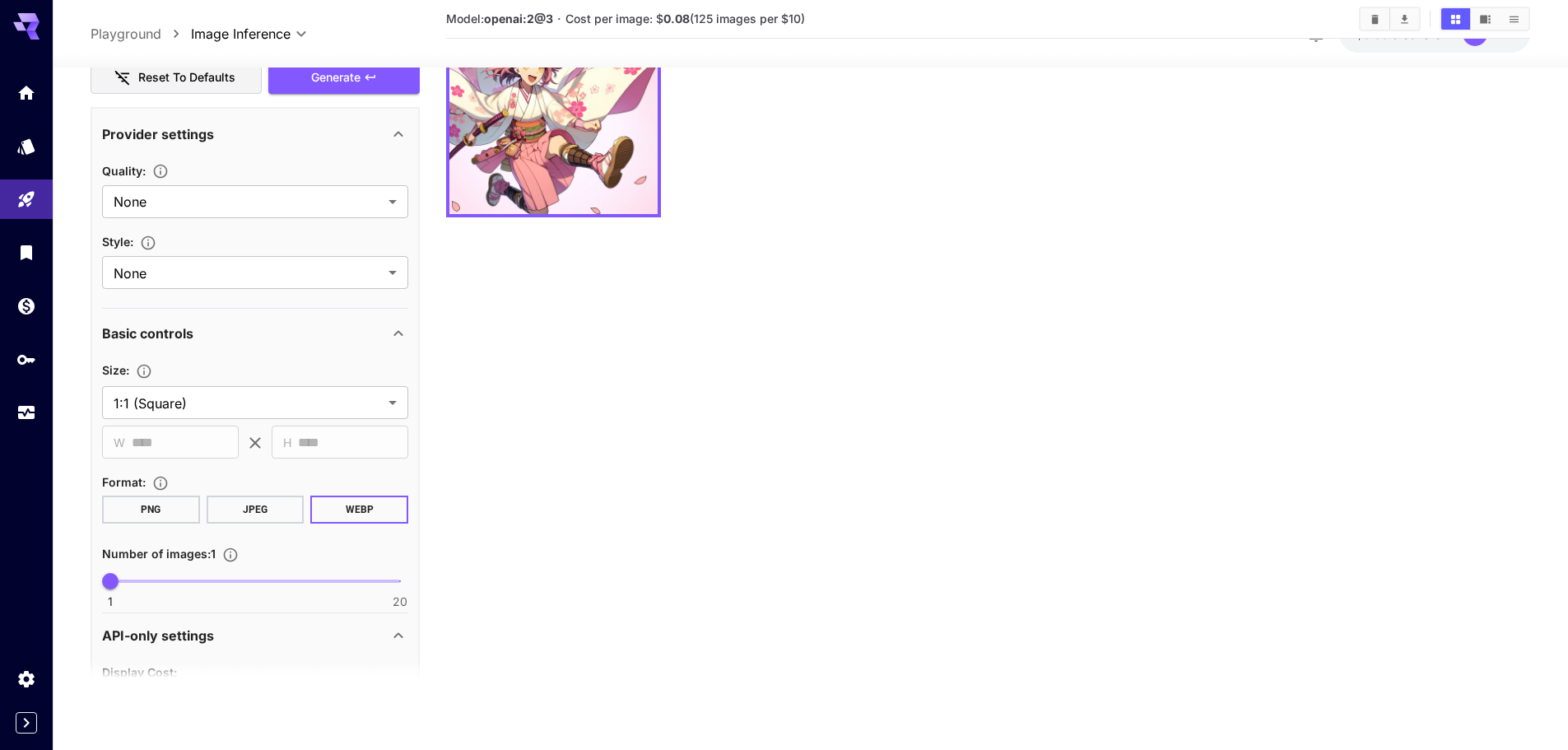 drag, startPoint x: 449, startPoint y: 365, endPoint x: 449, endPoint y: 380, distance: 15 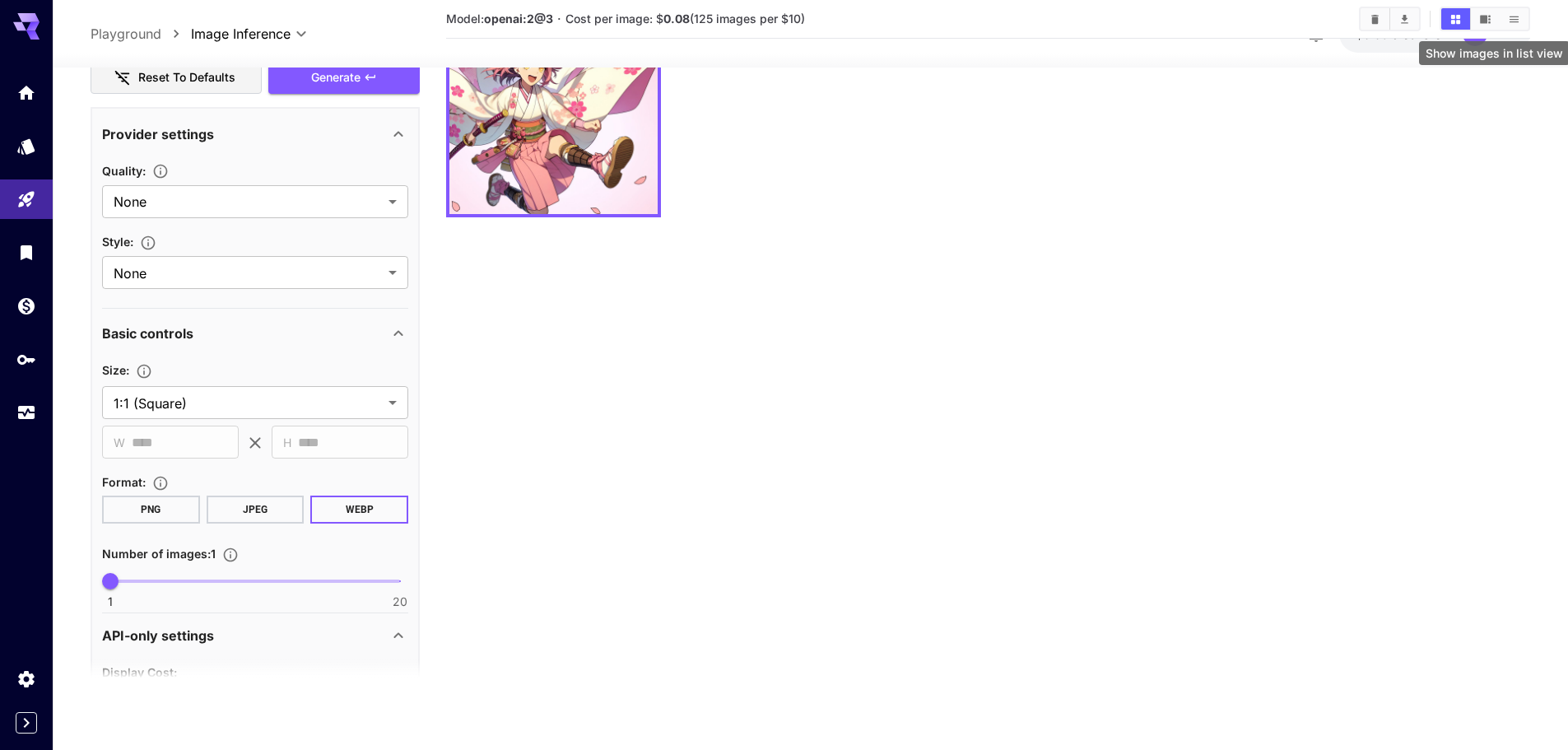 click at bounding box center (1514, 19) 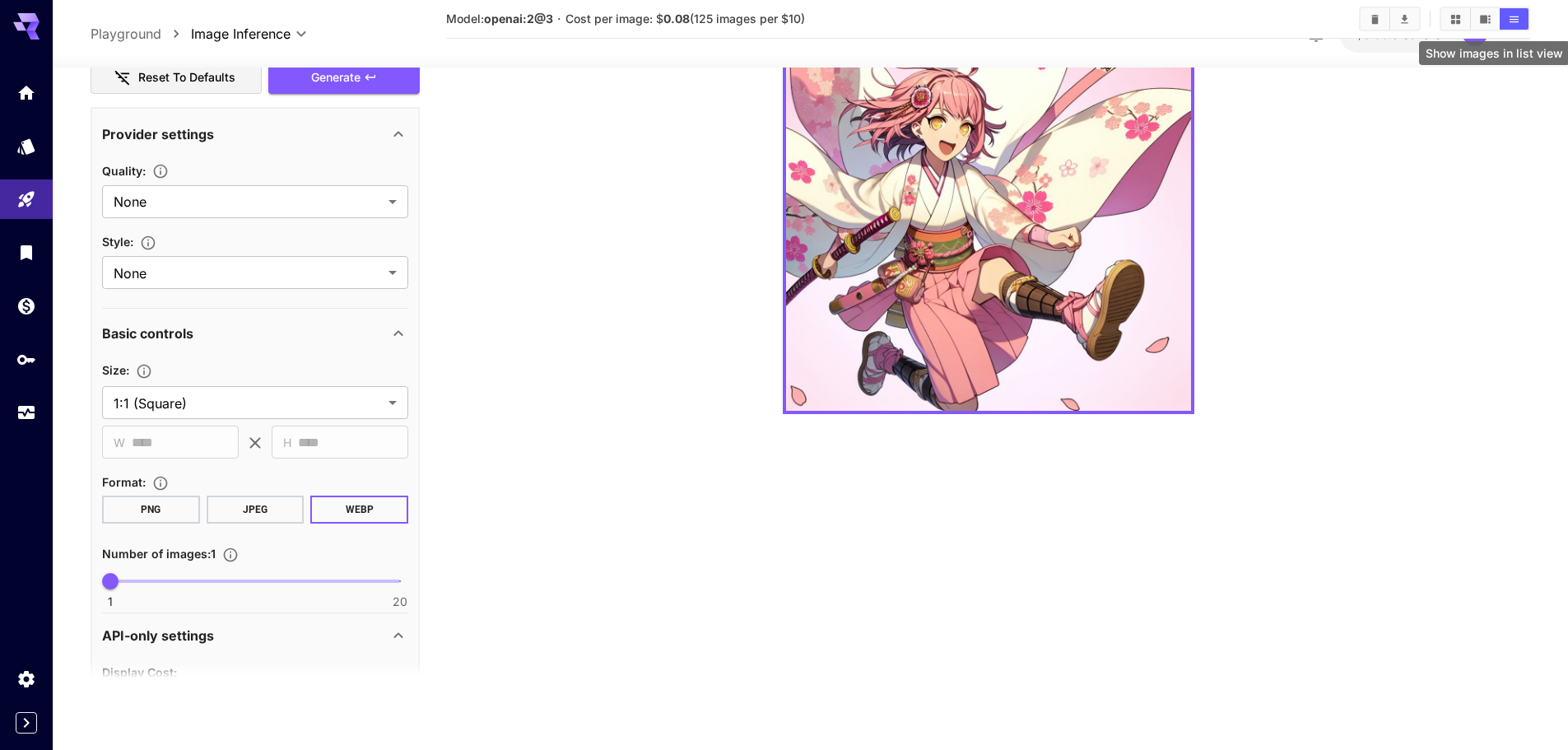 click at bounding box center (1514, 19) 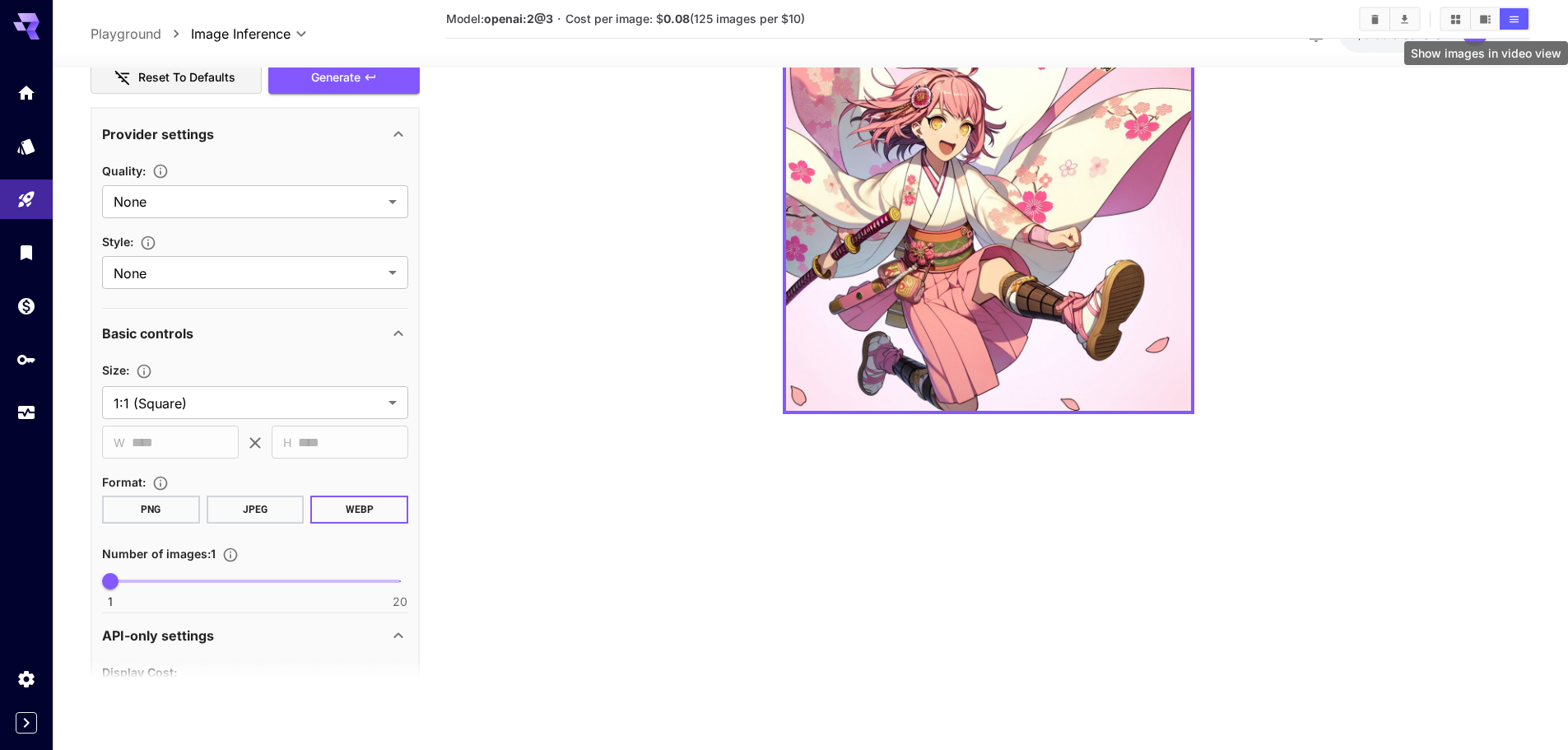 click 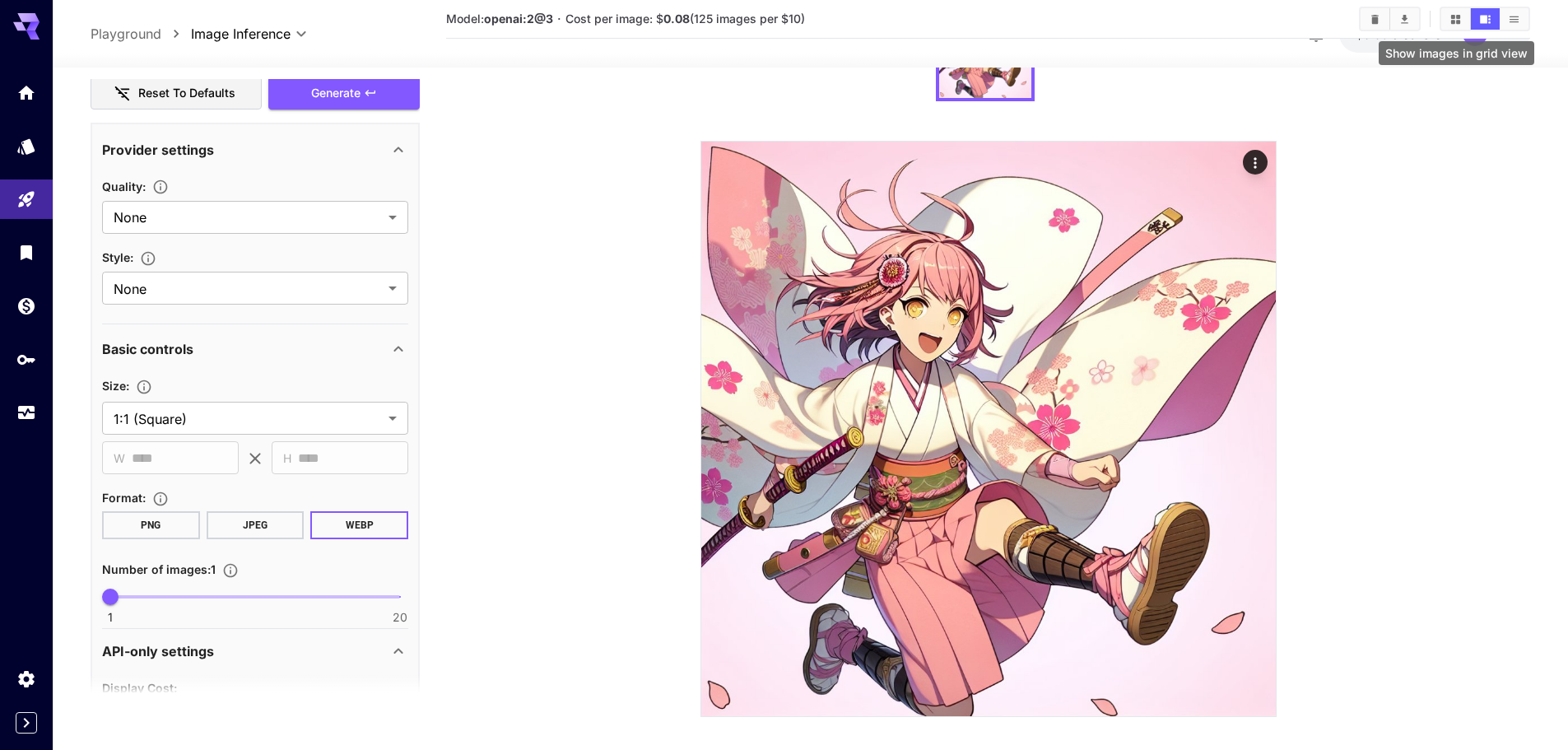 click 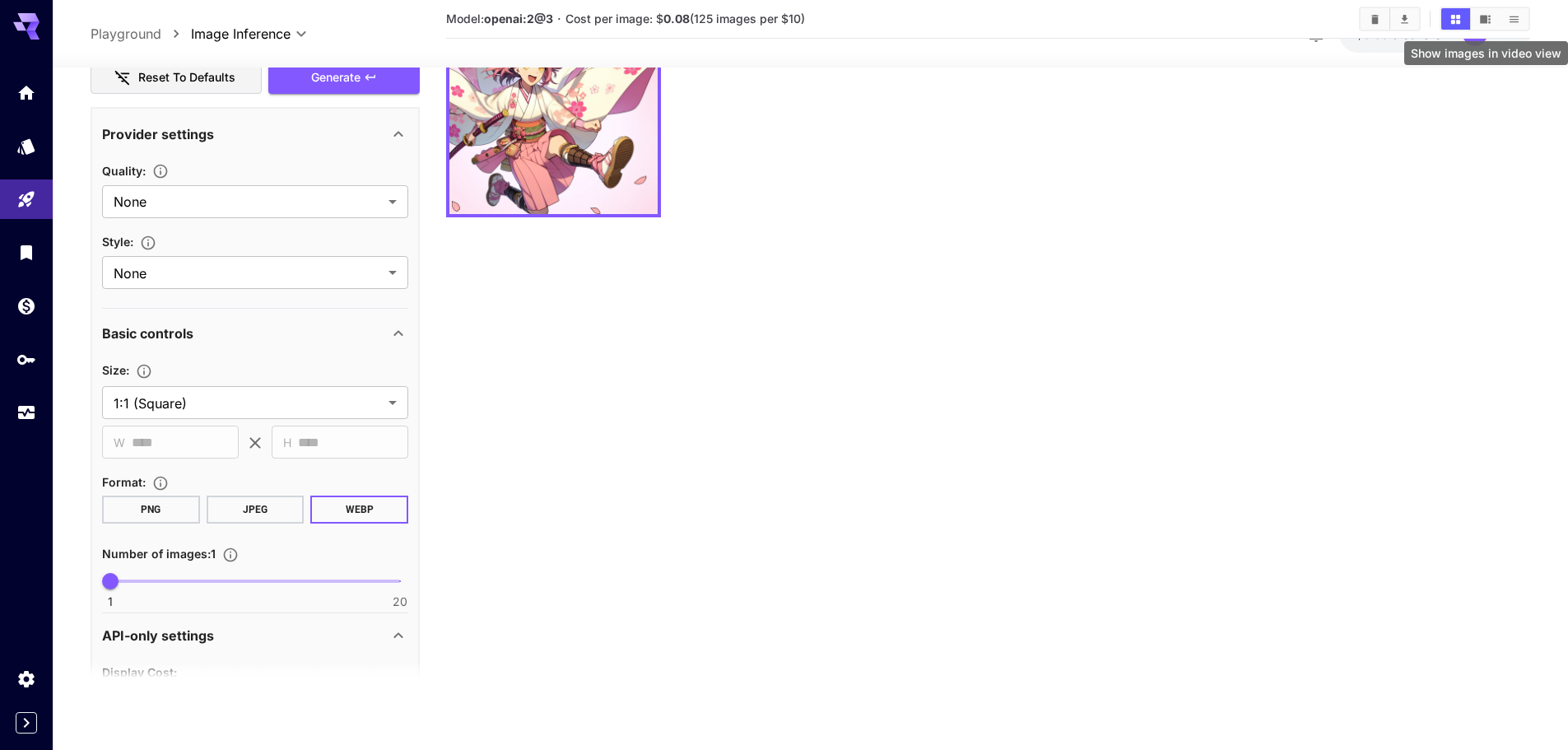click 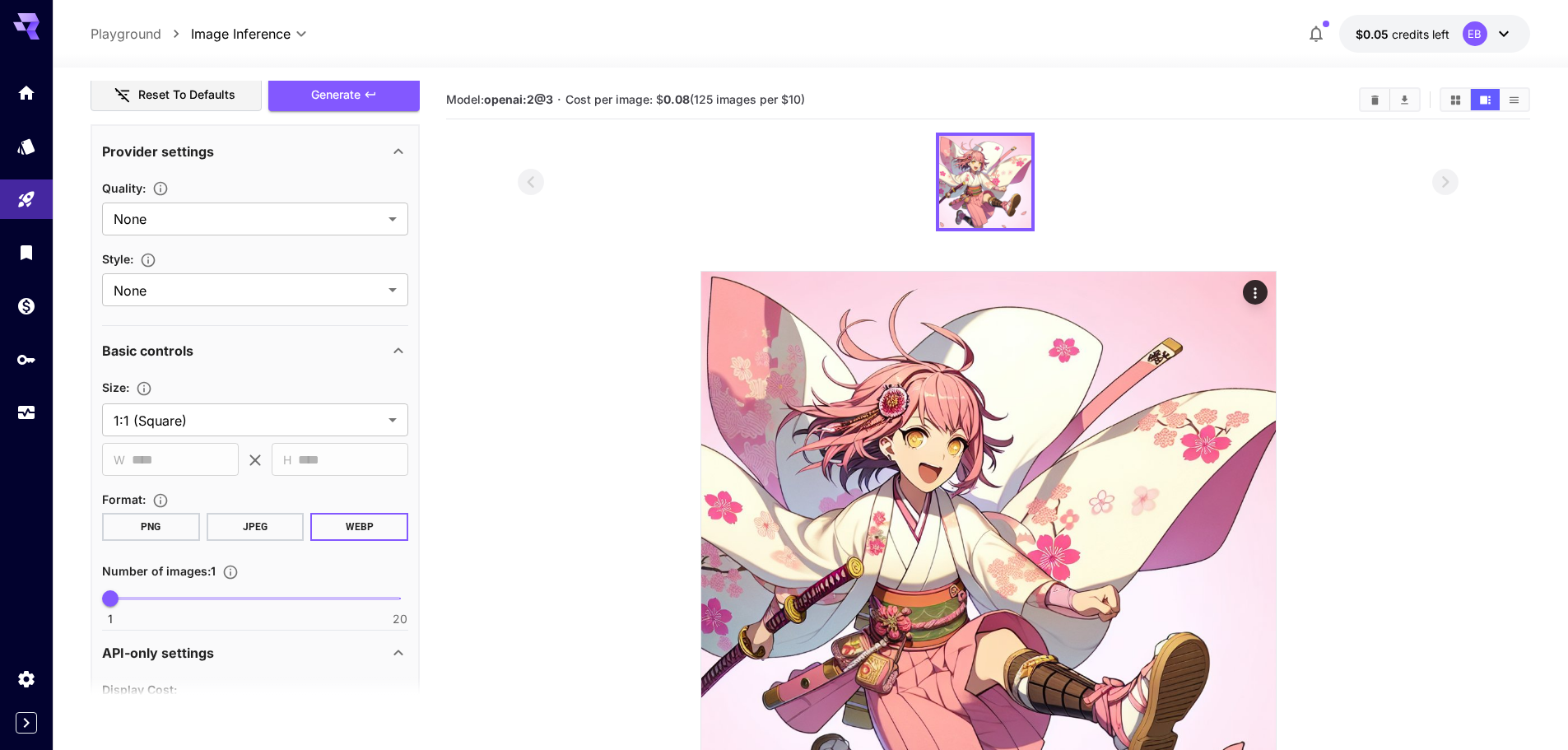 scroll, scrollTop: 147, scrollLeft: 0, axis: vertical 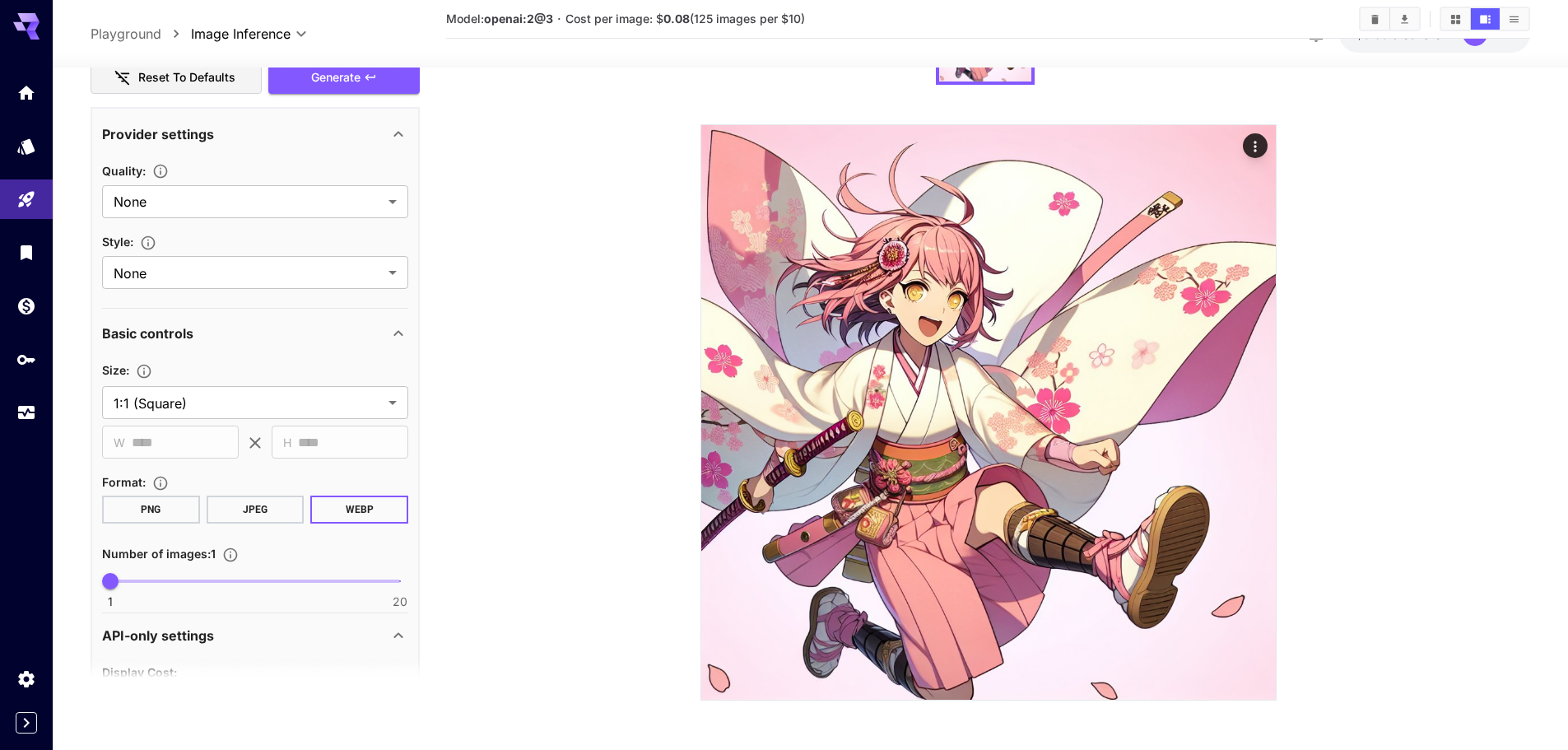 click on "Display Cost :  Display cost in response Output Format :  URL ​ Upload Endpoint :  ​" at bounding box center [255, 752] 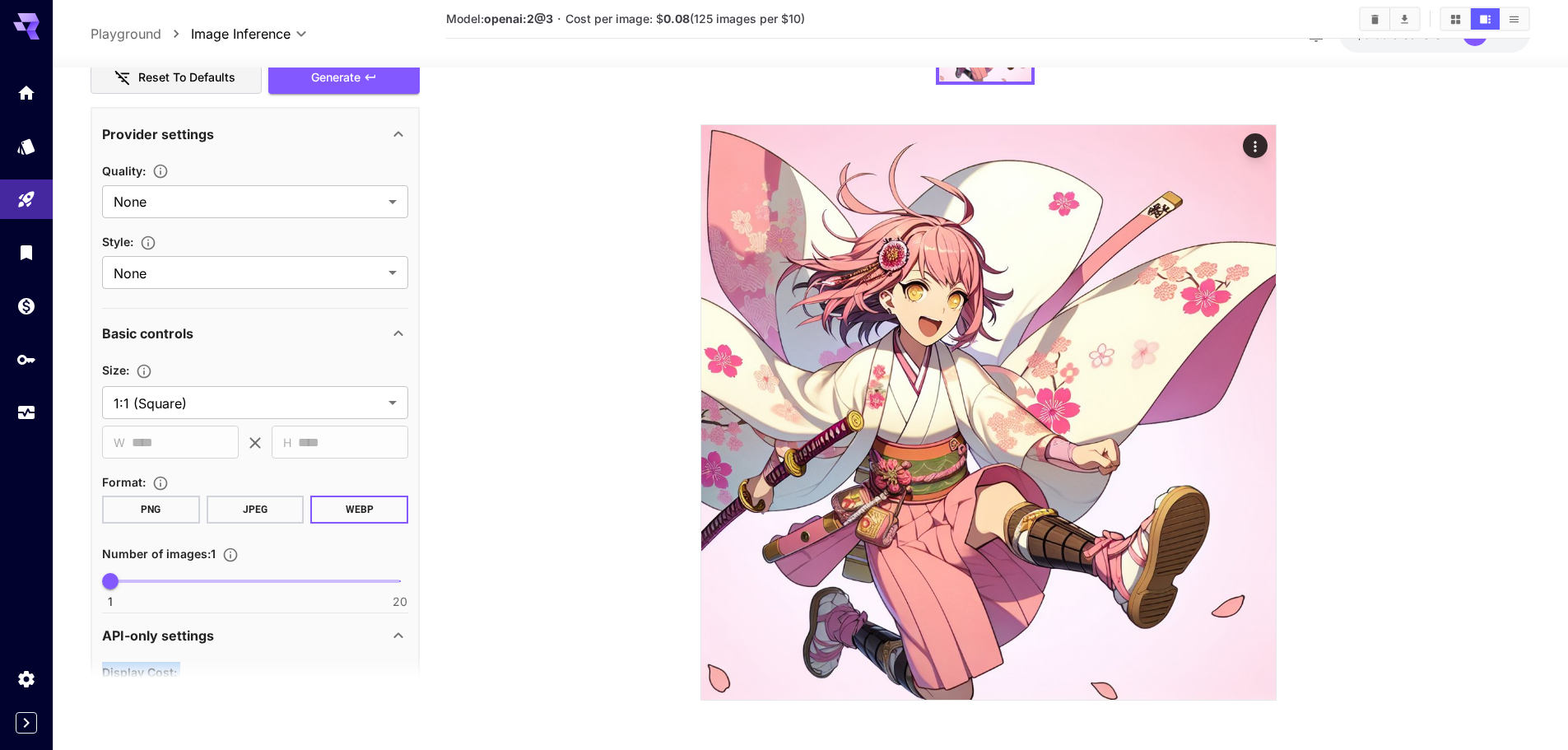 drag, startPoint x: 161, startPoint y: 664, endPoint x: 165, endPoint y: 642, distance: 22.36068 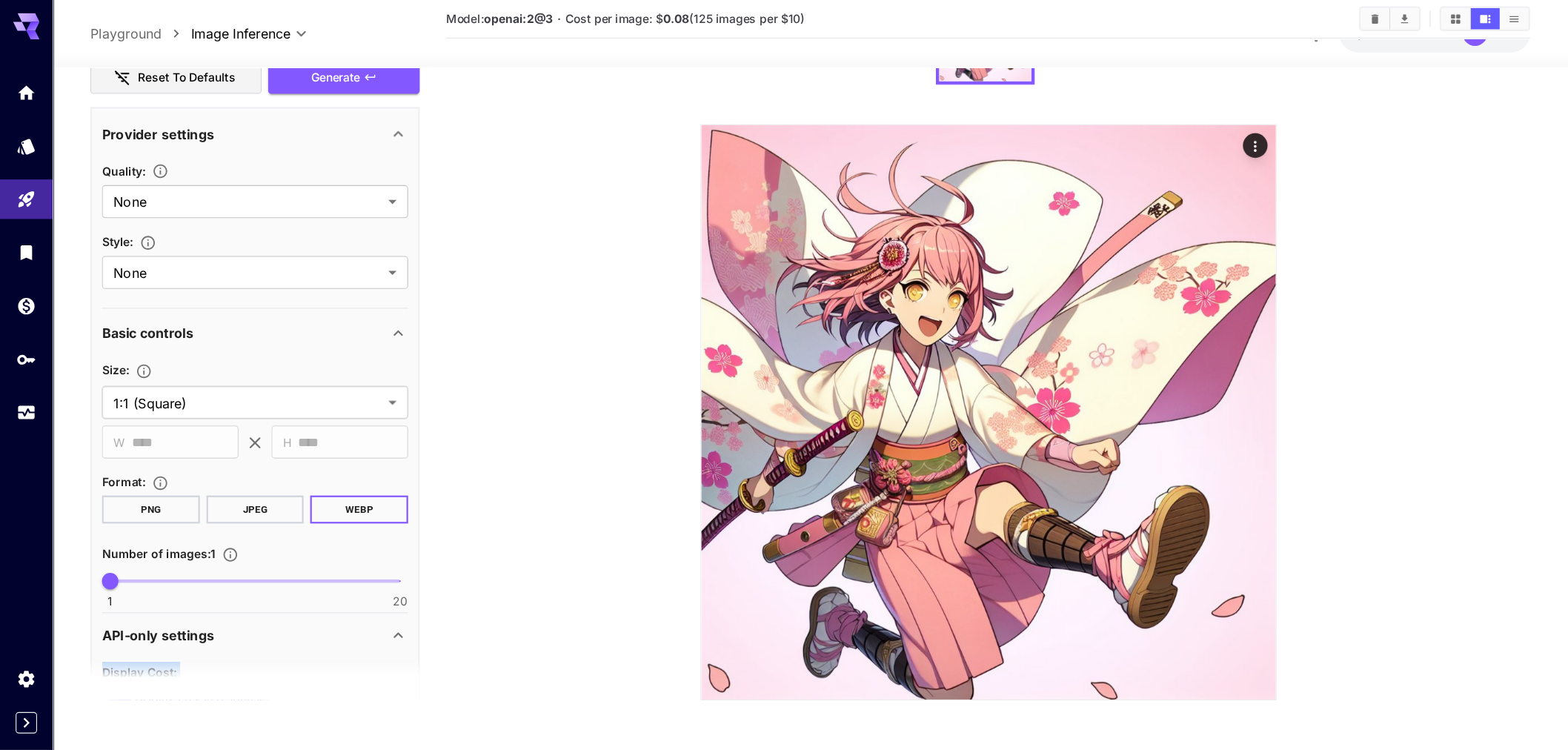 scroll, scrollTop: 116, scrollLeft: 0, axis: vertical 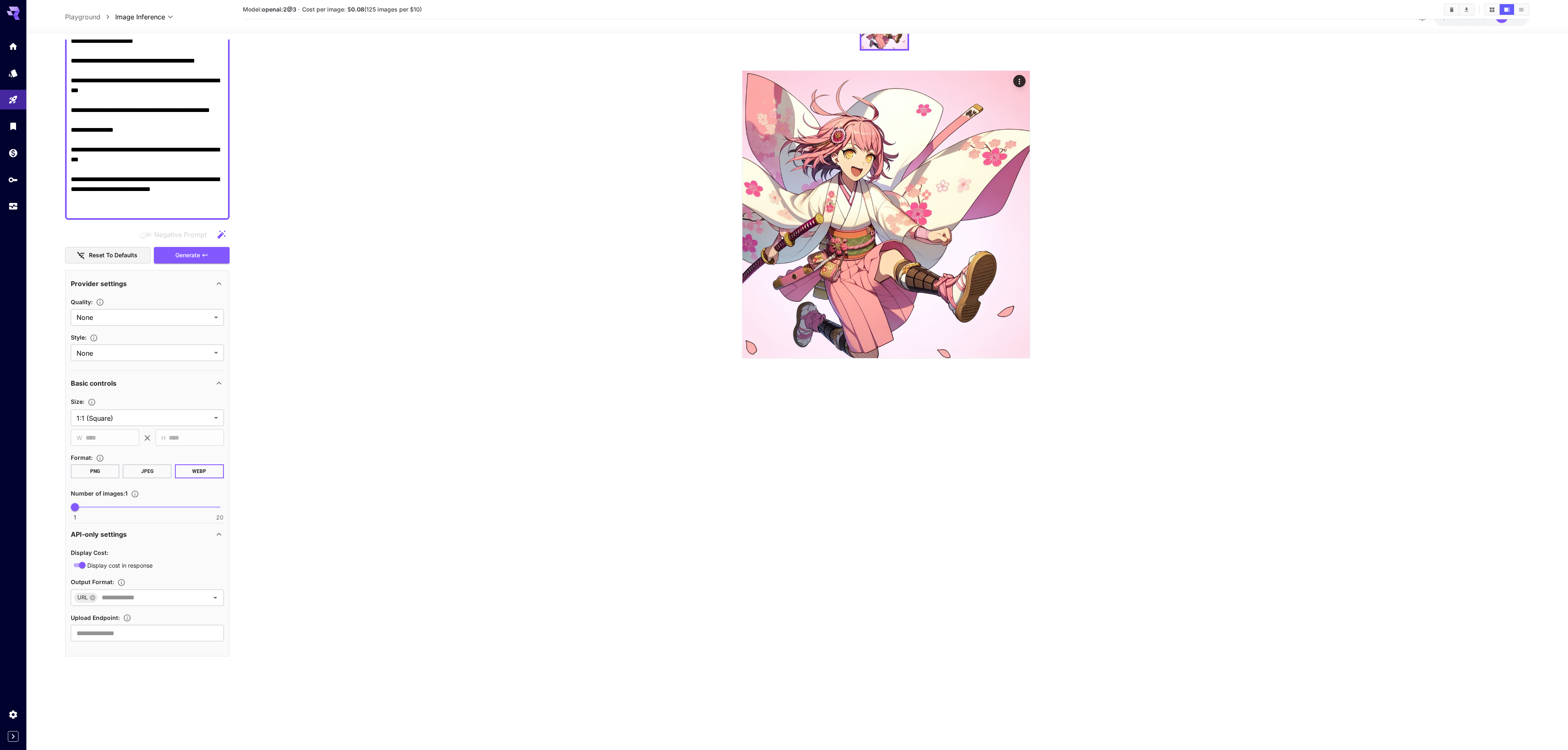 drag, startPoint x: 701, startPoint y: 4, endPoint x: 464, endPoint y: 456, distance: 510.3656 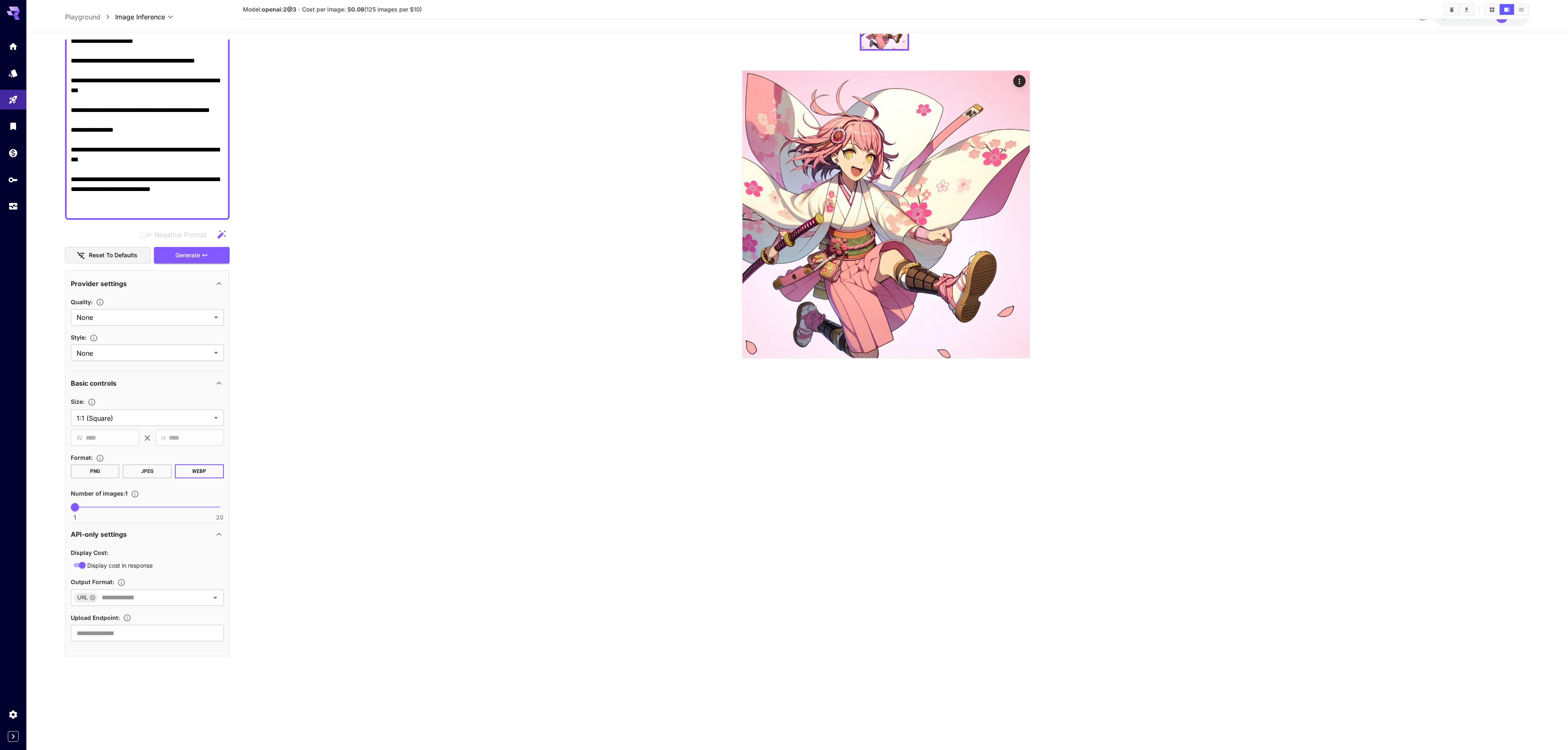 click on "Model:  openai:2@3 · Cost per image: $ 0.08  (125 images per $10)" at bounding box center [886, 350] 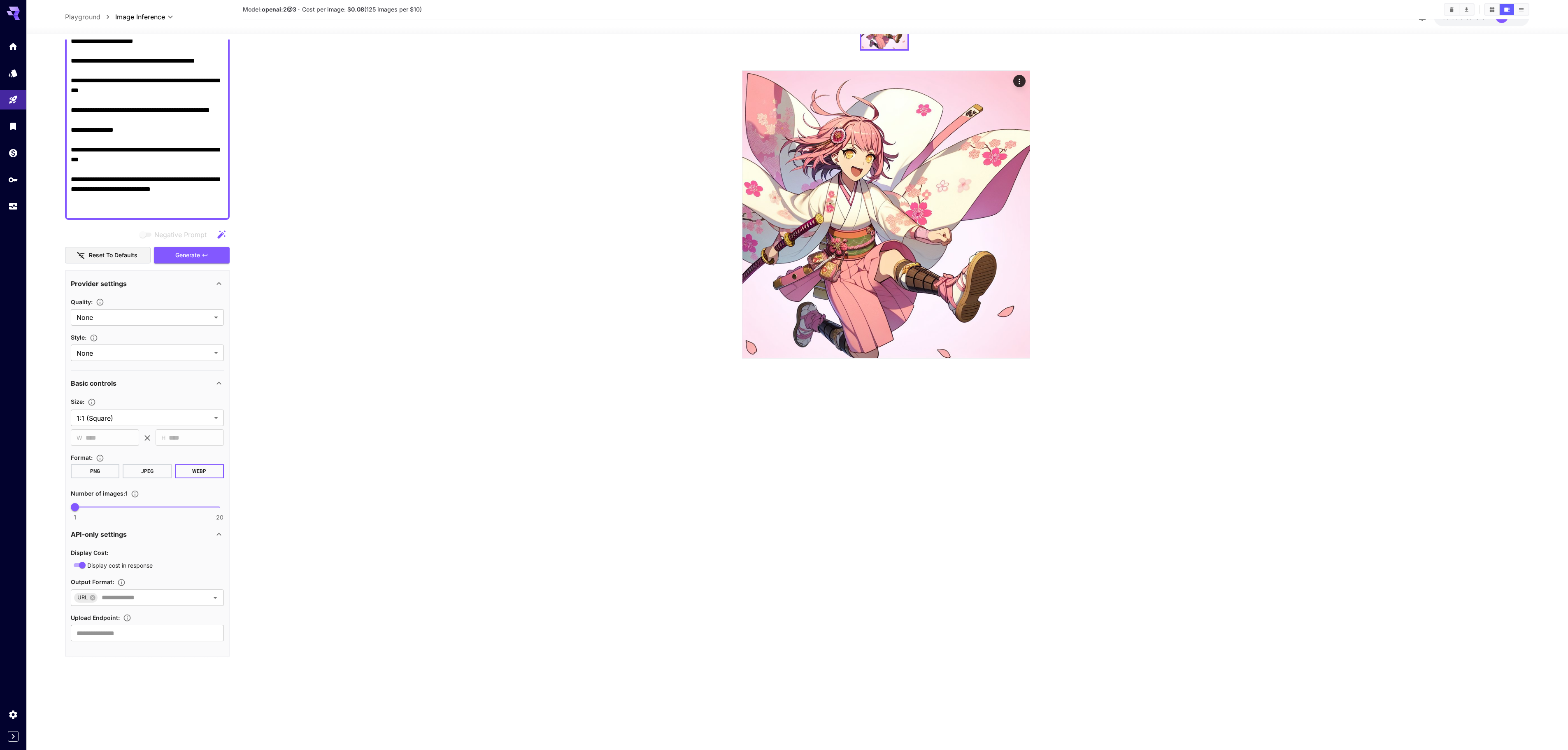 click on "API-only settings" at bounding box center [99, 534] 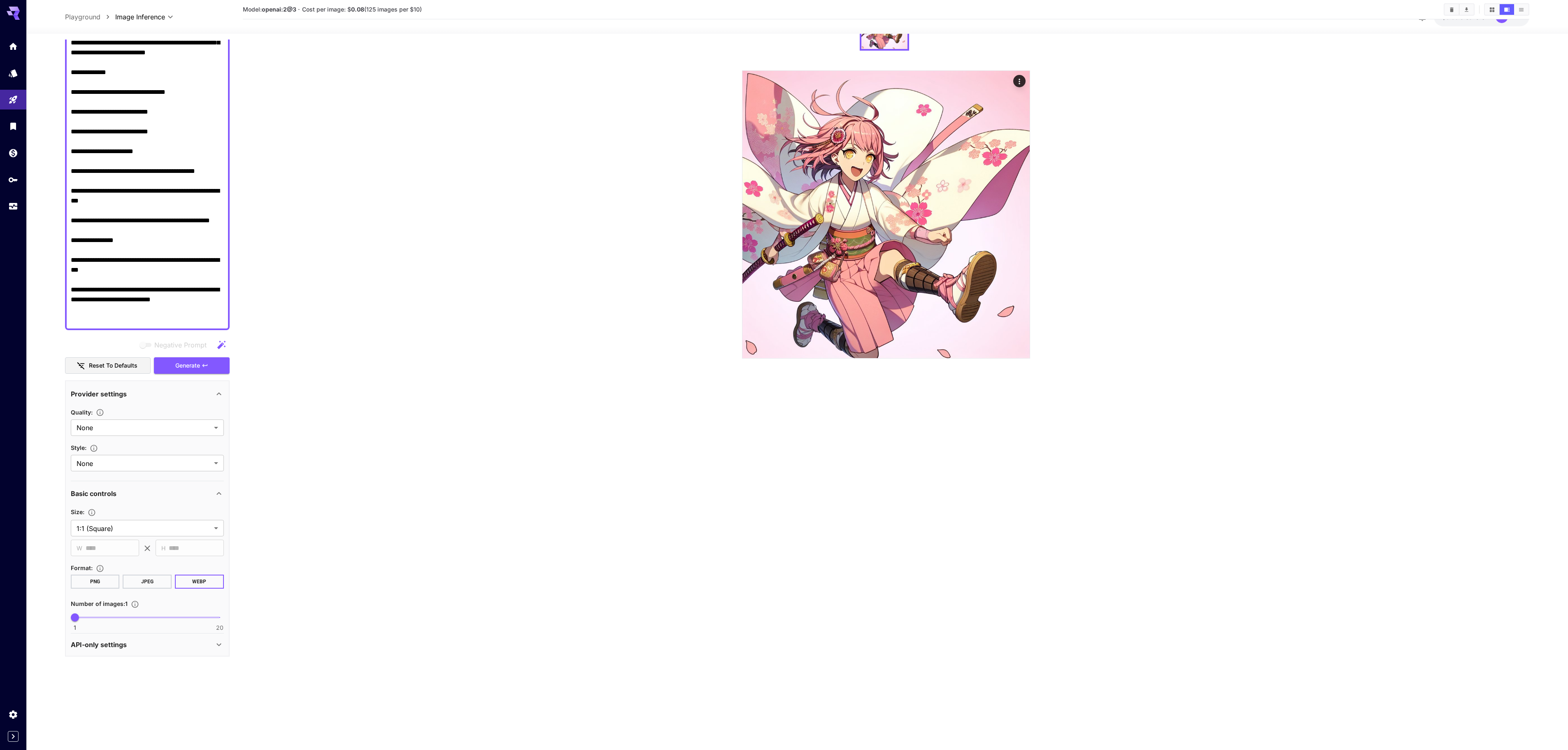 scroll, scrollTop: 427, scrollLeft: 0, axis: vertical 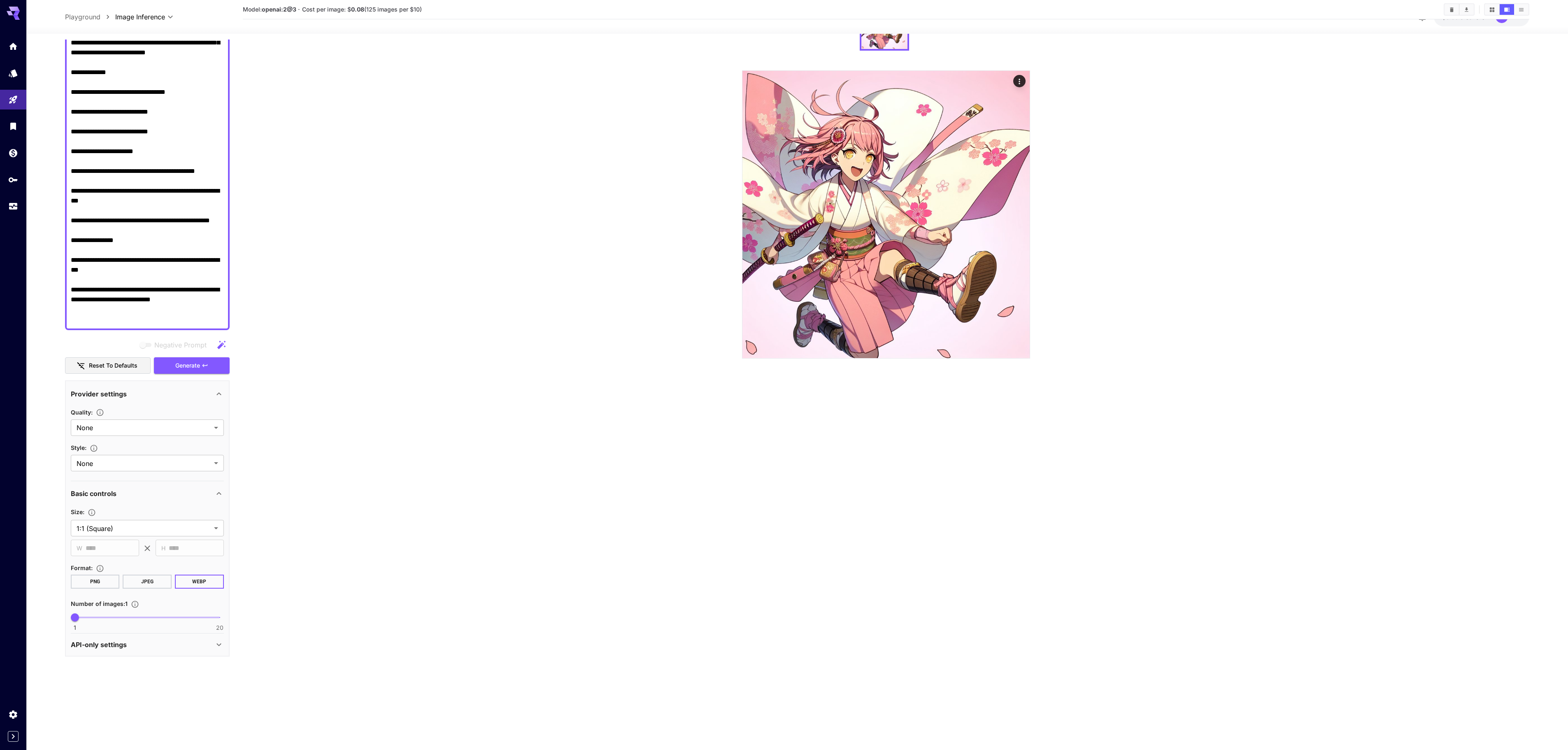 click on "API-only settings" at bounding box center [99, 645] 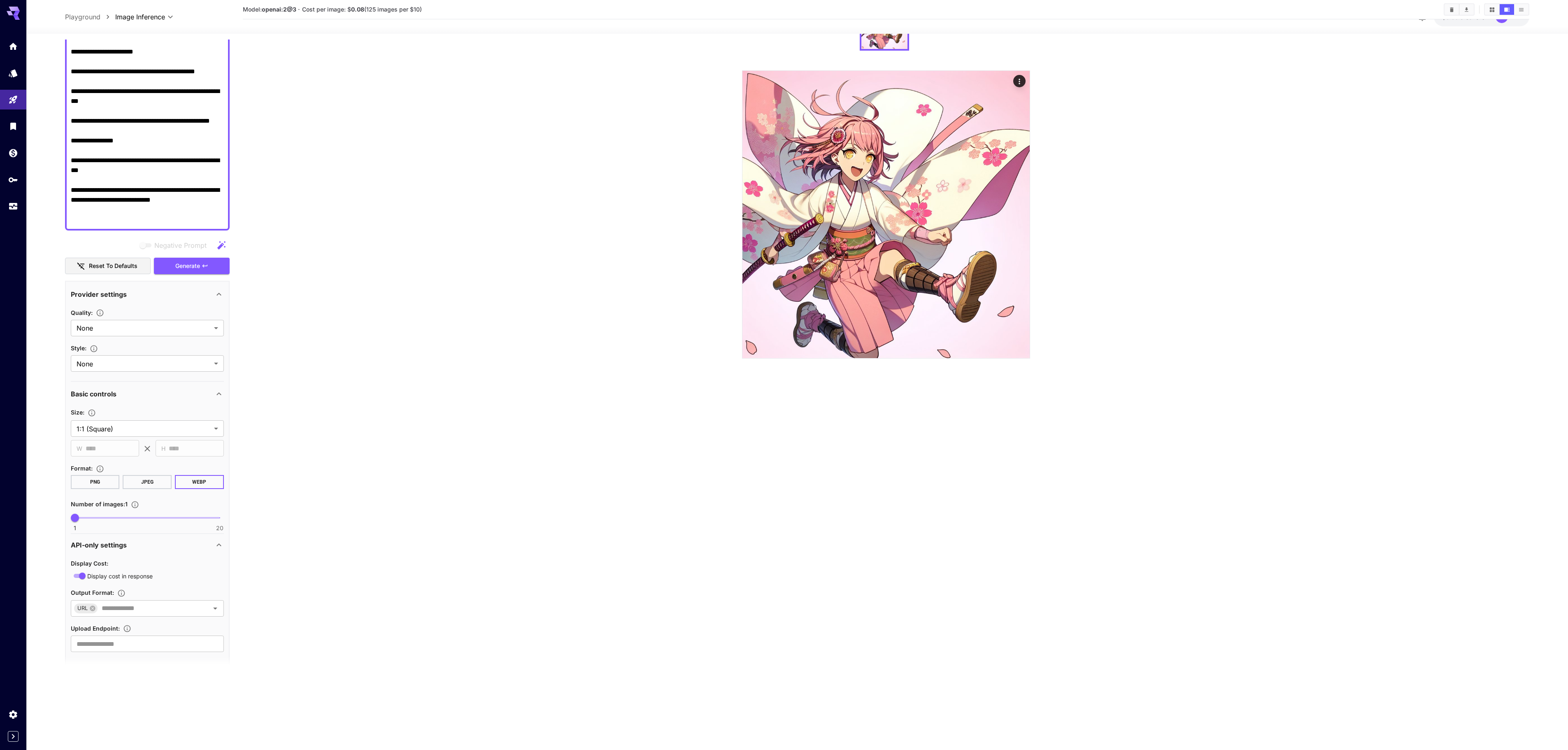 scroll, scrollTop: 539, scrollLeft: 0, axis: vertical 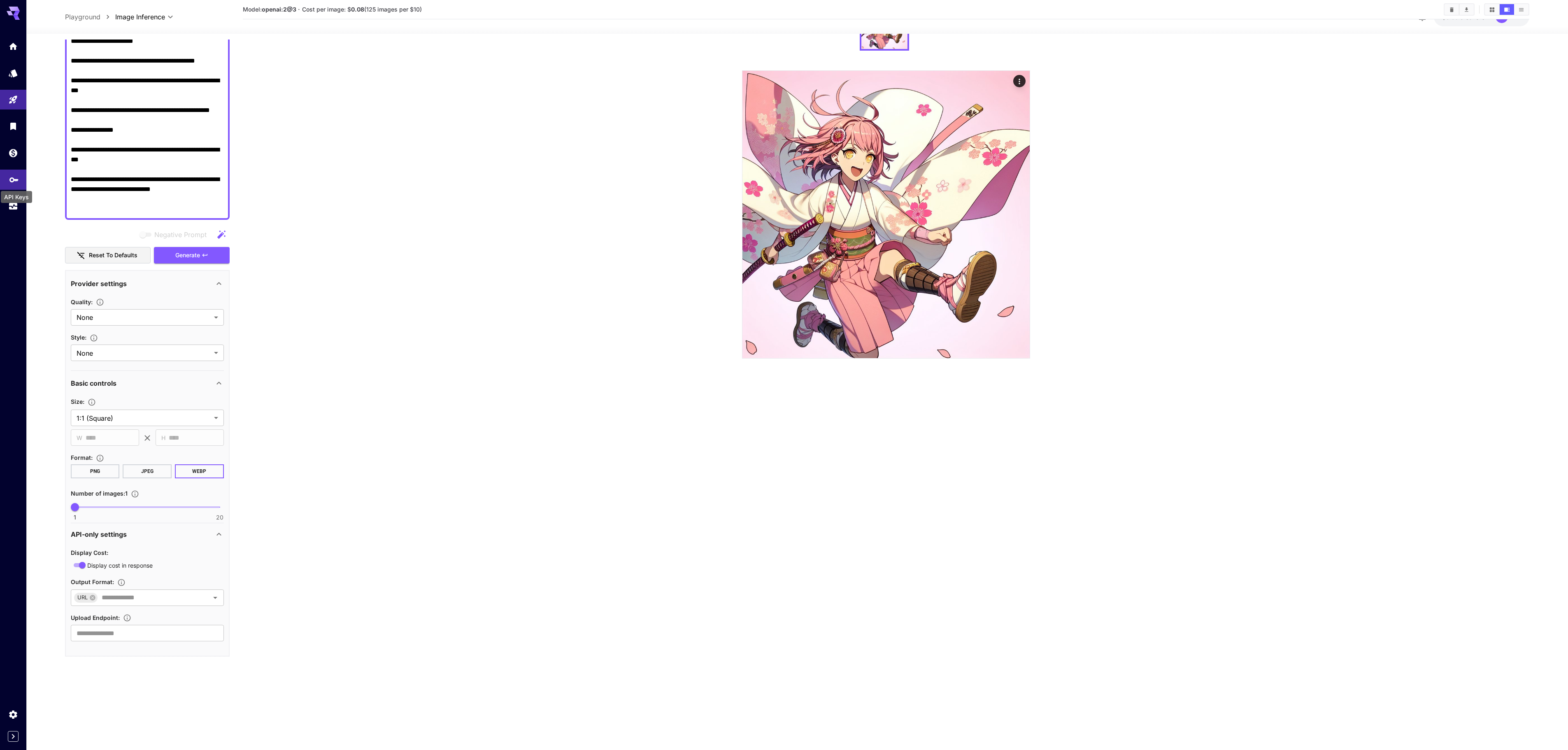 click 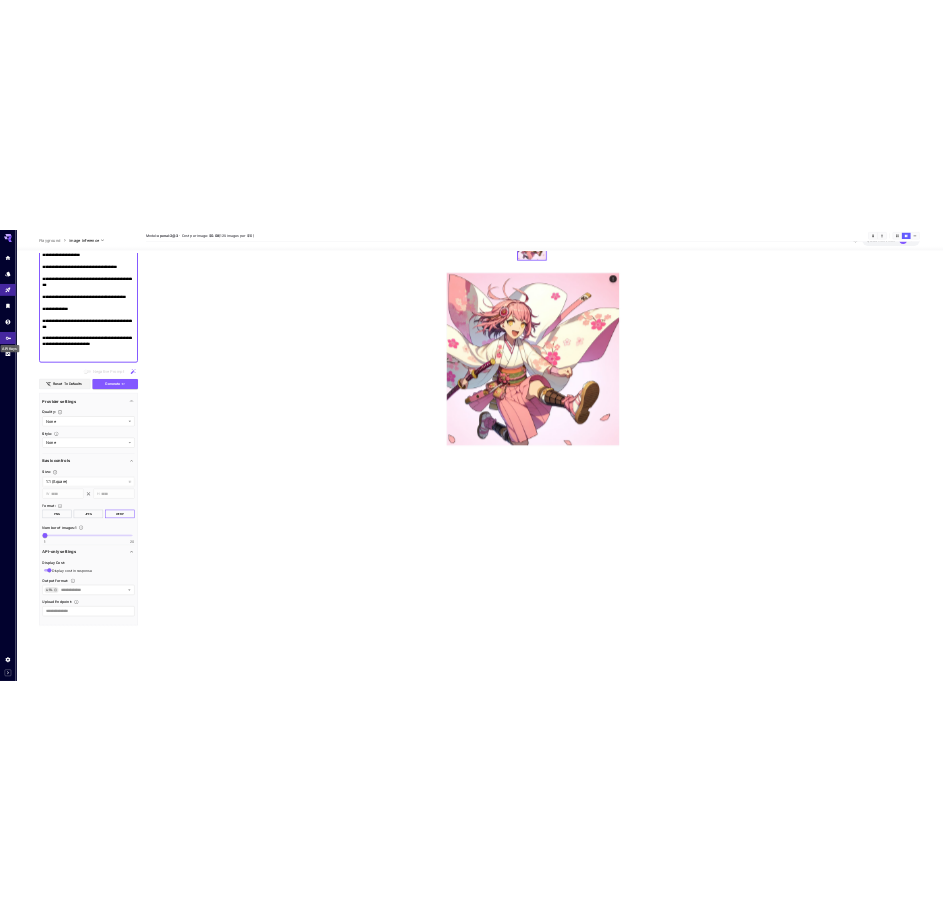scroll, scrollTop: 0, scrollLeft: 0, axis: both 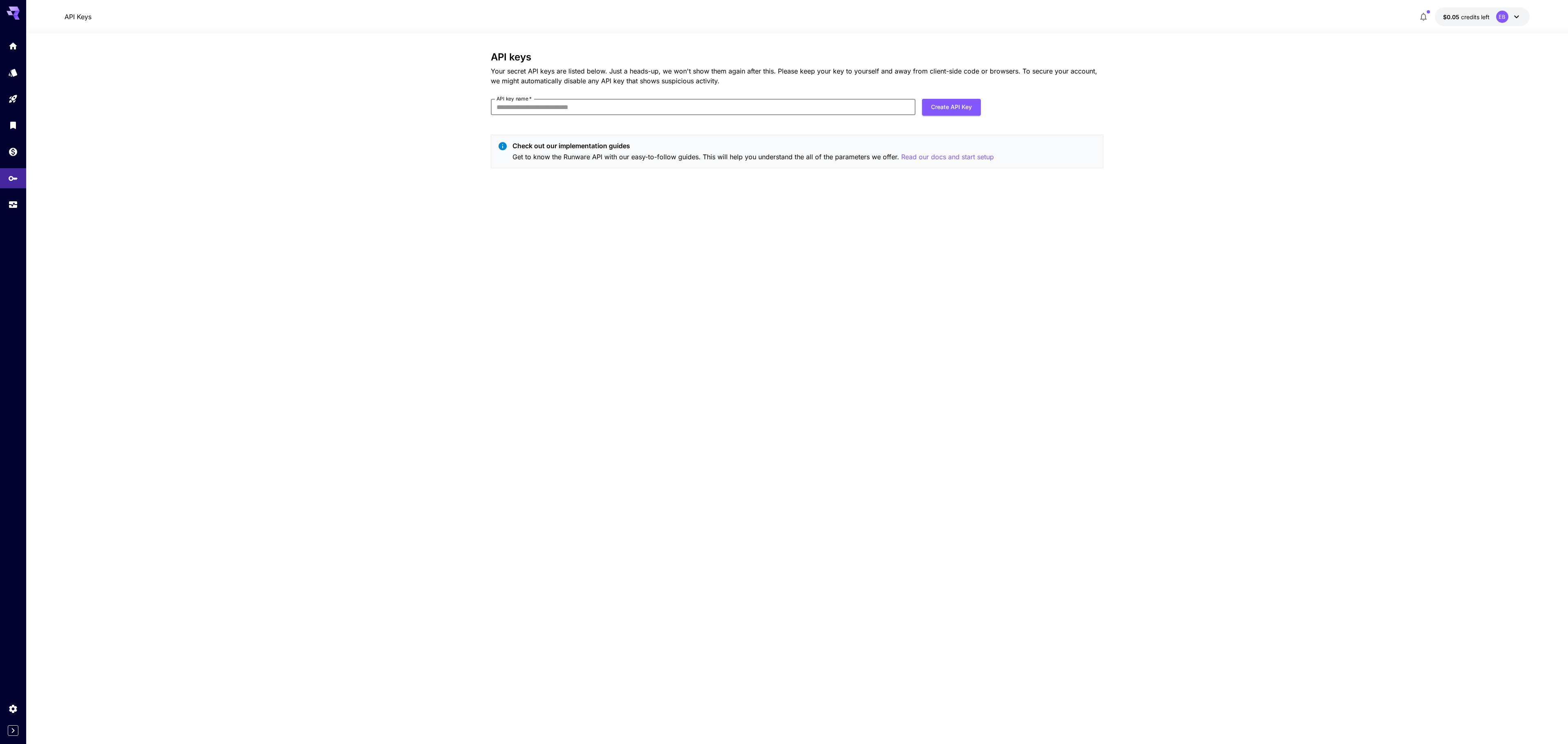 click on "API key name   *" at bounding box center [703, 107] 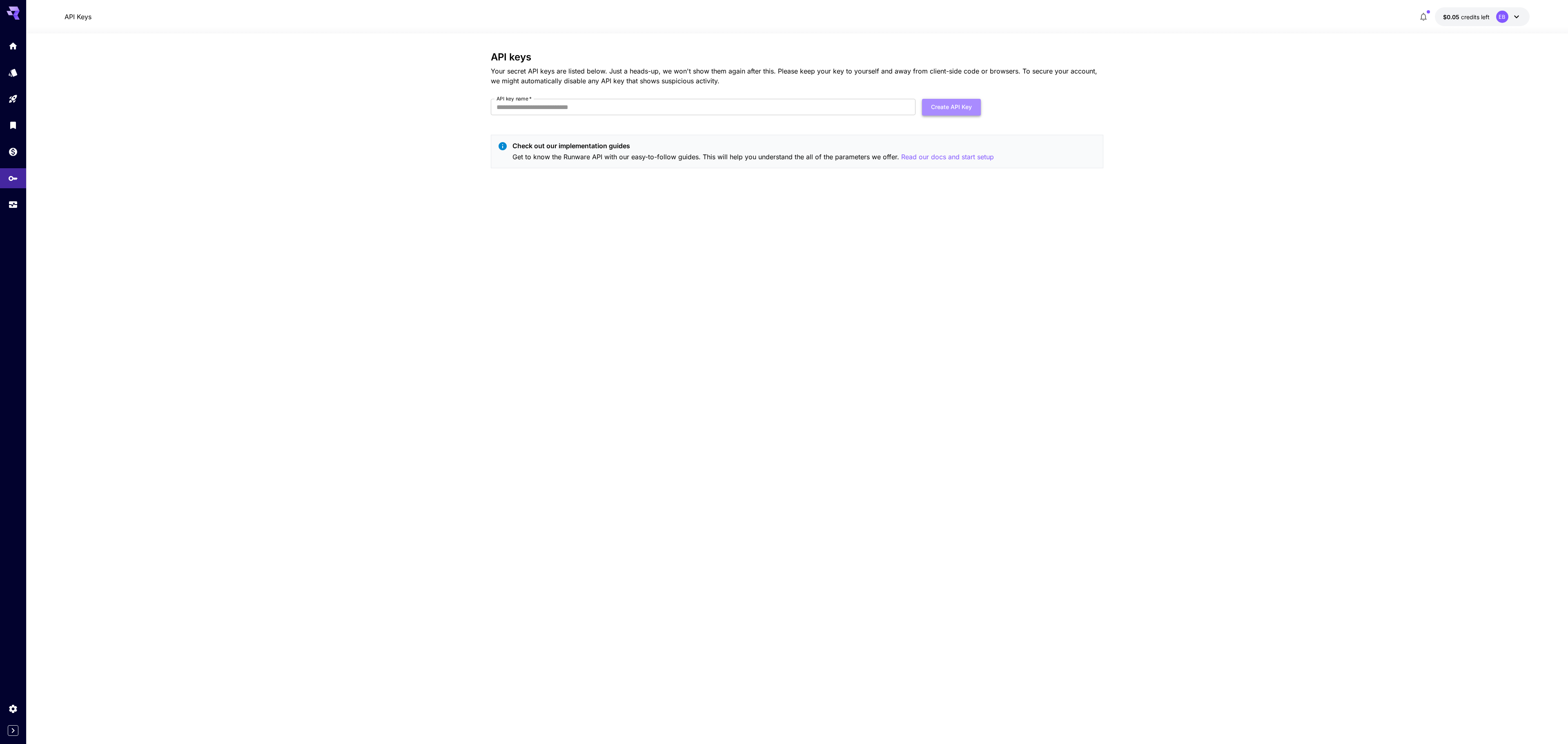 click on "Create API Key" at bounding box center (951, 107) 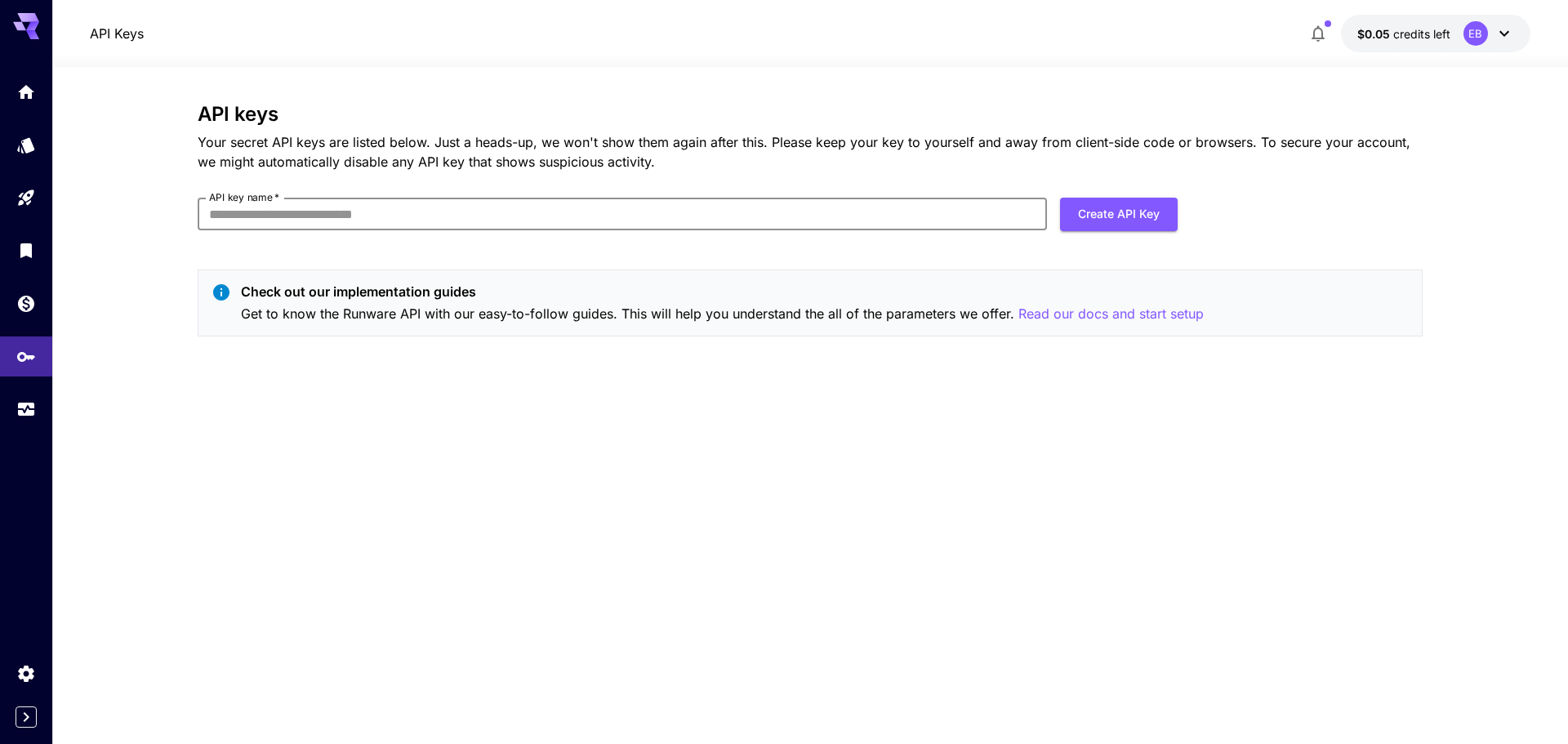 drag, startPoint x: 2909, startPoint y: 0, endPoint x: 314, endPoint y: 207, distance: 2603.243 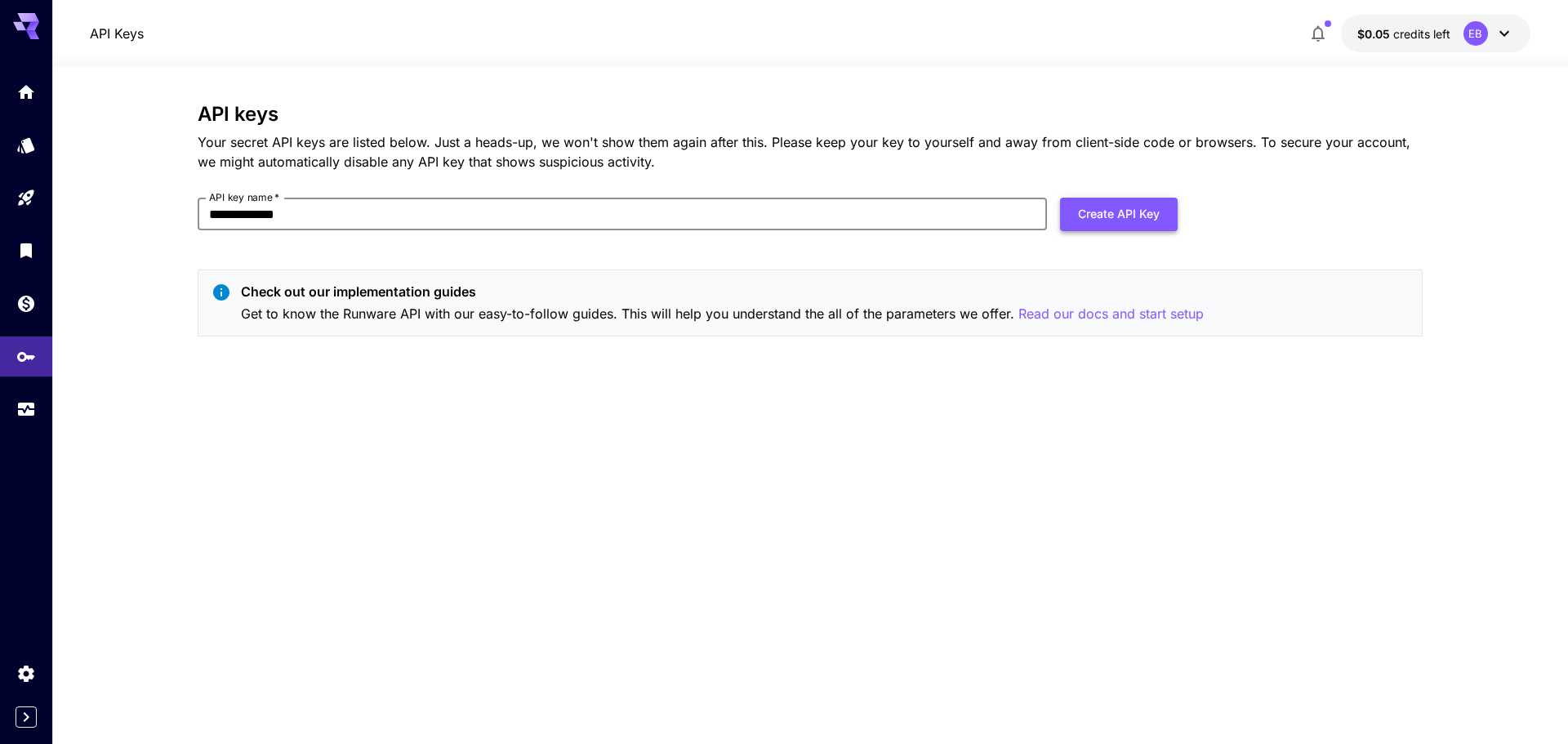 type on "**********" 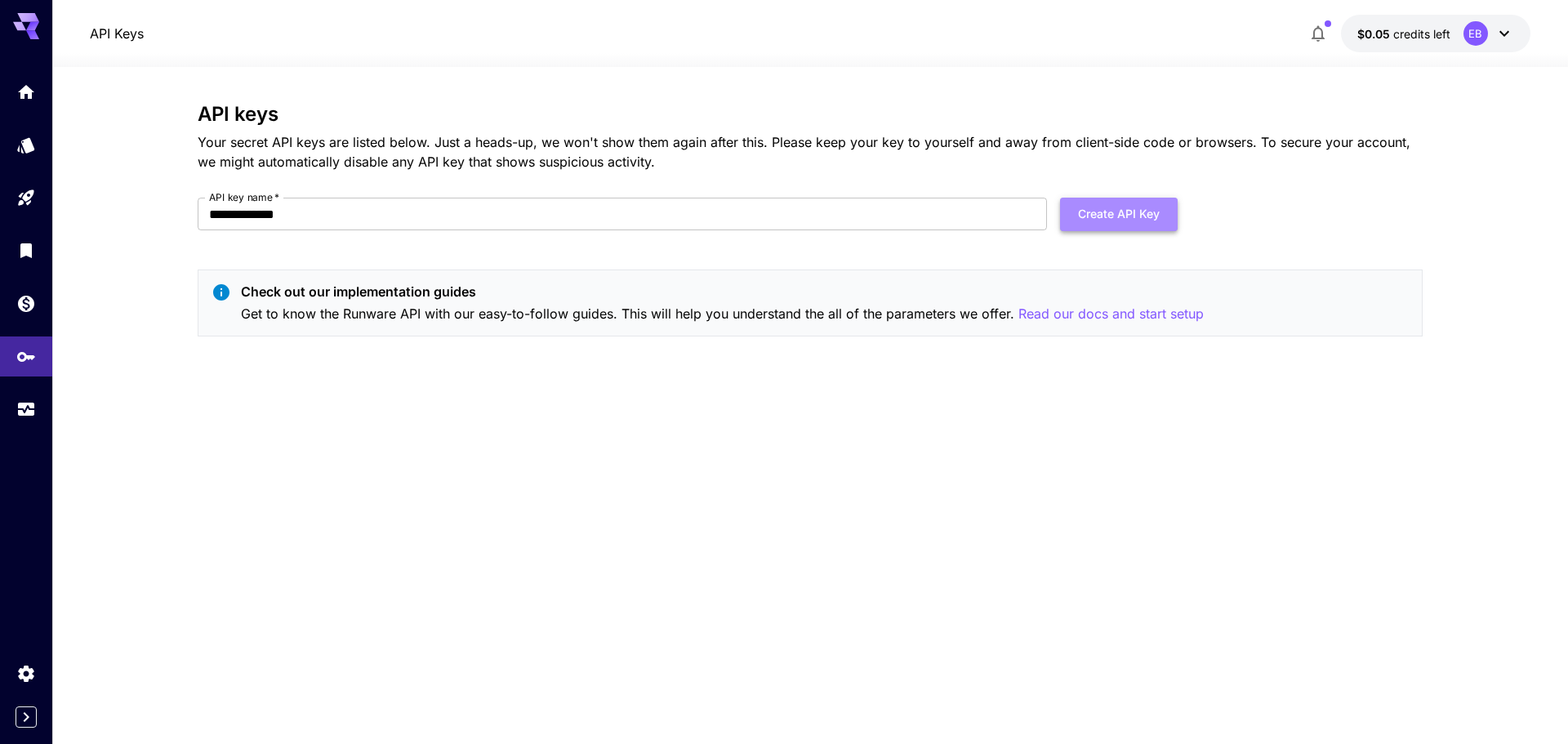 click on "Create API Key" at bounding box center [1119, 214] 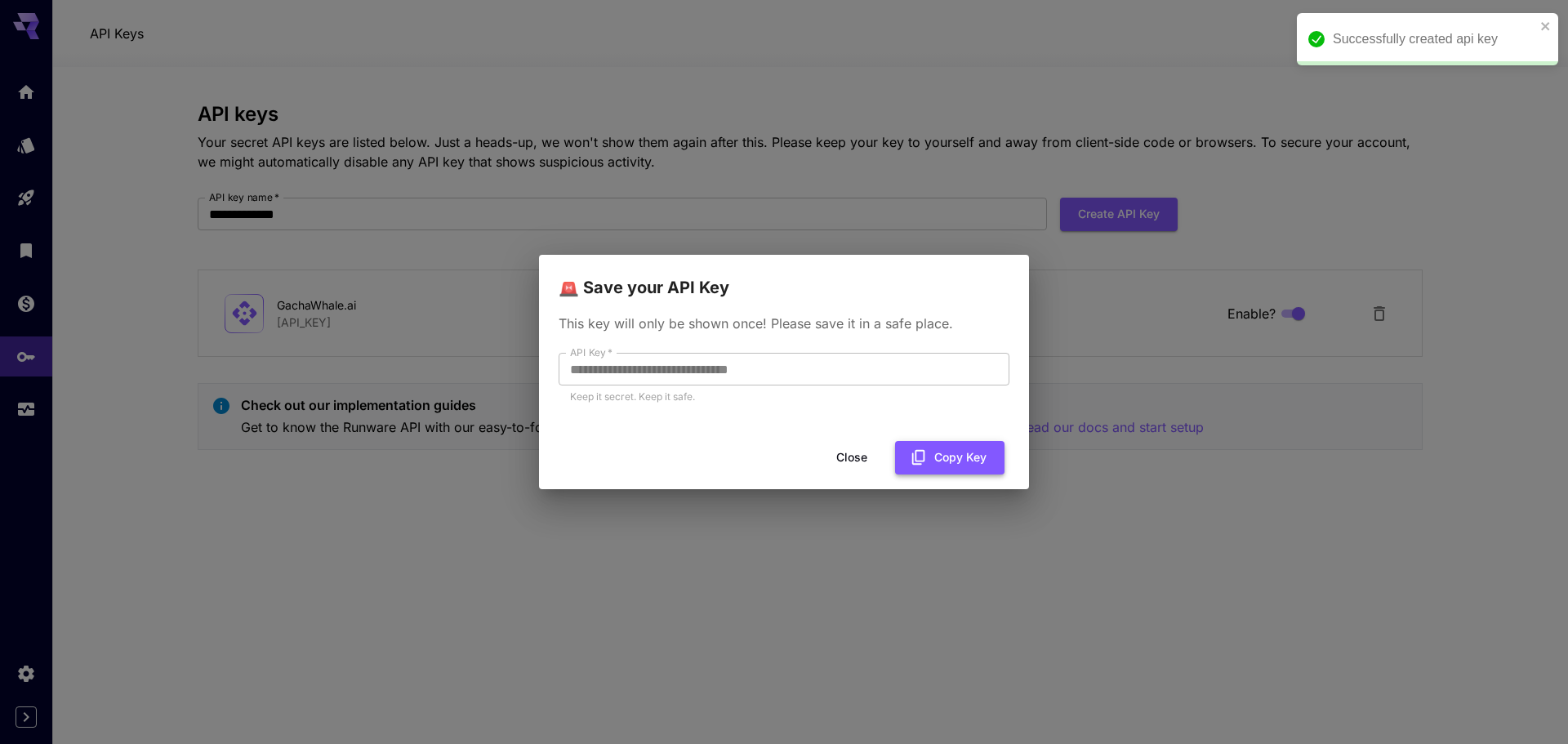 click on "Copy Key" at bounding box center [950, 457] 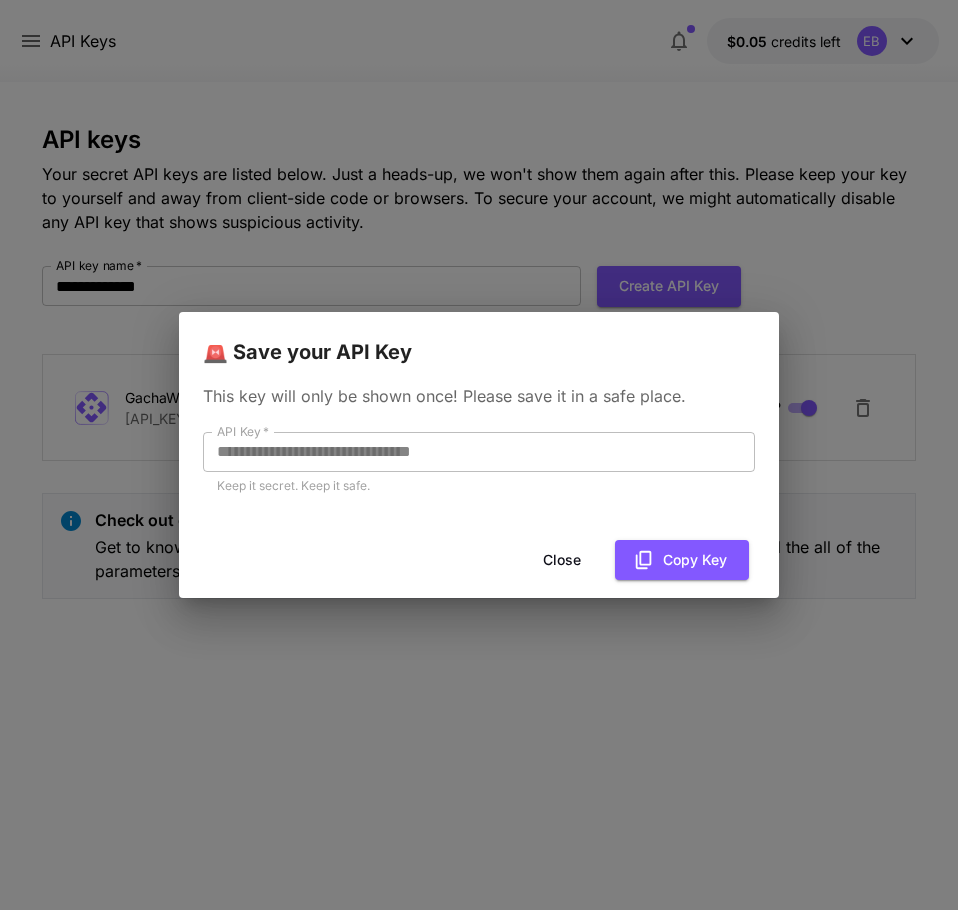 click on "Close" at bounding box center [562, 560] 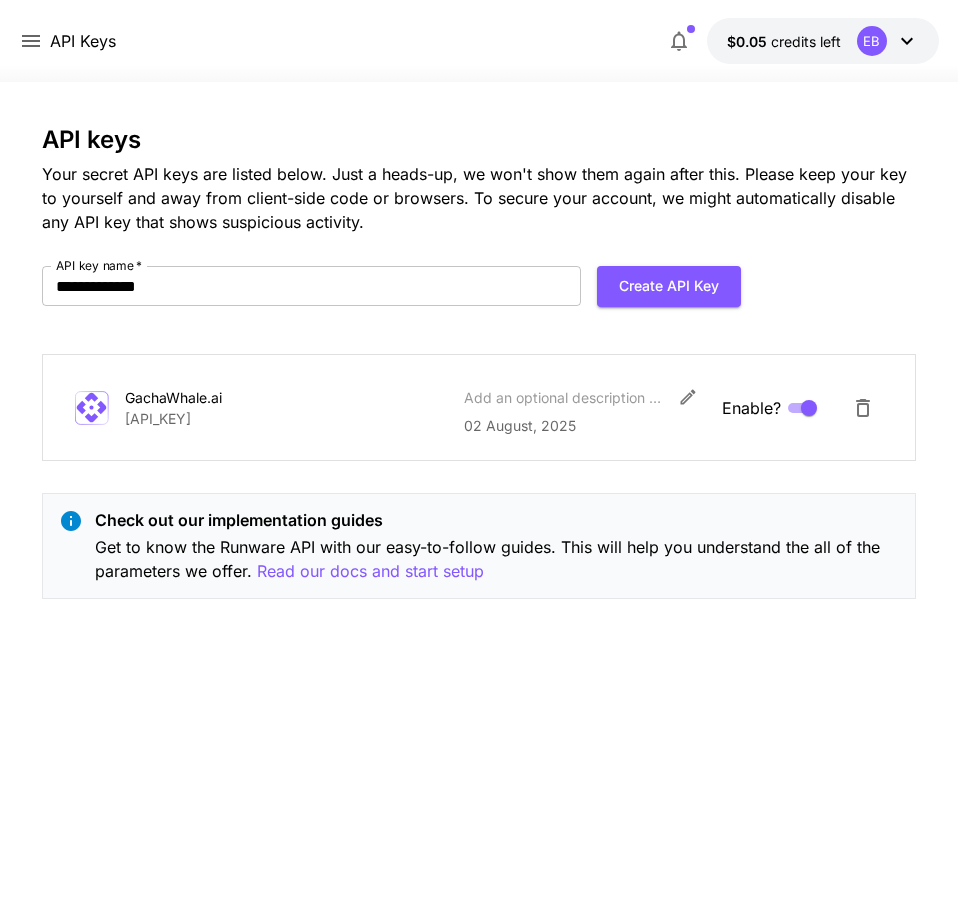click 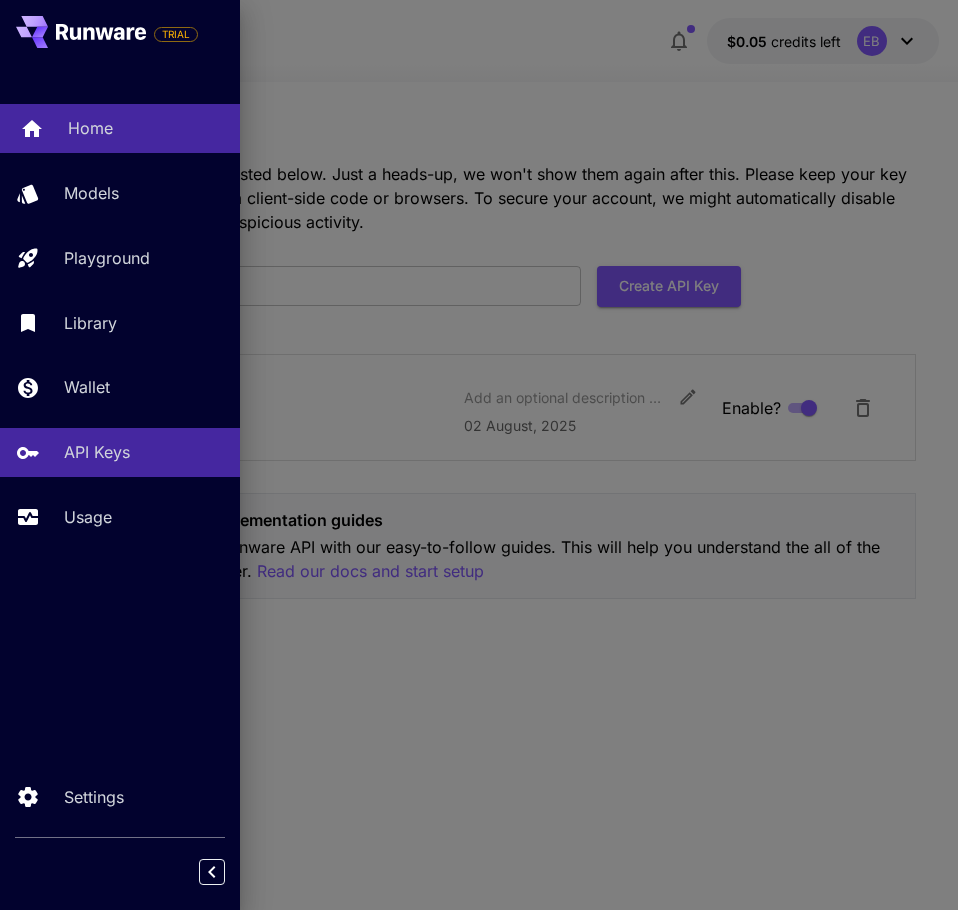 click on "Home" at bounding box center [146, 128] 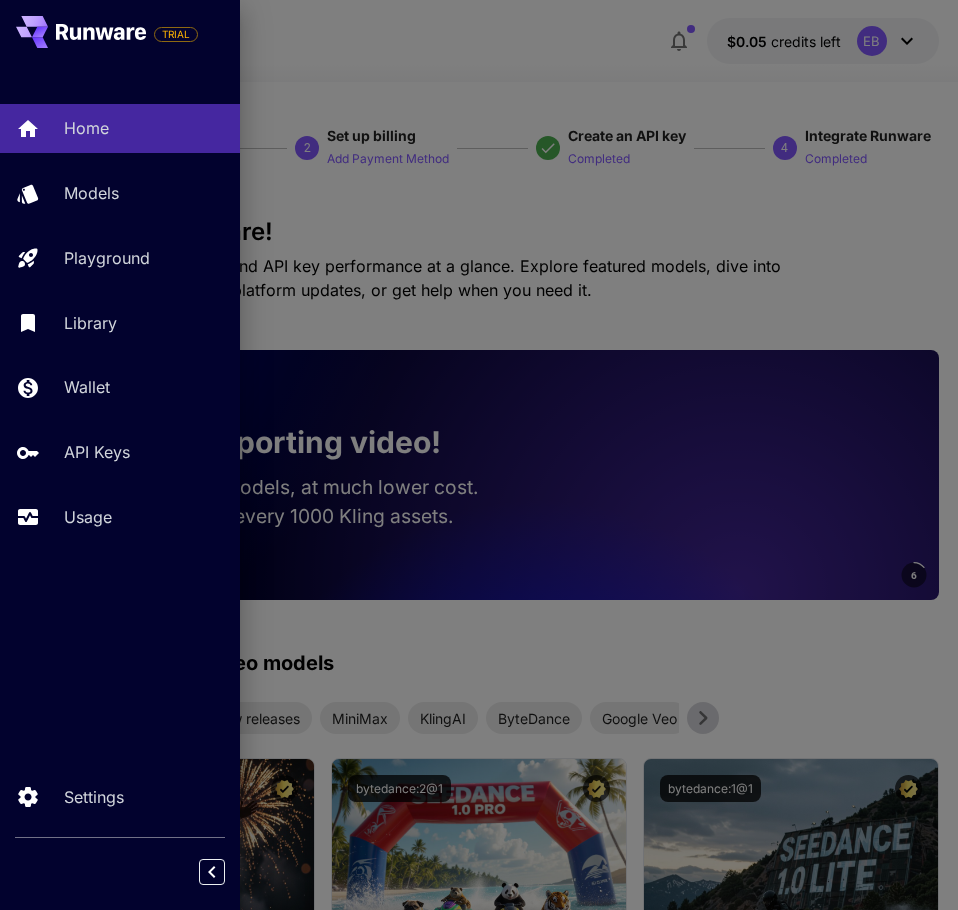 click at bounding box center [479, 455] 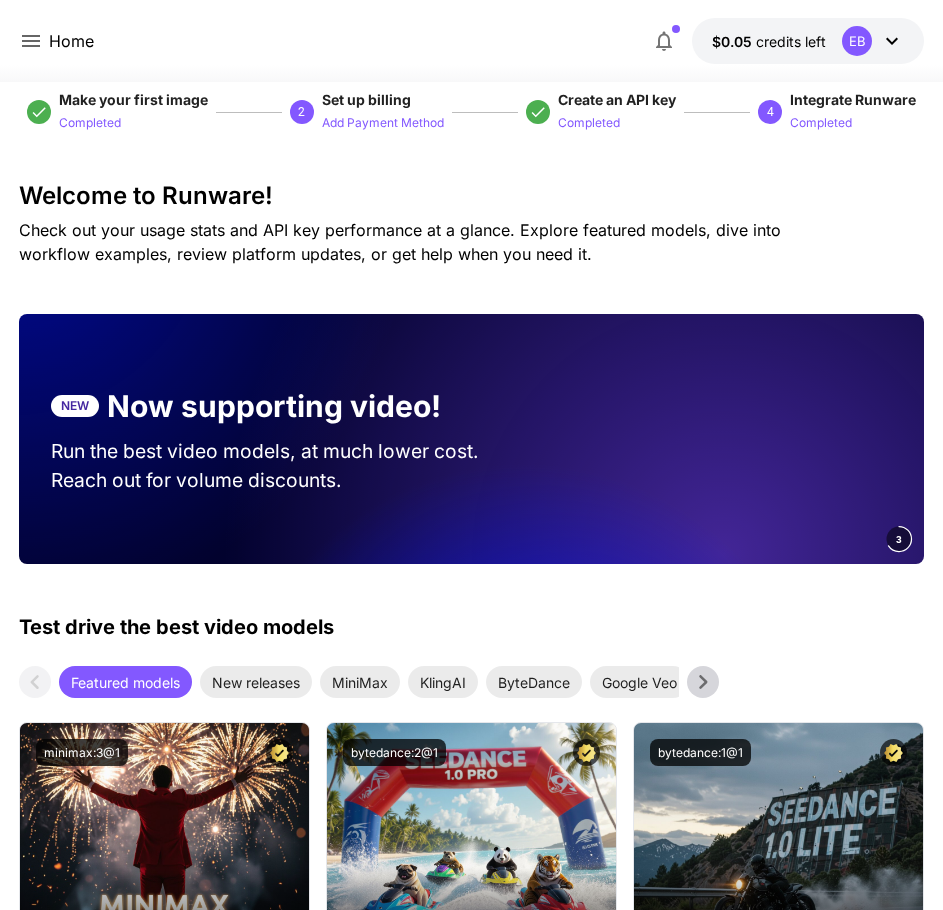scroll, scrollTop: 0, scrollLeft: 0, axis: both 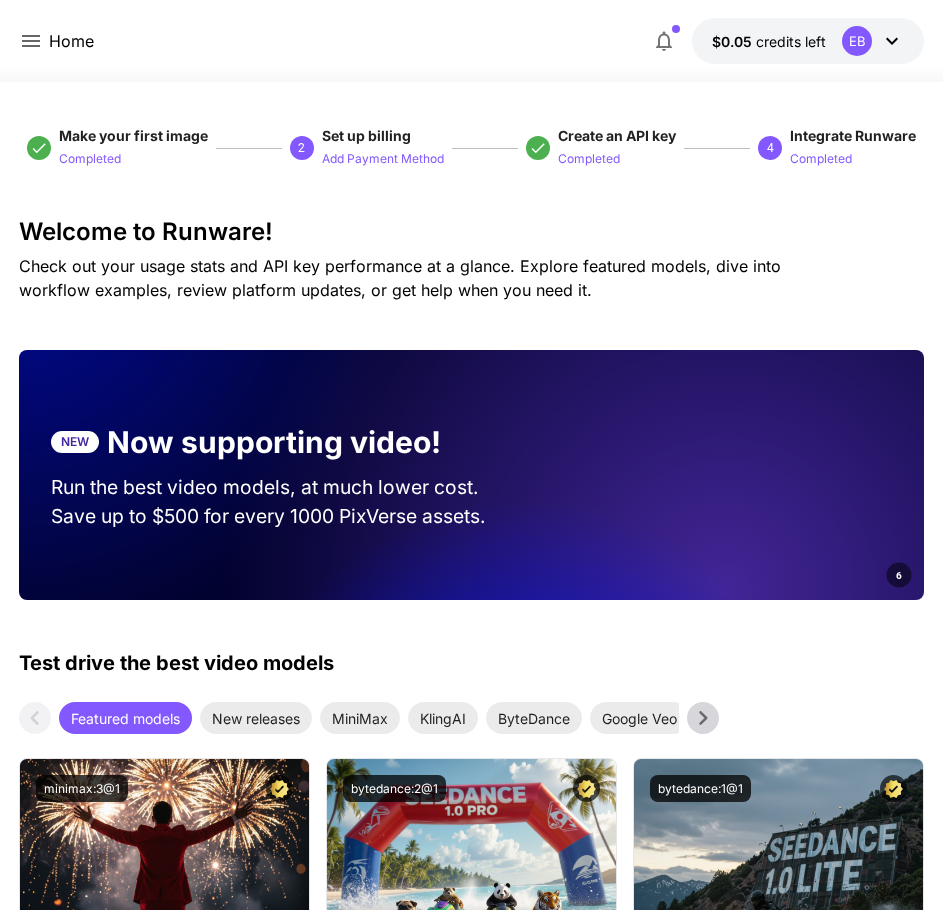 click 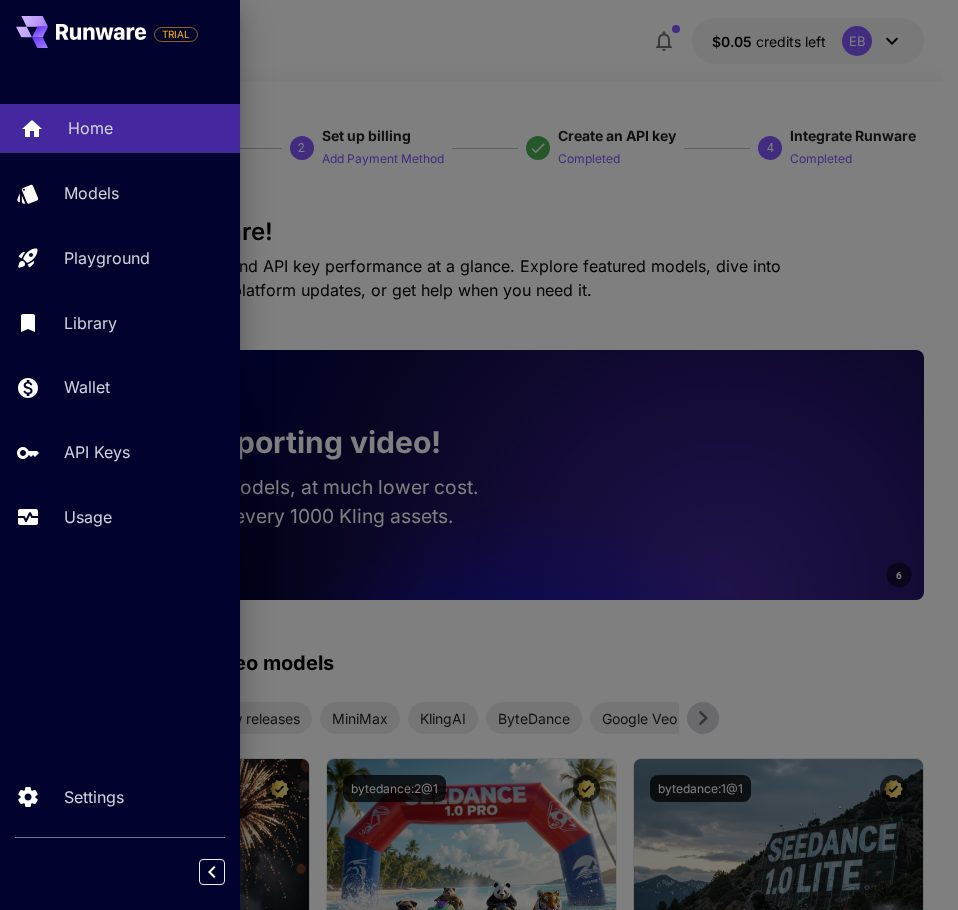 click on "Home" at bounding box center [90, 128] 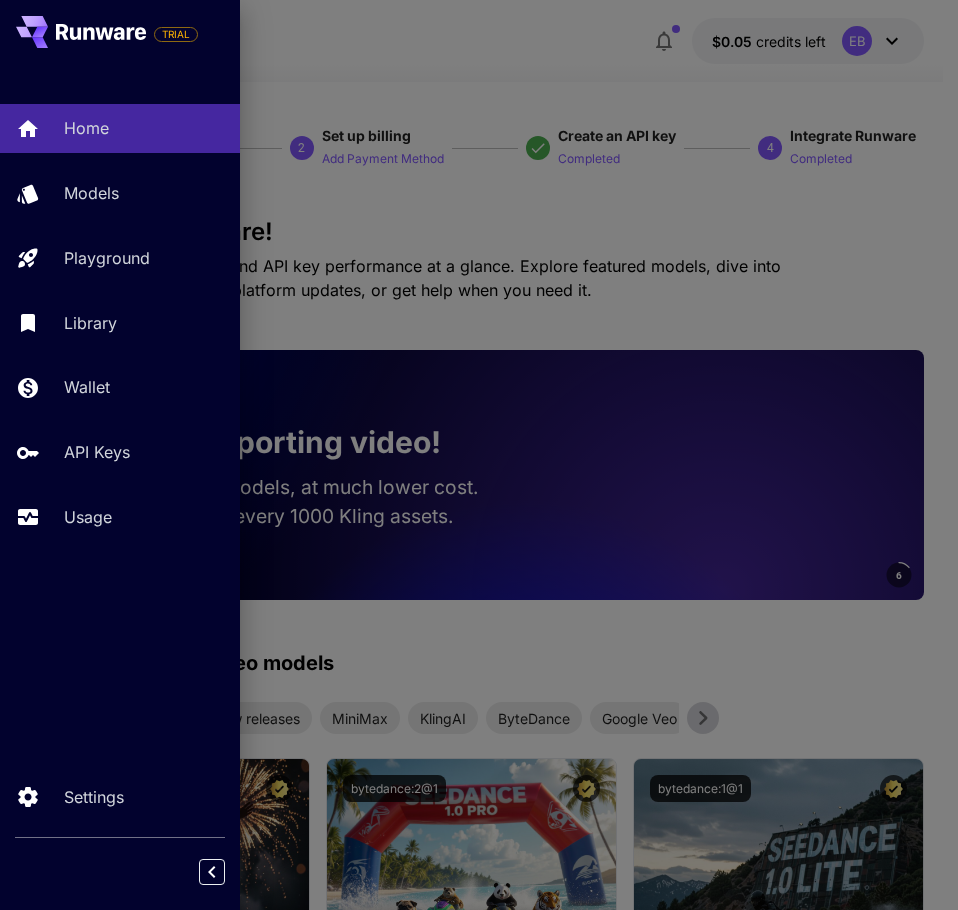 click at bounding box center (479, 455) 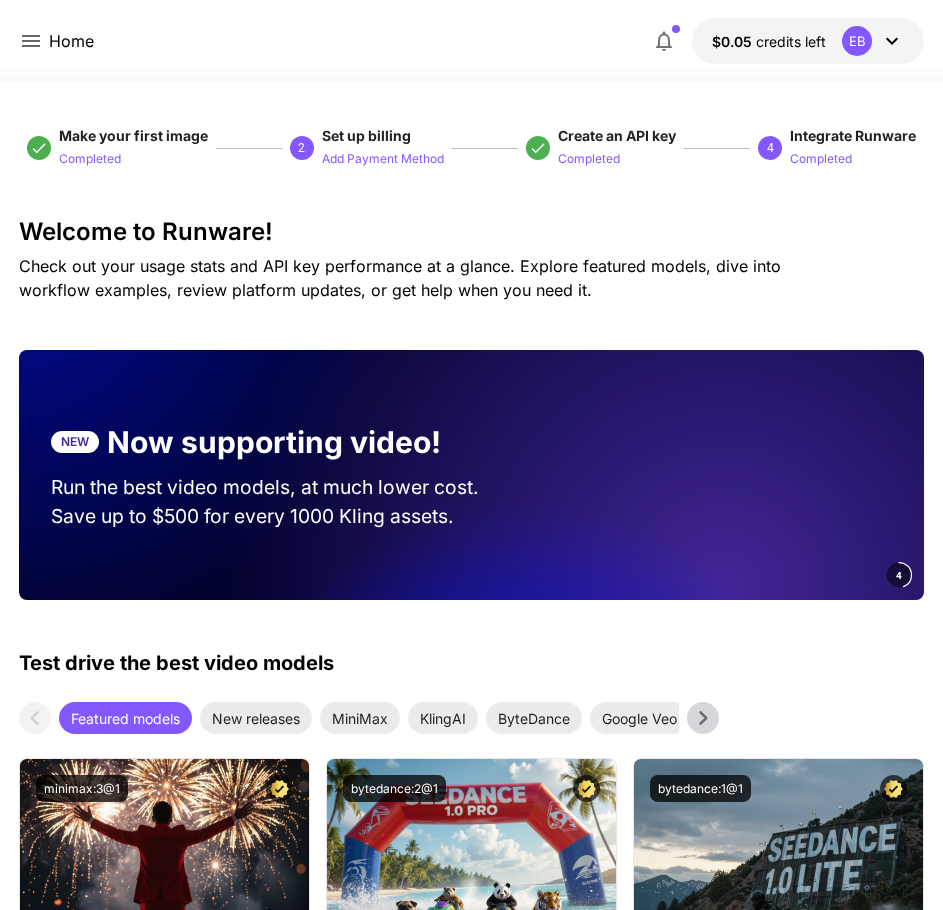 click 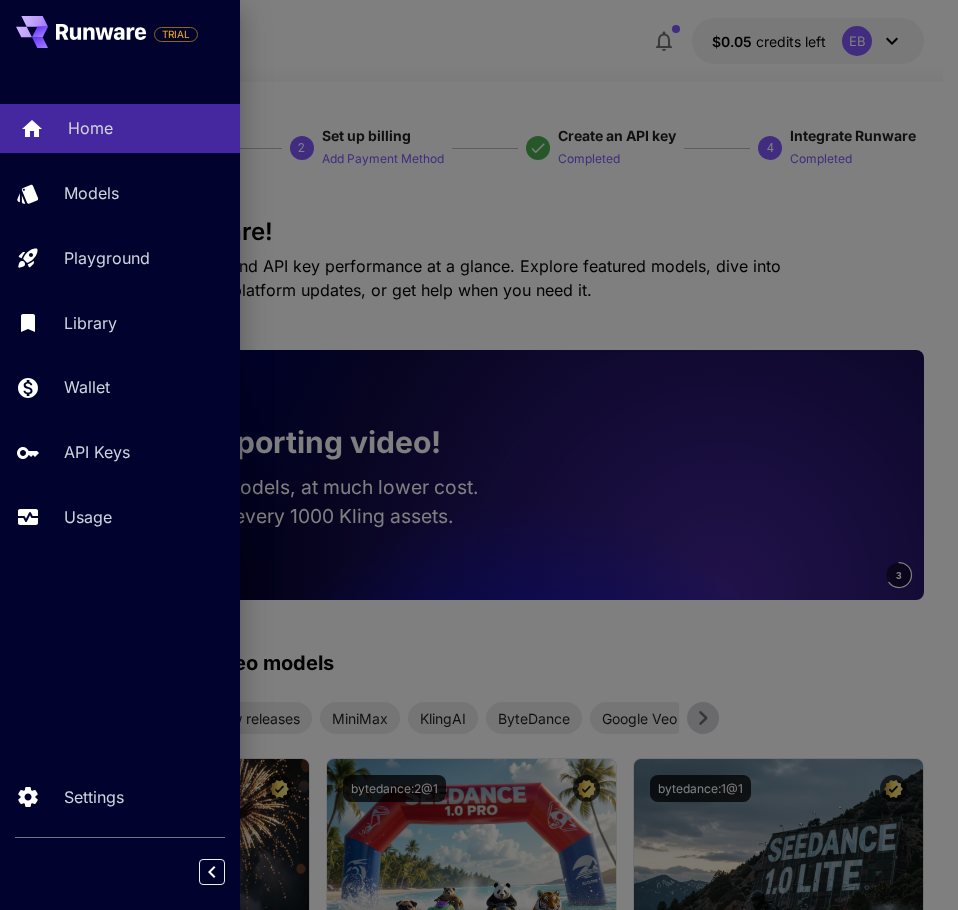 click on "Home" at bounding box center [90, 128] 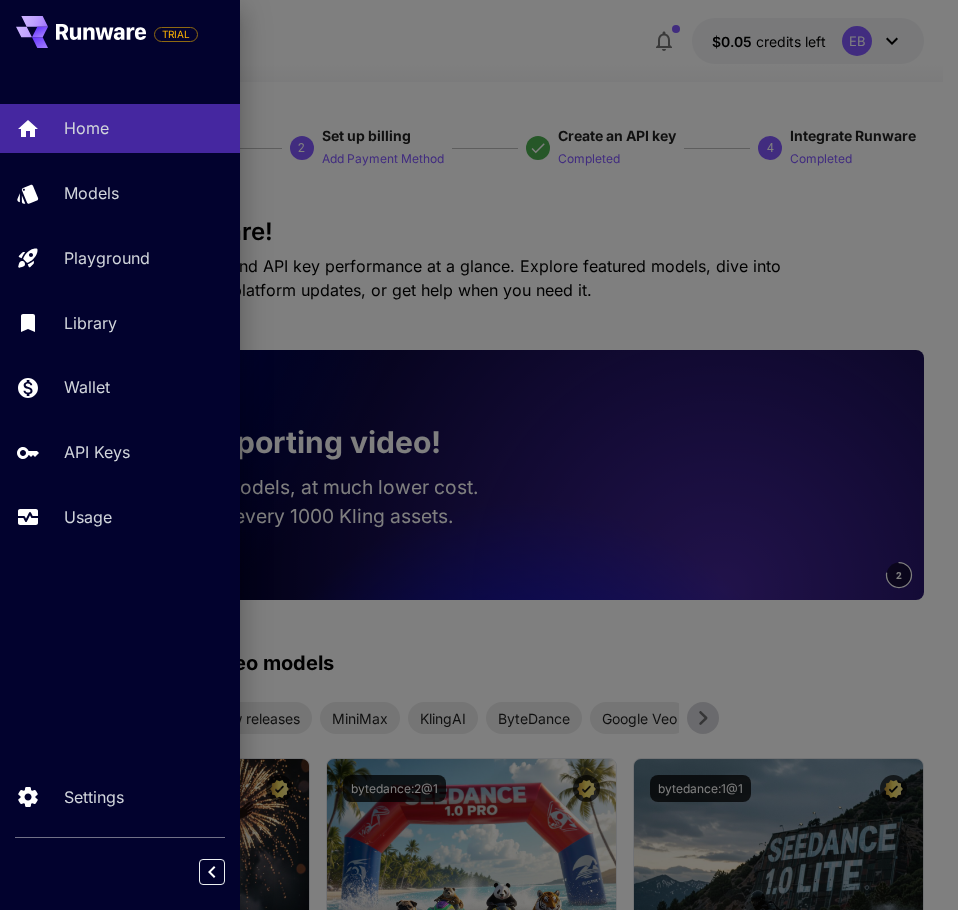 click at bounding box center (479, 455) 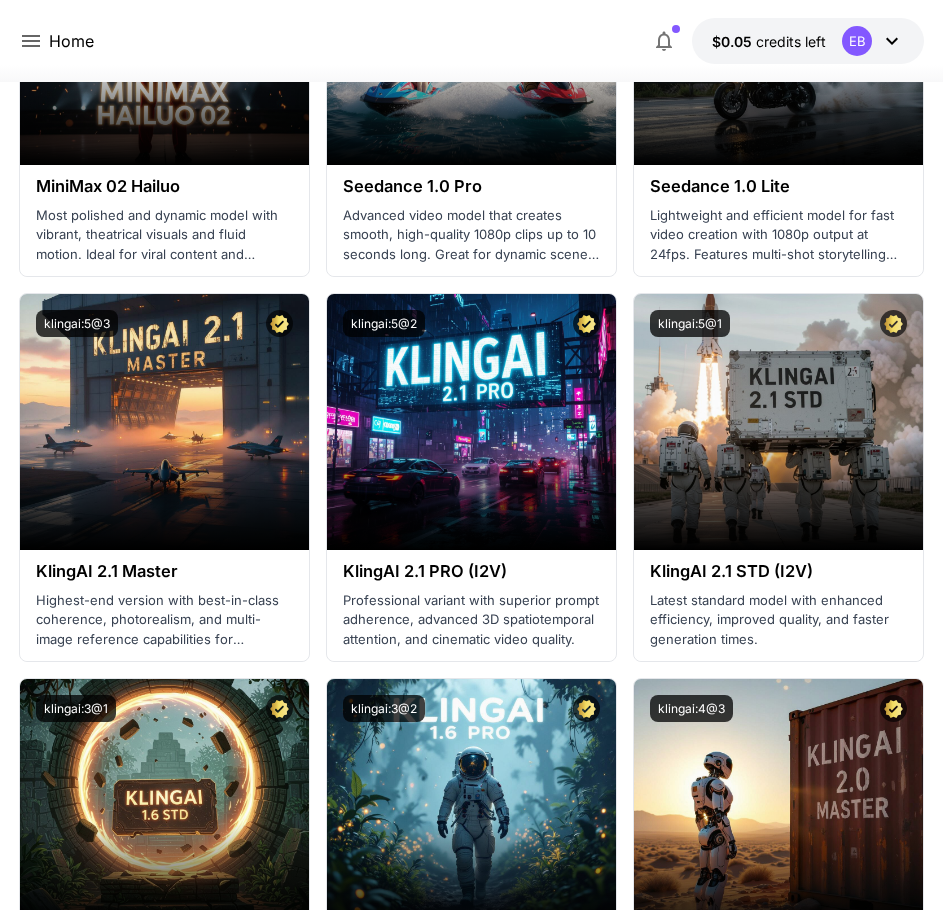 scroll, scrollTop: 859, scrollLeft: 0, axis: vertical 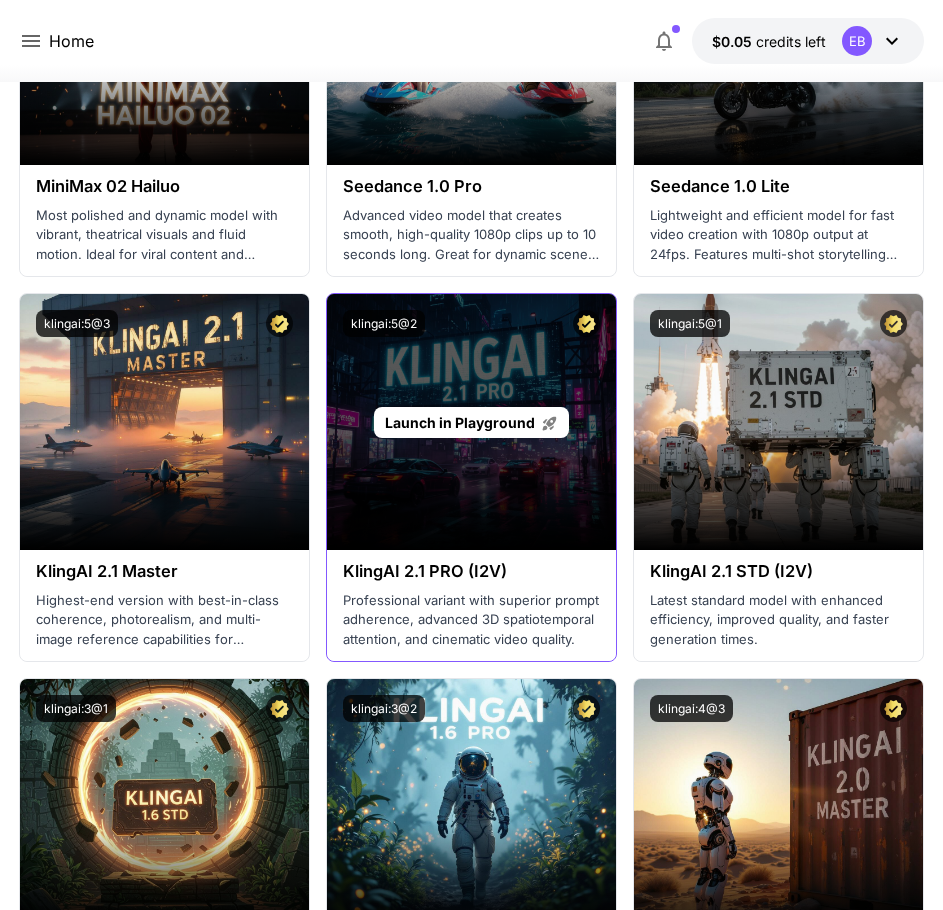 click on "Launch in Playground" at bounding box center (471, 422) 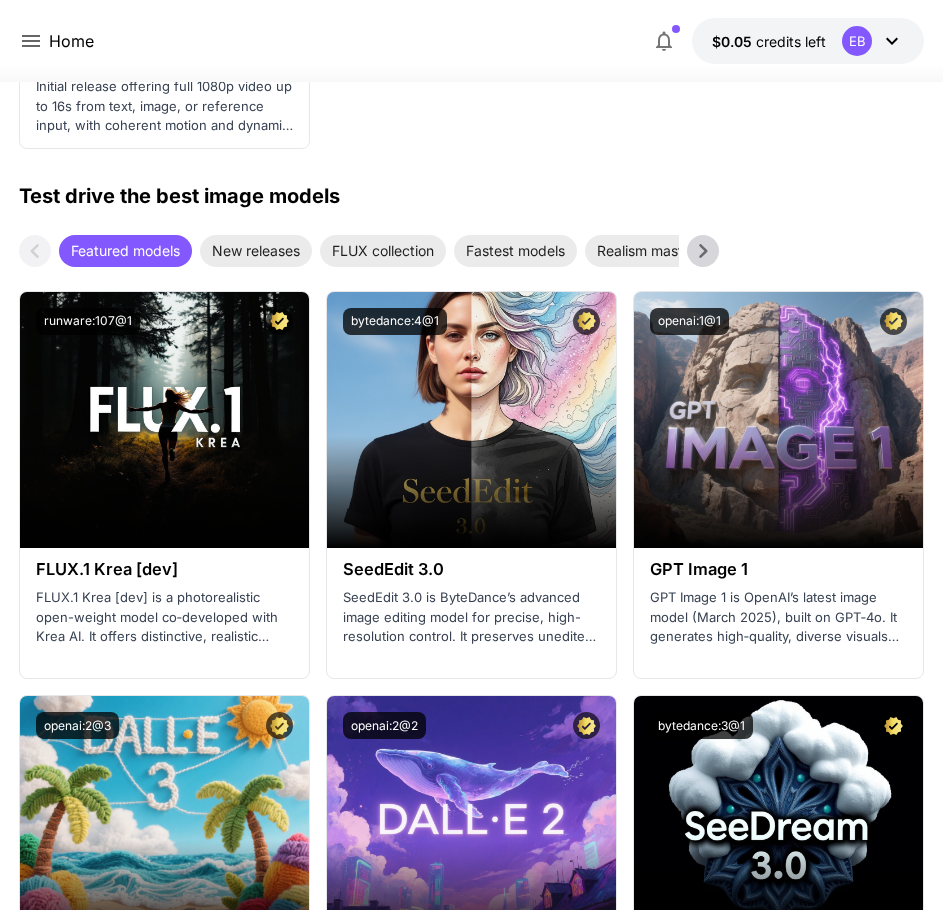 scroll, scrollTop: 3299, scrollLeft: 0, axis: vertical 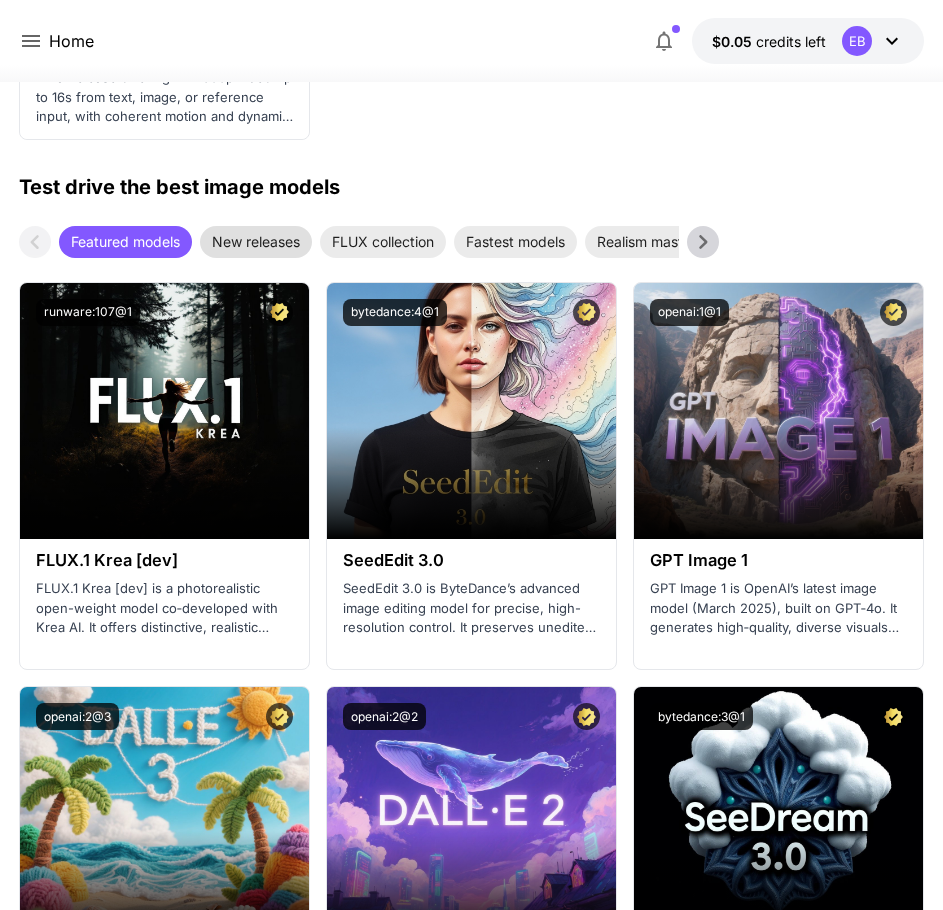 click on "New releases" at bounding box center (256, 241) 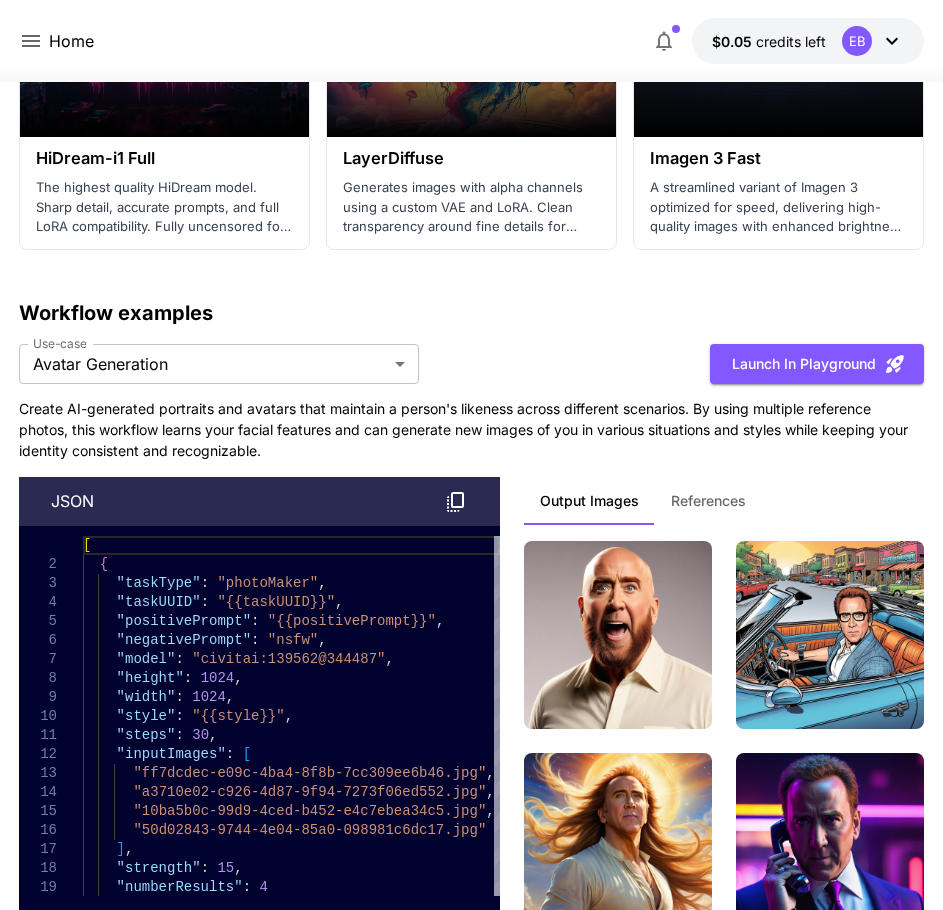 scroll, scrollTop: 4886, scrollLeft: 0, axis: vertical 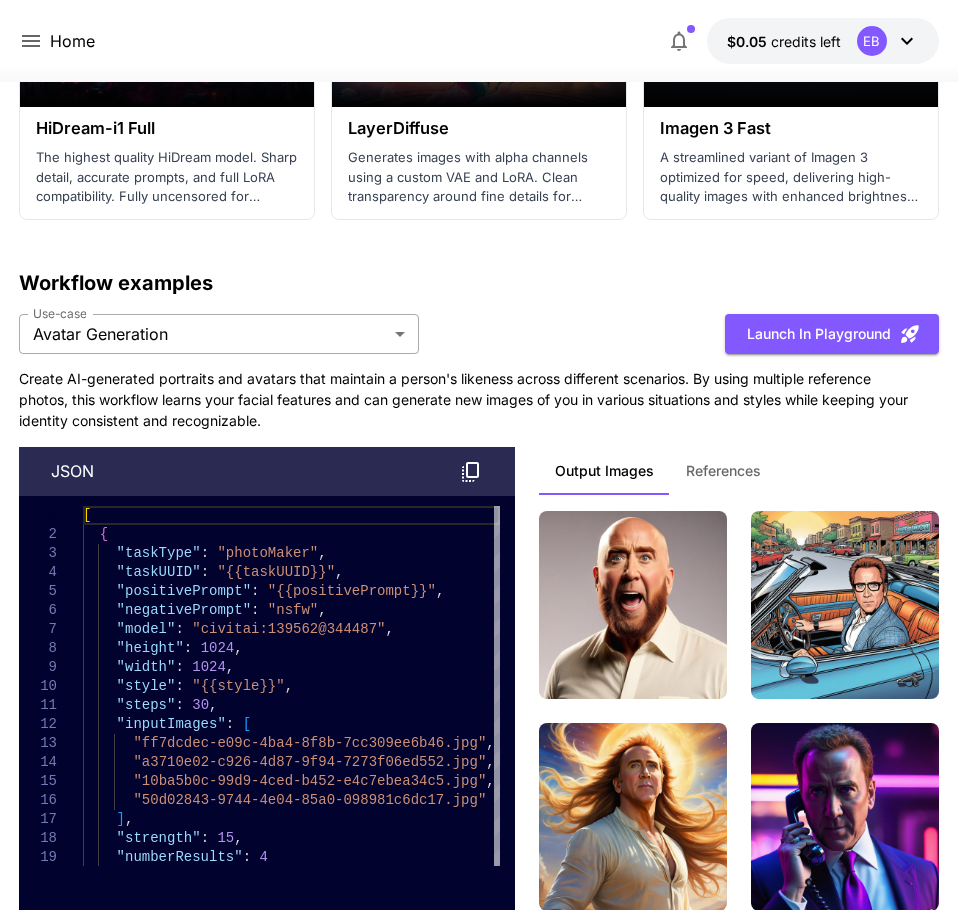 click on "Home $0.05    credits left  EB Make your first image Completed 2 Set up billing Add Payment Method Create an API key Completed 4 Integrate Runware Completed Welcome to Runware! Check out your usage stats and API key performance at a glance. Explore featured models, dive into workflow examples, review platform updates, or get help when you need it. NEW Now supporting video! Run the best video models, at much lower cost. Reach out for volume discounts. 2 Test drive the best video models Featured models New releases MiniMax KlingAI ByteDance Google Veo PixVerse Vidu Launch in Playground minimax:3@1                             MiniMax 02 Hailuo Most polished and dynamic model with vibrant, theatrical visuals and fluid motion. Ideal for viral content and commercial-style footage. Launch in Playground bytedance:2@1                             Seedance 1.0 Pro Launch in Playground bytedance:1@1                             Seedance 1.0 Lite Launch in Playground klingai:5@3" at bounding box center (479, -1583) 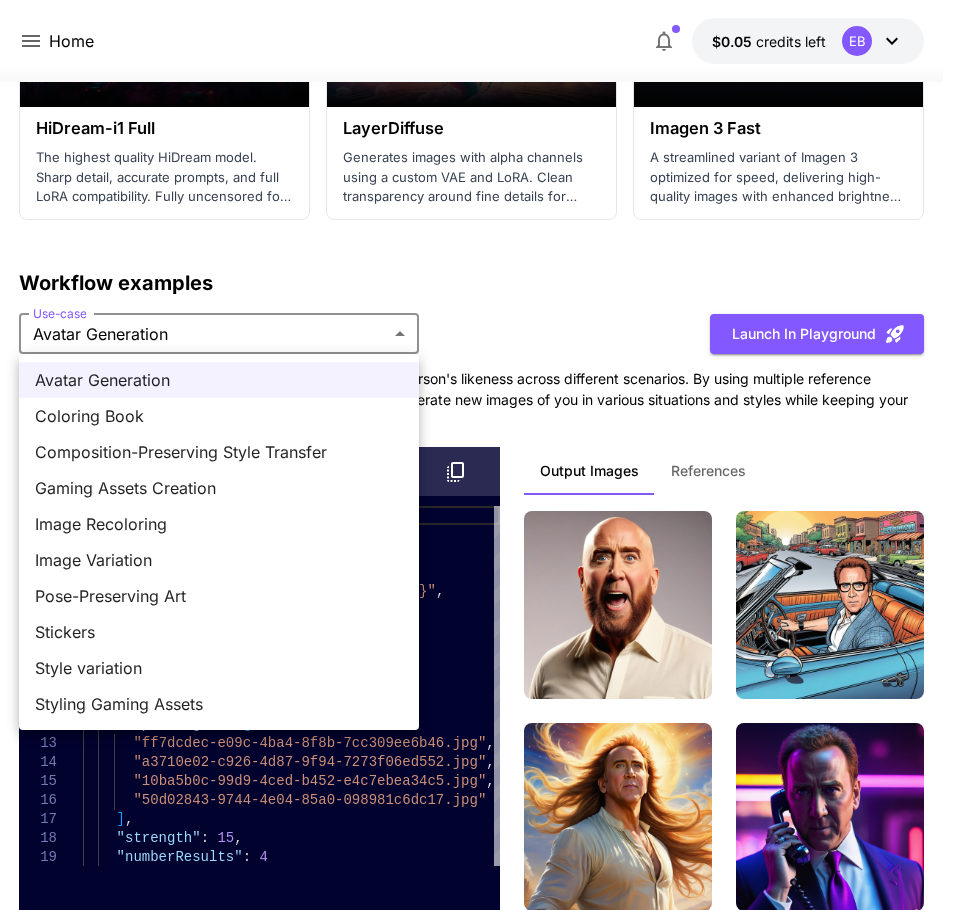 click at bounding box center [479, 455] 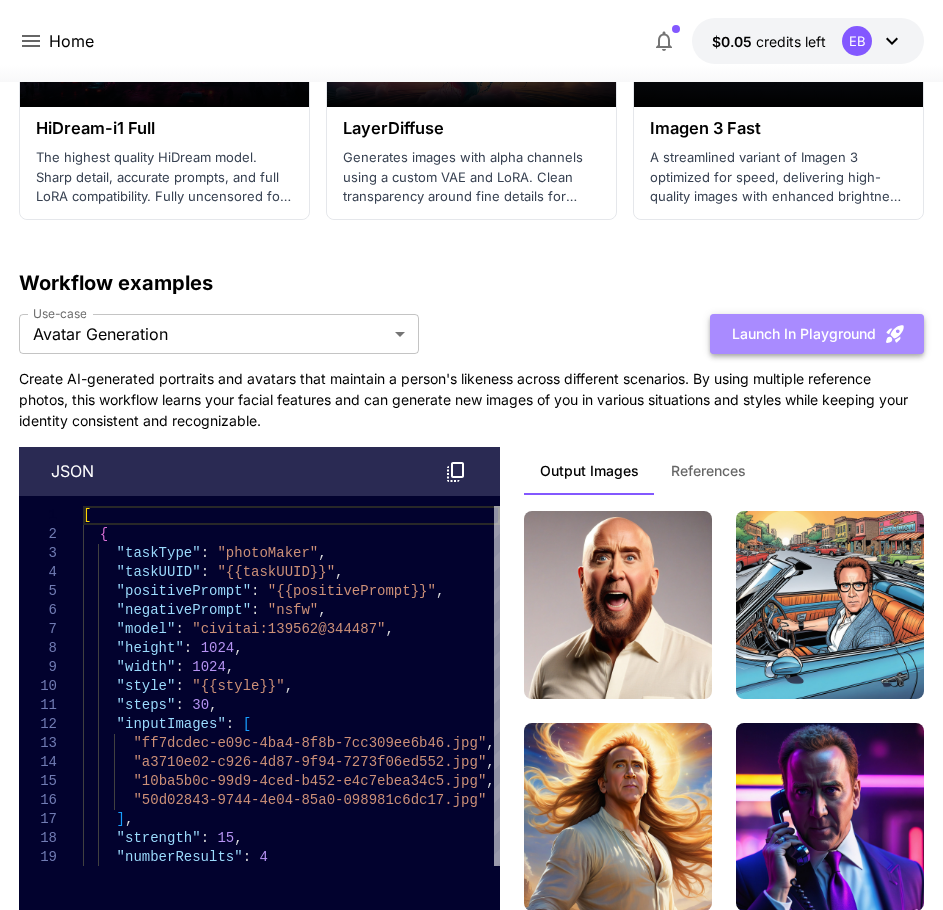 click on "Launch in Playground" at bounding box center [817, 334] 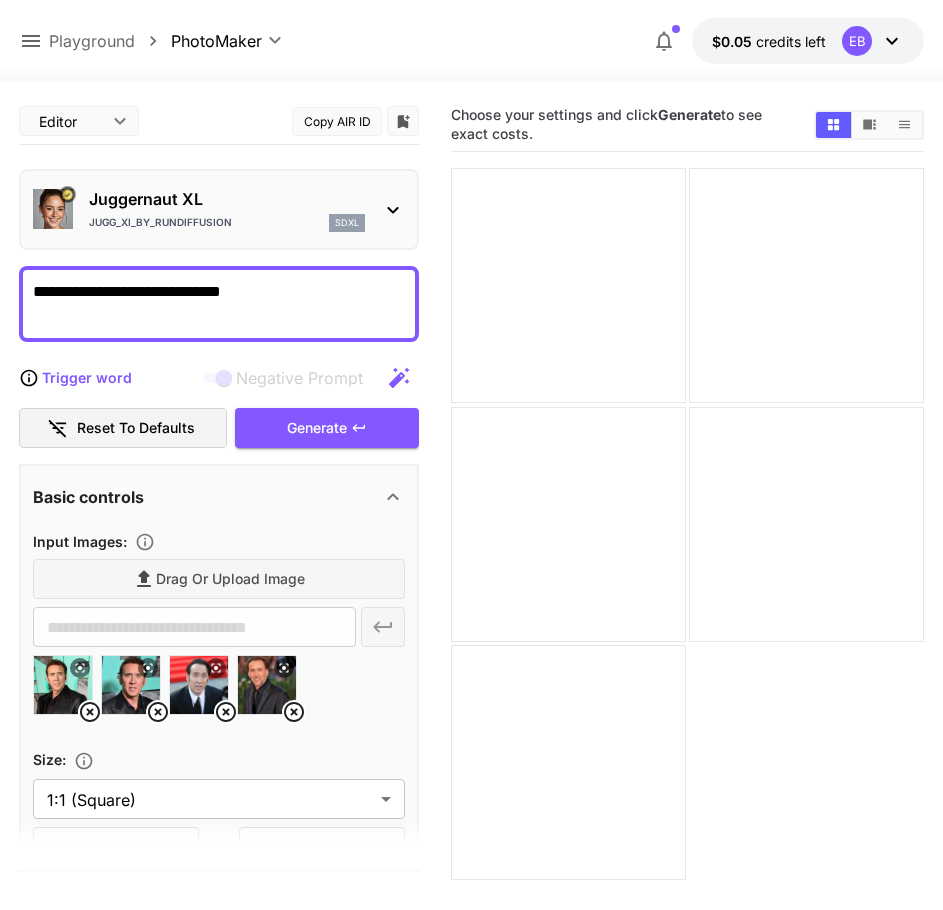 click on "Playground" at bounding box center [92, 41] 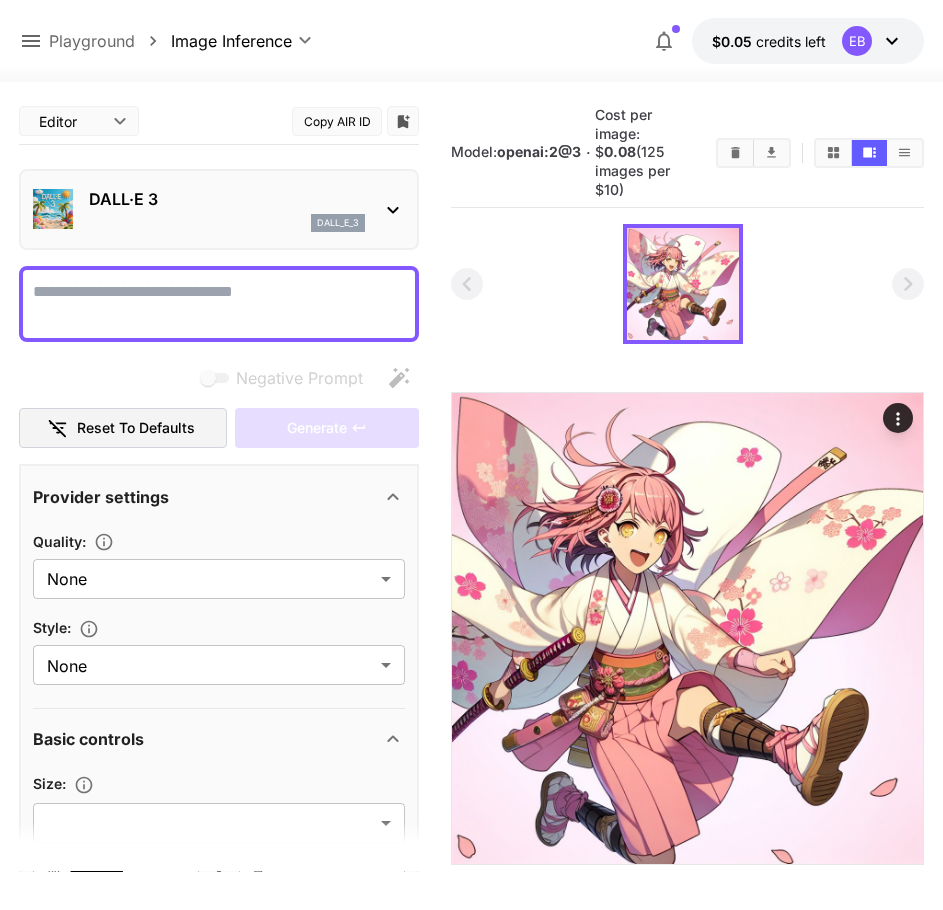 click on "Playground" at bounding box center (92, 41) 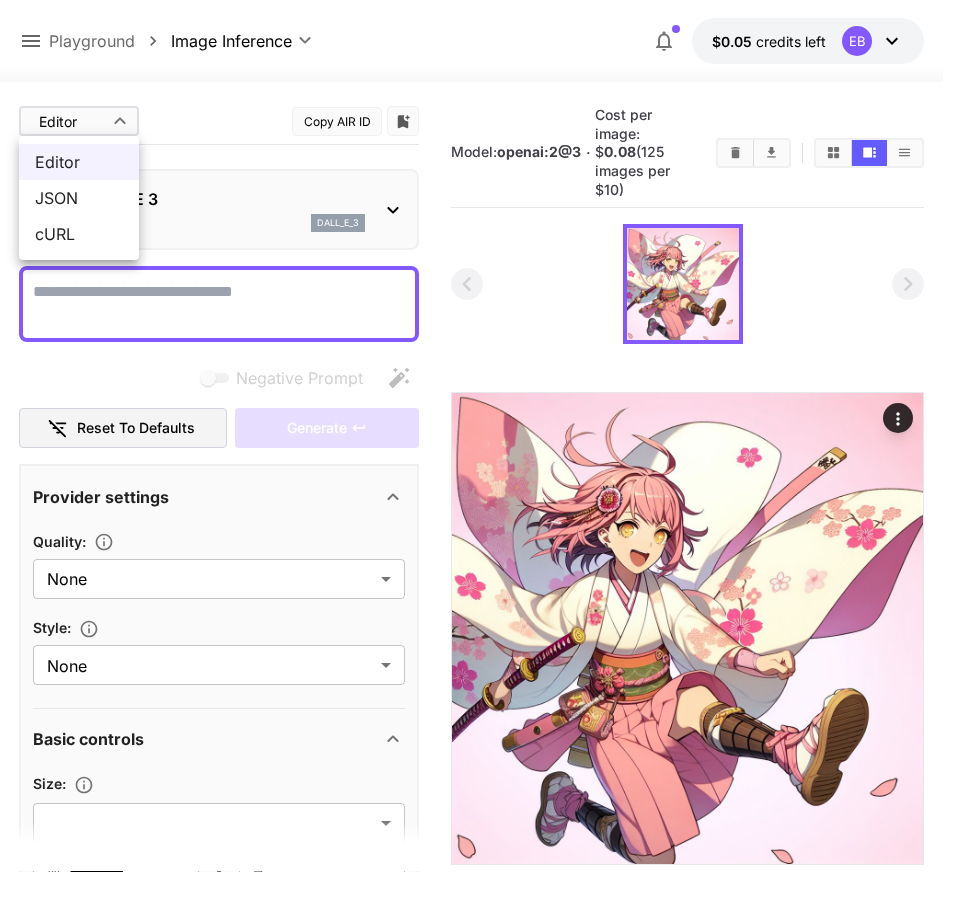 click on "**********" at bounding box center (479, 534) 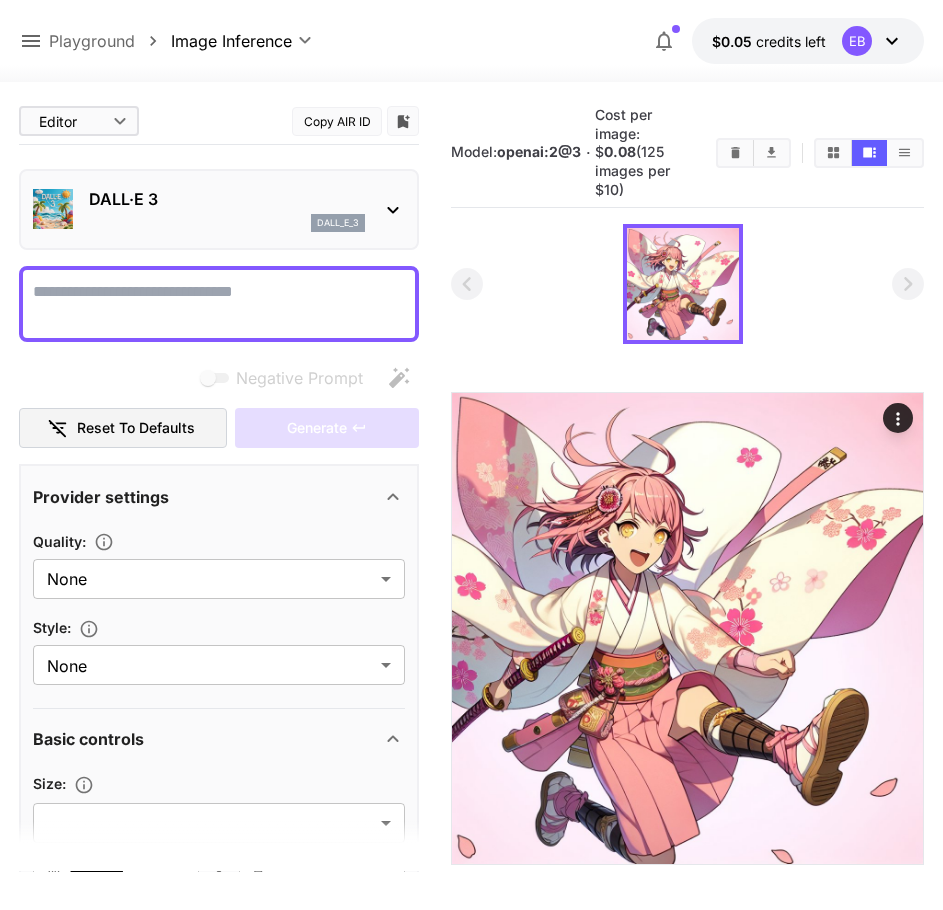 click on "Playground" at bounding box center (92, 41) 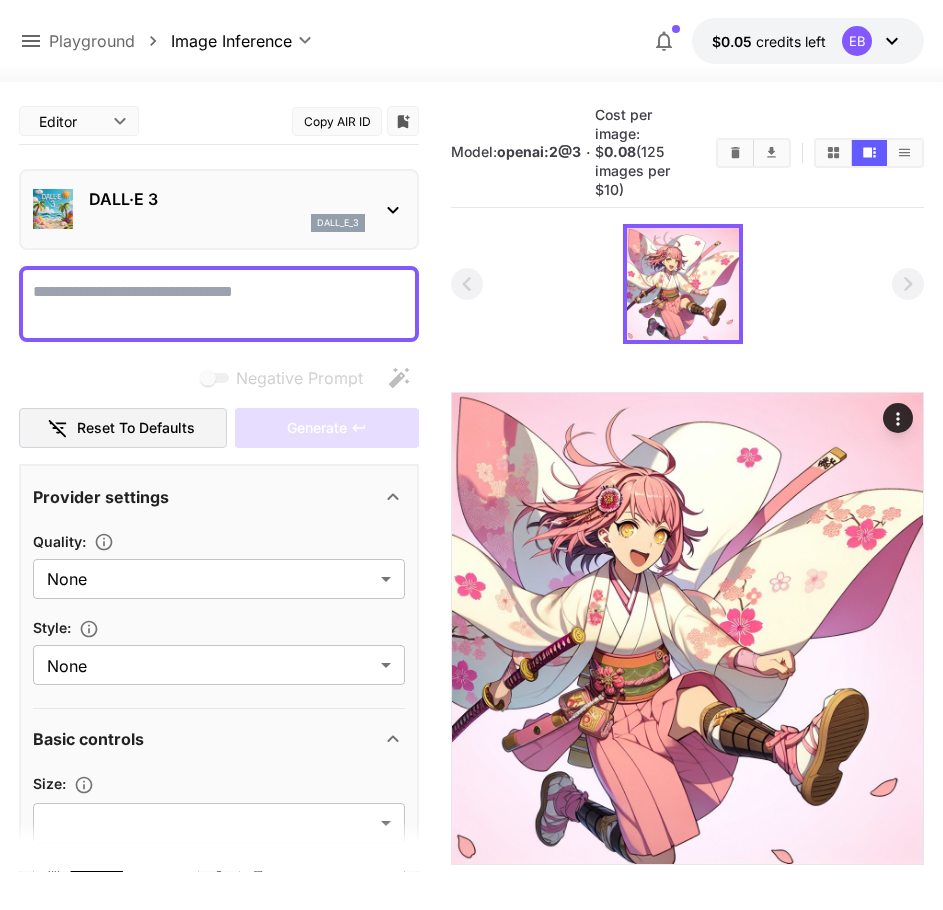 click on "Playground" at bounding box center (92, 41) 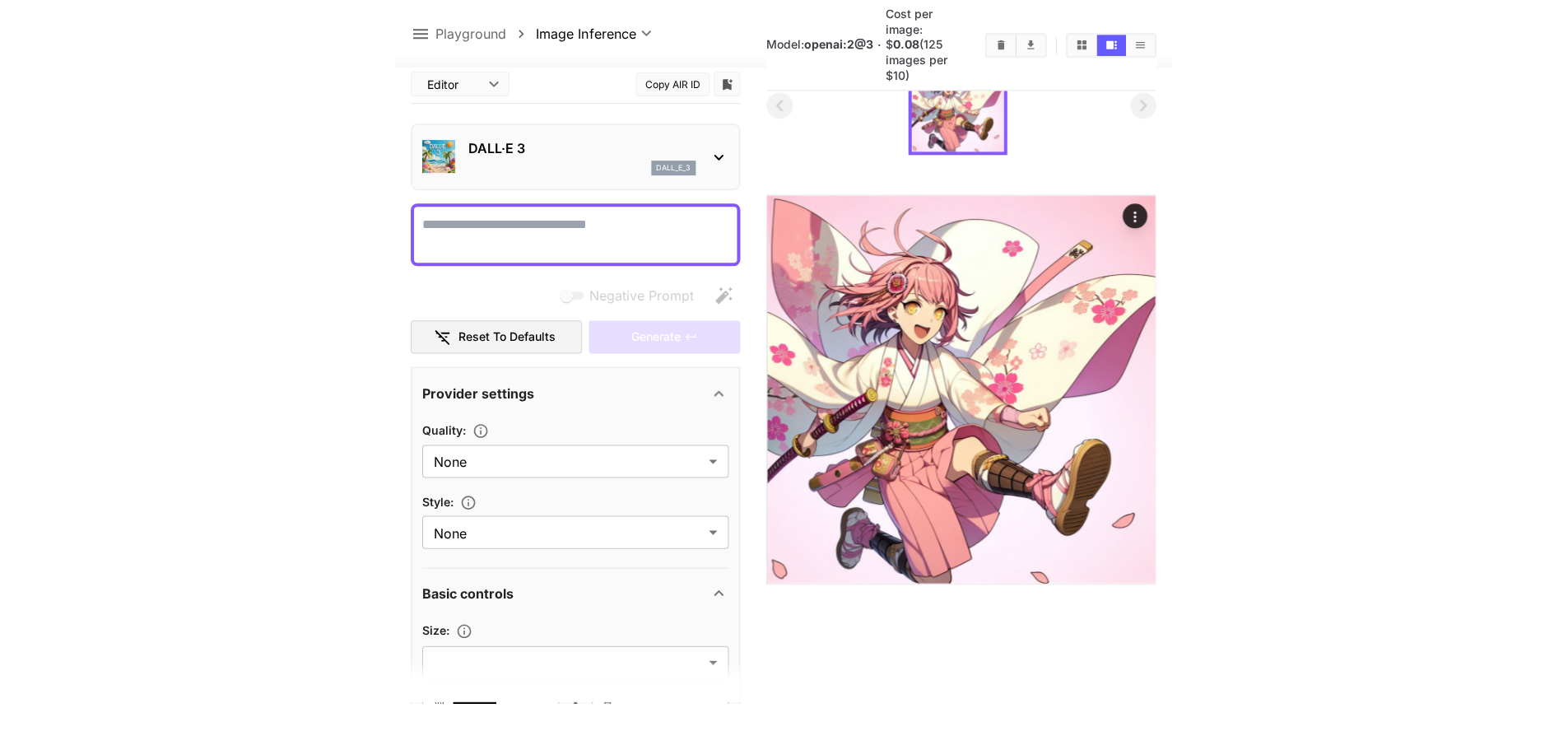 scroll, scrollTop: 130, scrollLeft: 0, axis: vertical 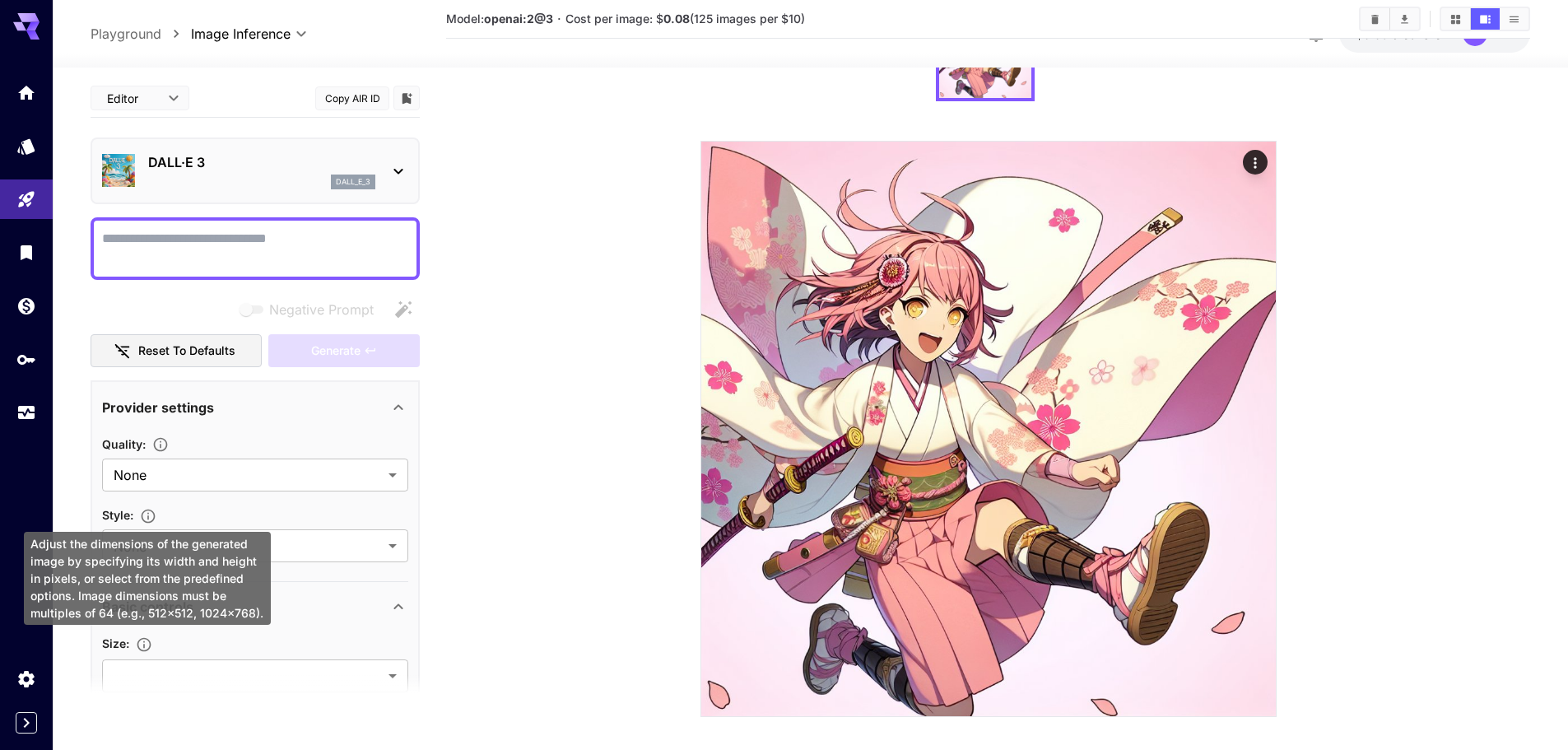 click on "Adjust the dimensions of the generated image by specifying its width and height in pixels, or select from the predefined options. Image dimensions must be multiples of 64 (e.g., 512x512, 1024x768)." at bounding box center [147, 583] 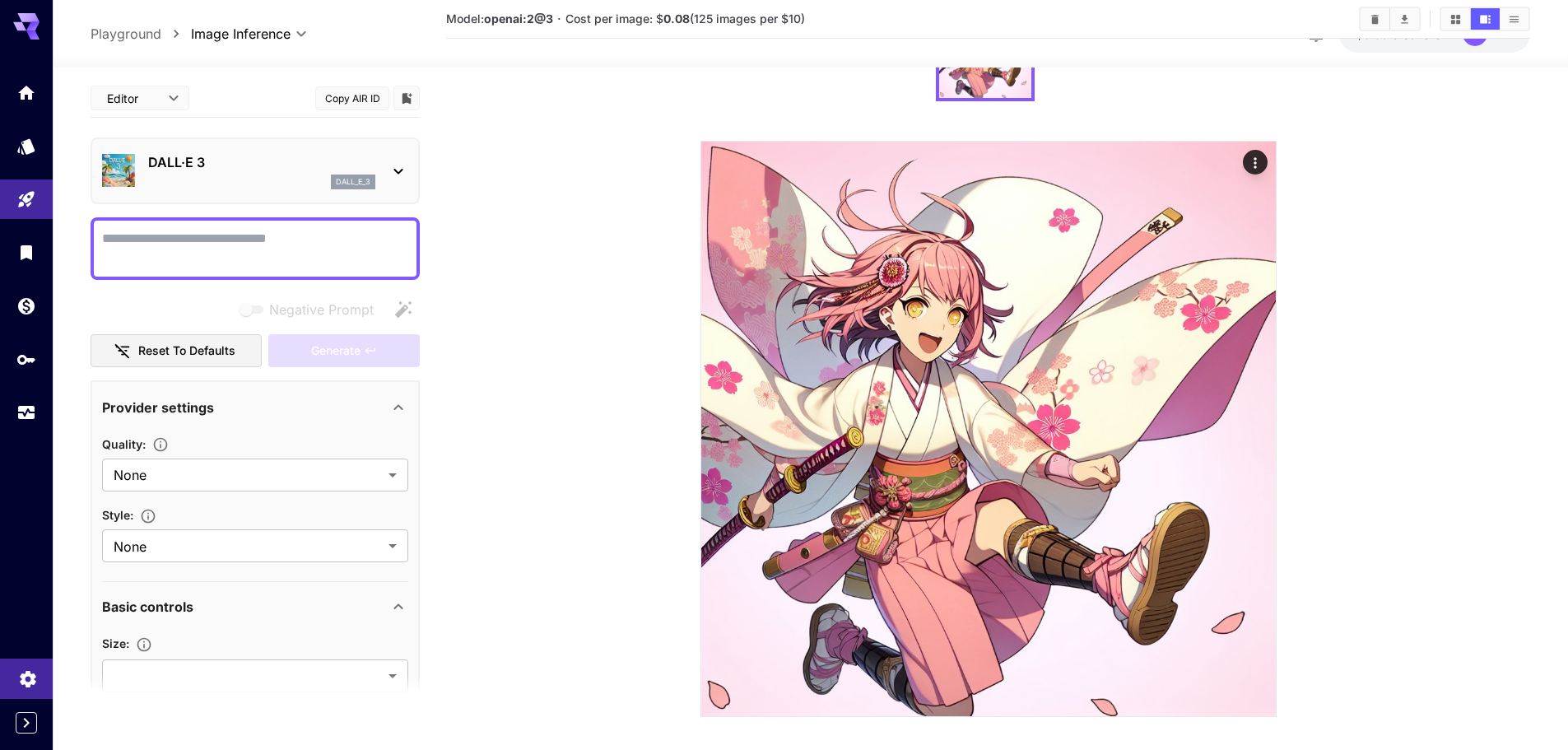 click 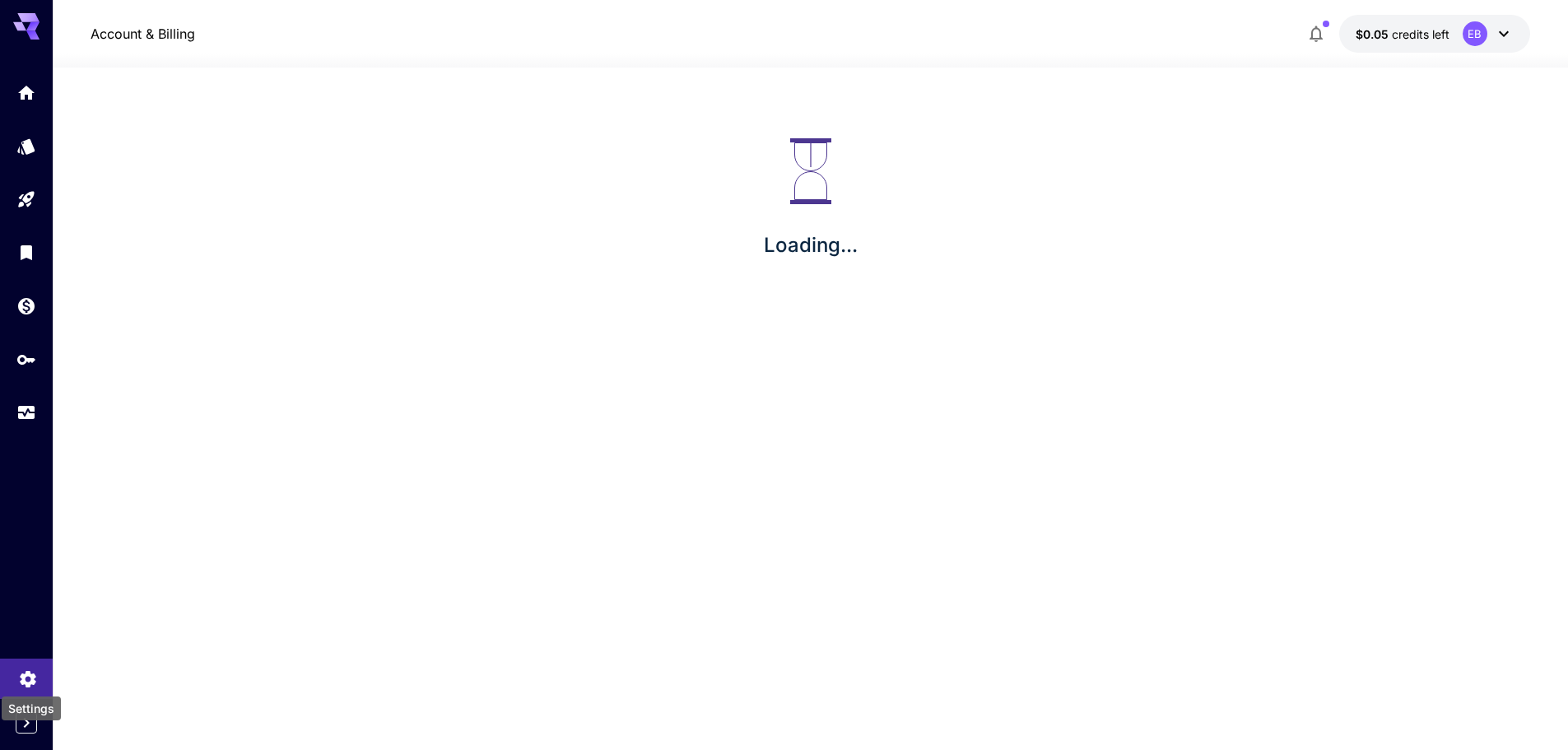 scroll, scrollTop: 0, scrollLeft: 0, axis: both 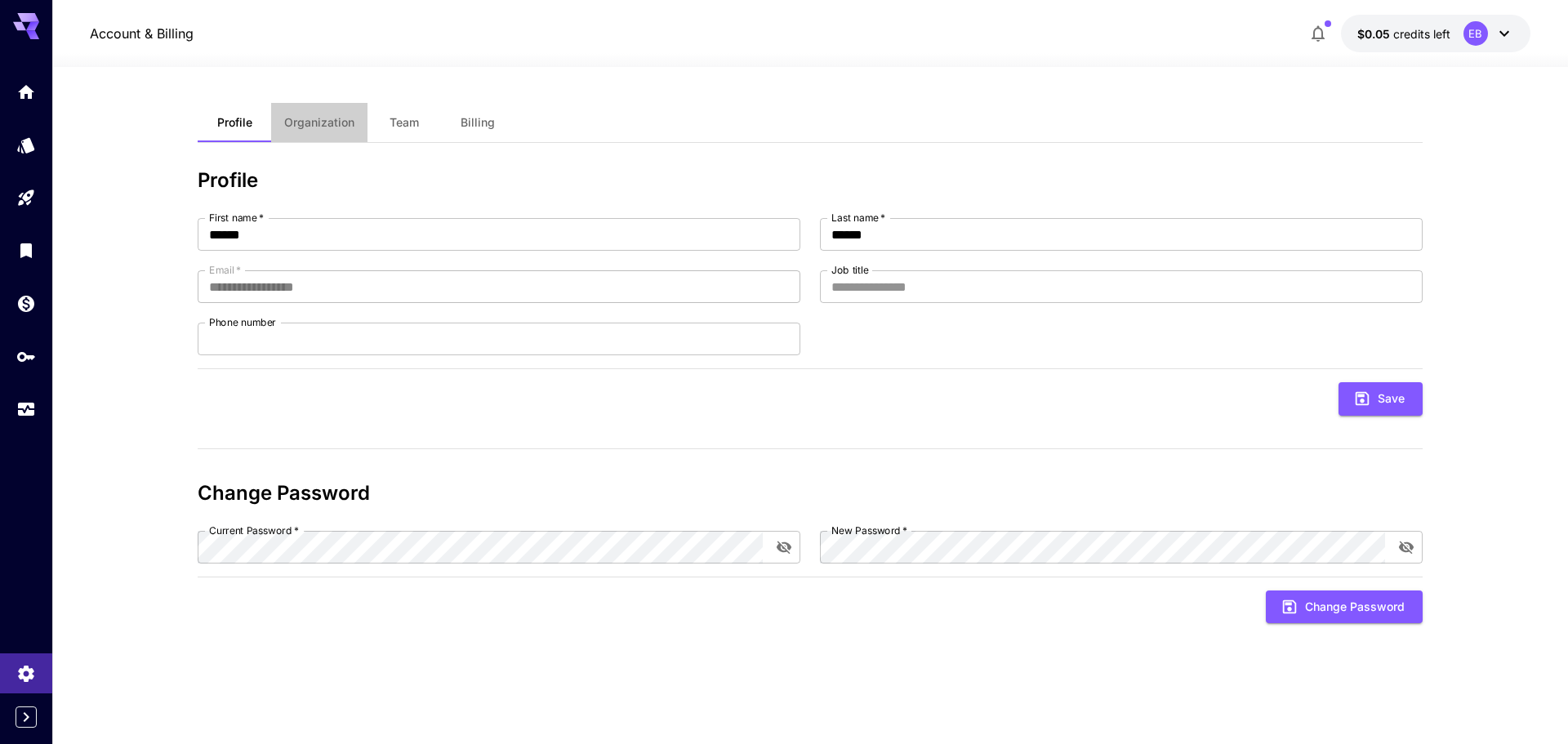 click on "Organization" at bounding box center (319, 123) 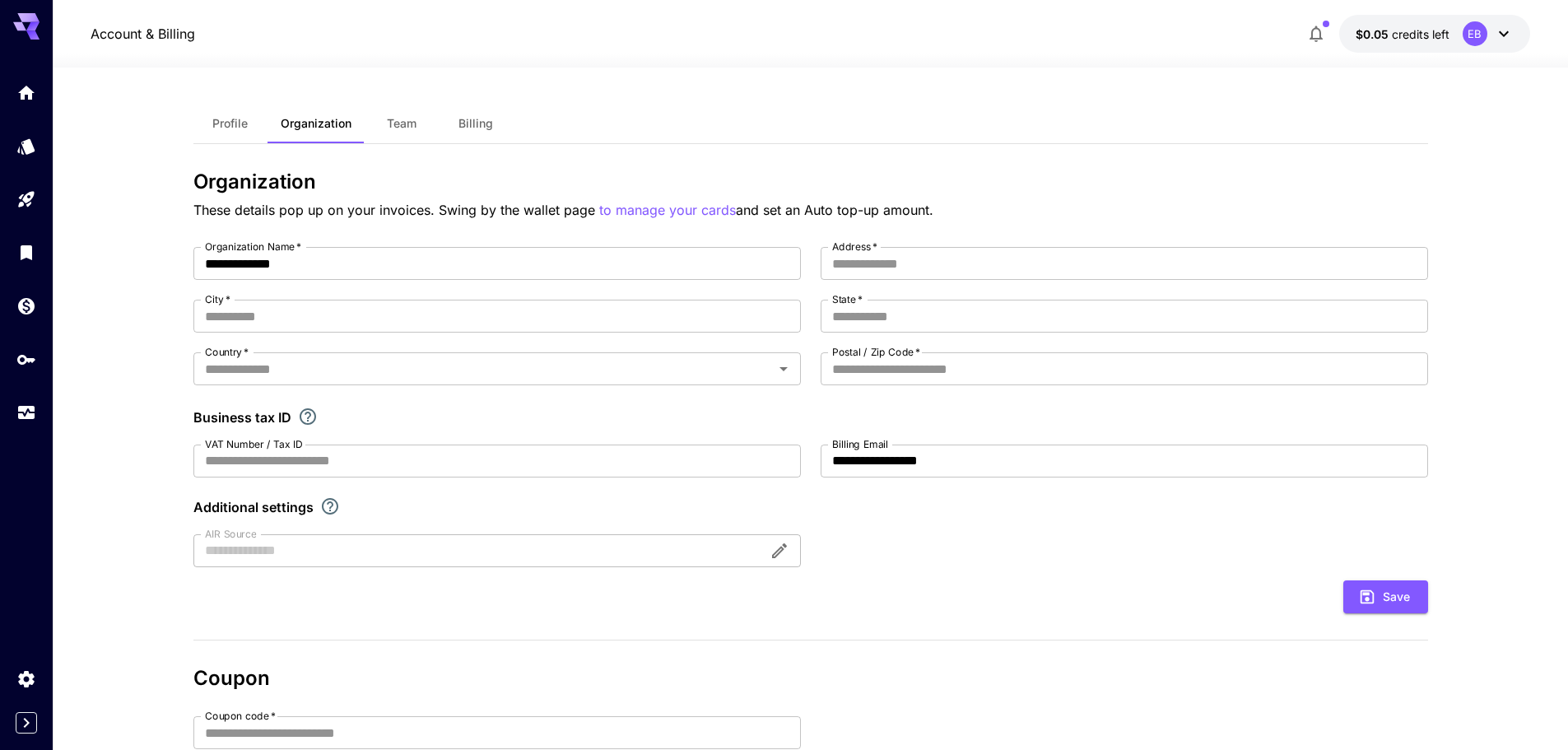 click on "Team" at bounding box center (402, 123) 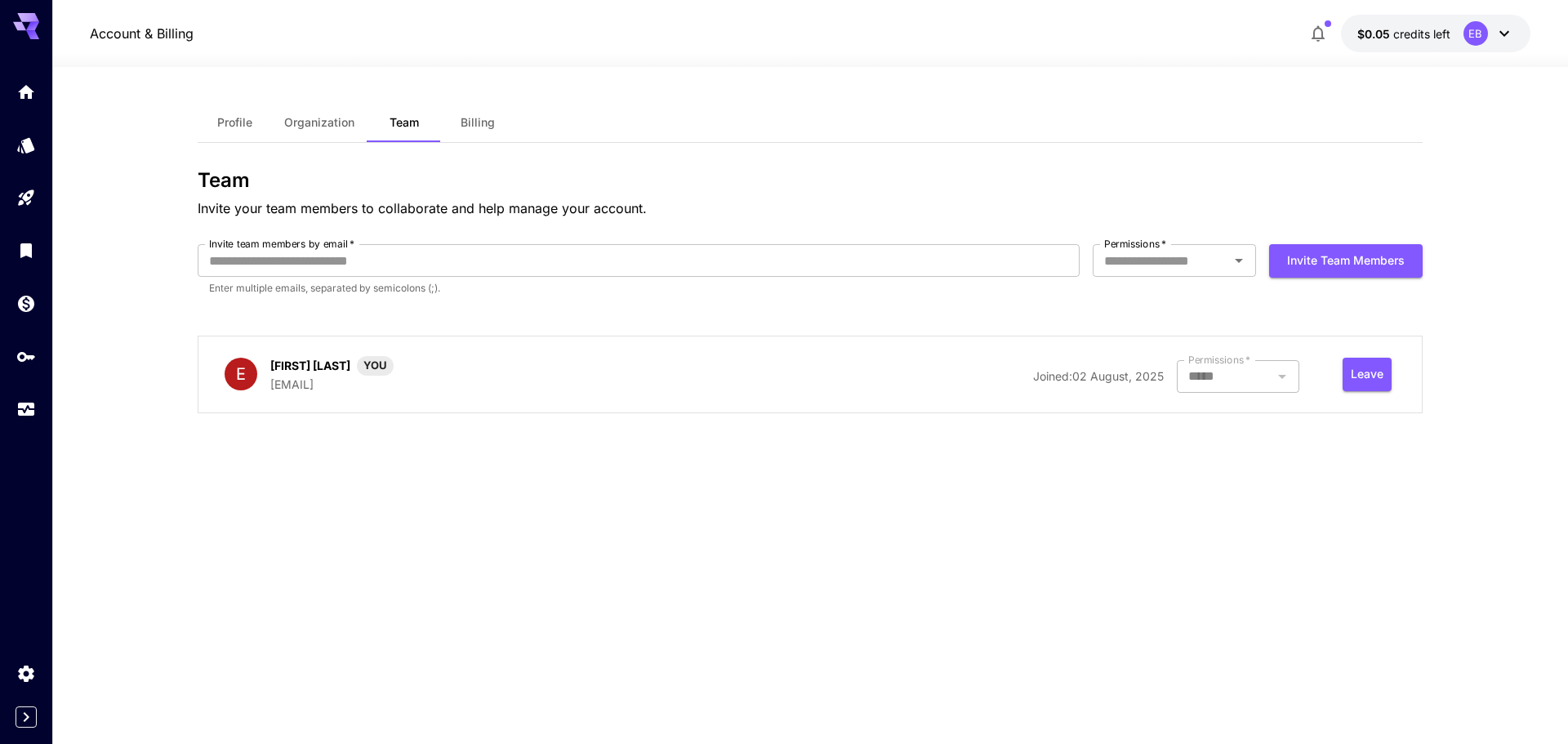 click on "Billing" at bounding box center (478, 123) 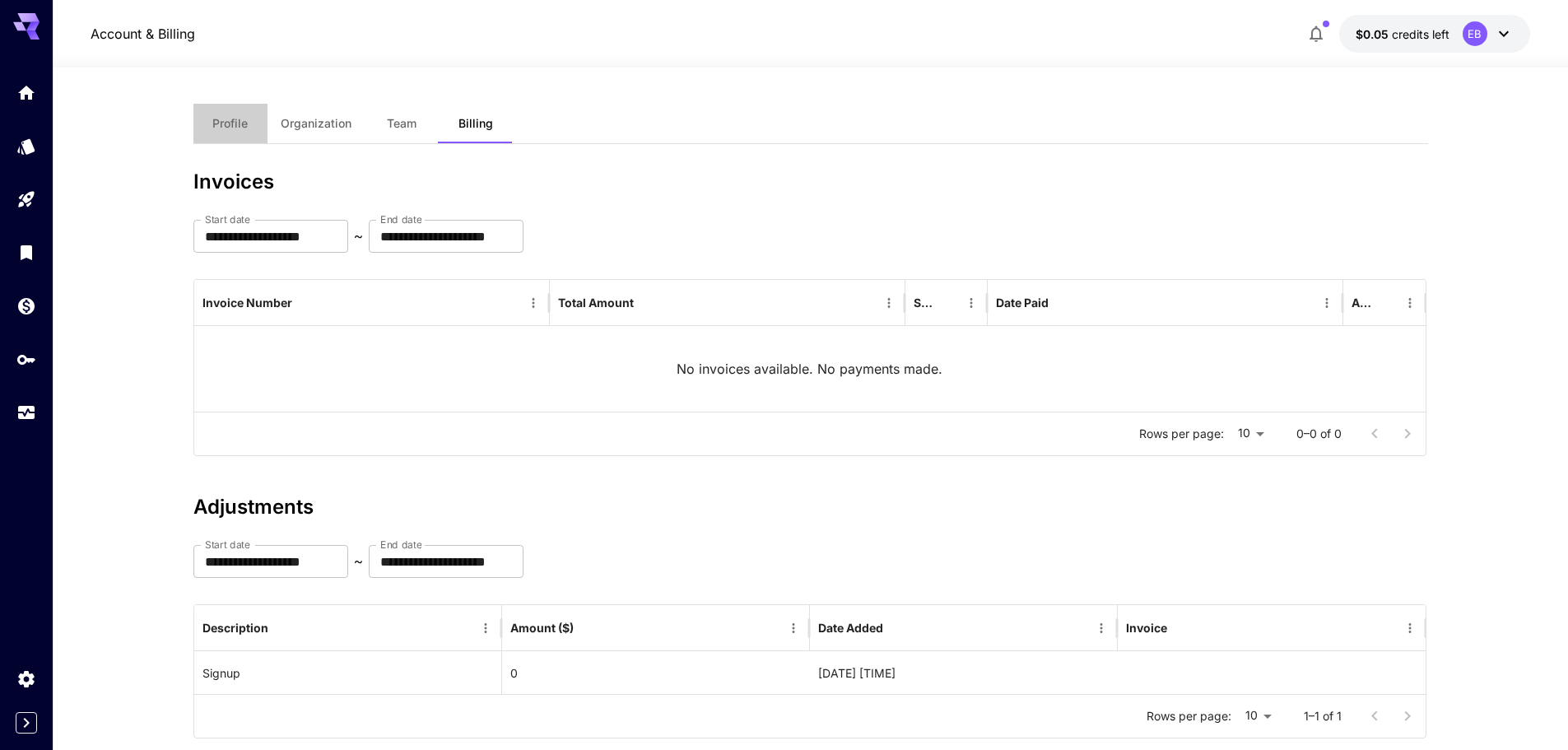 click on "Profile" at bounding box center [230, 123] 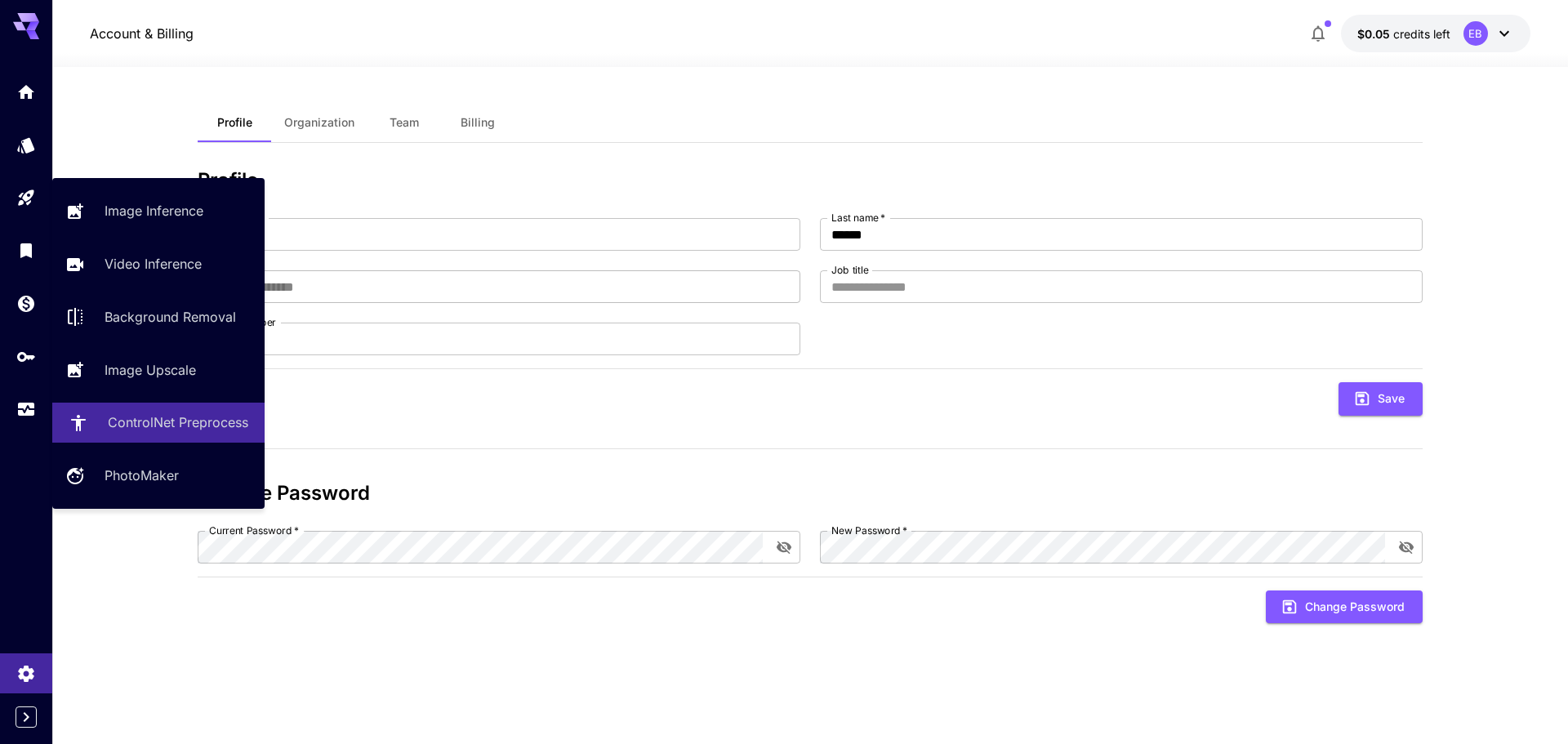 click on "ControlNet Preprocess" at bounding box center (158, 422) 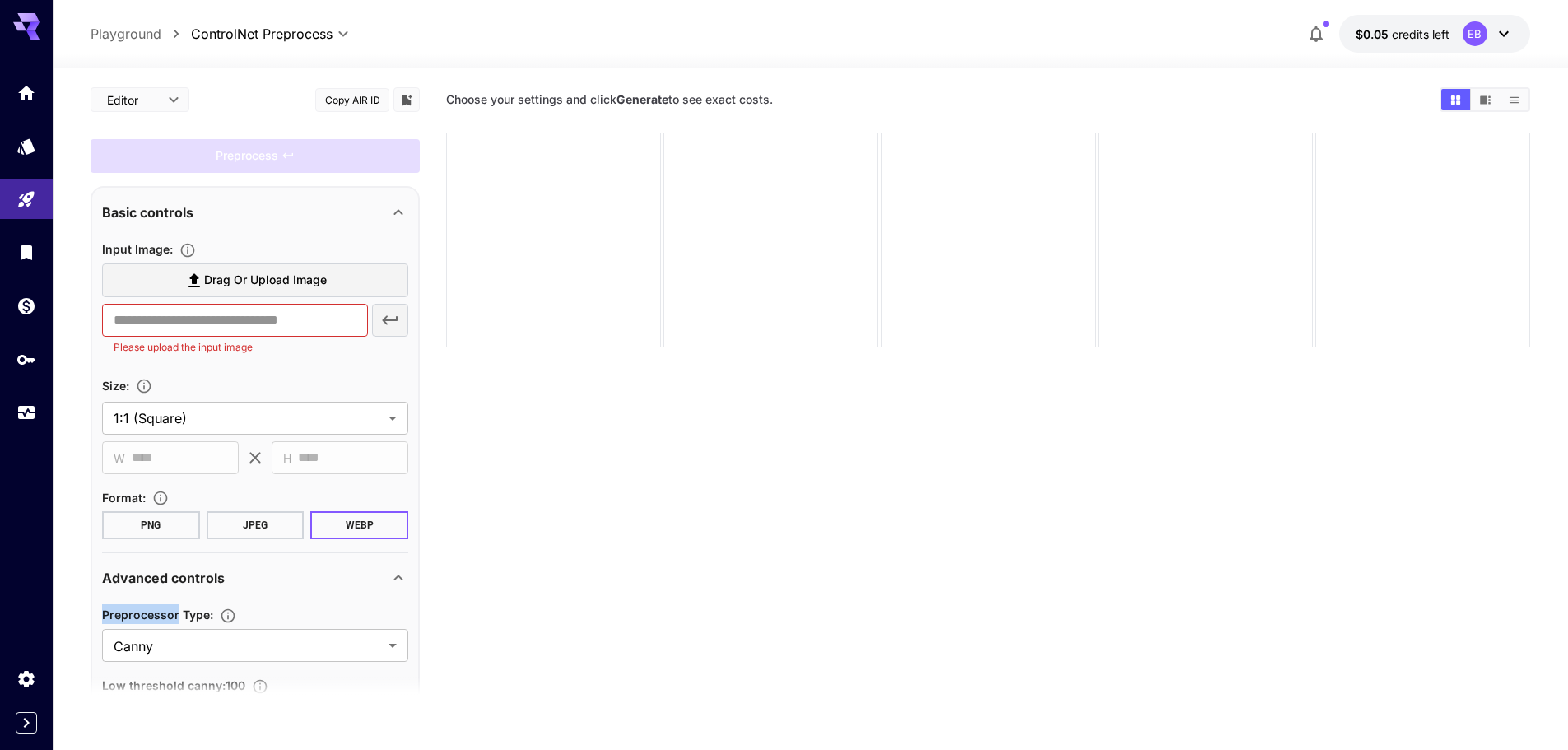 drag, startPoint x: 175, startPoint y: 603, endPoint x: 175, endPoint y: 561, distance: 42 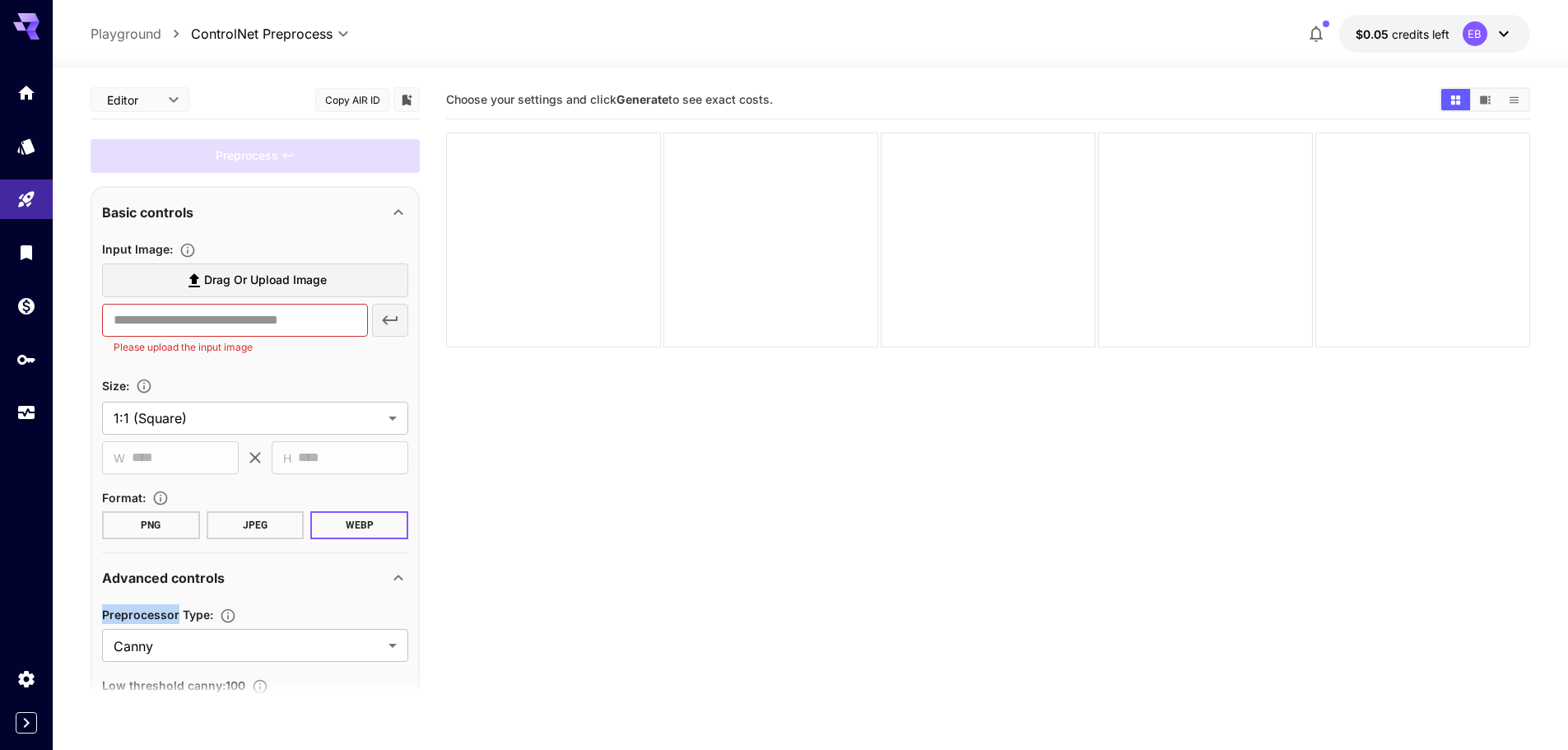 click on "Advanced controls Preprocessor Type :  Canny ***** ​ Low threshold canny :  100 0 255 100 High threshold canny :  200 0 255 200" at bounding box center [255, 687] 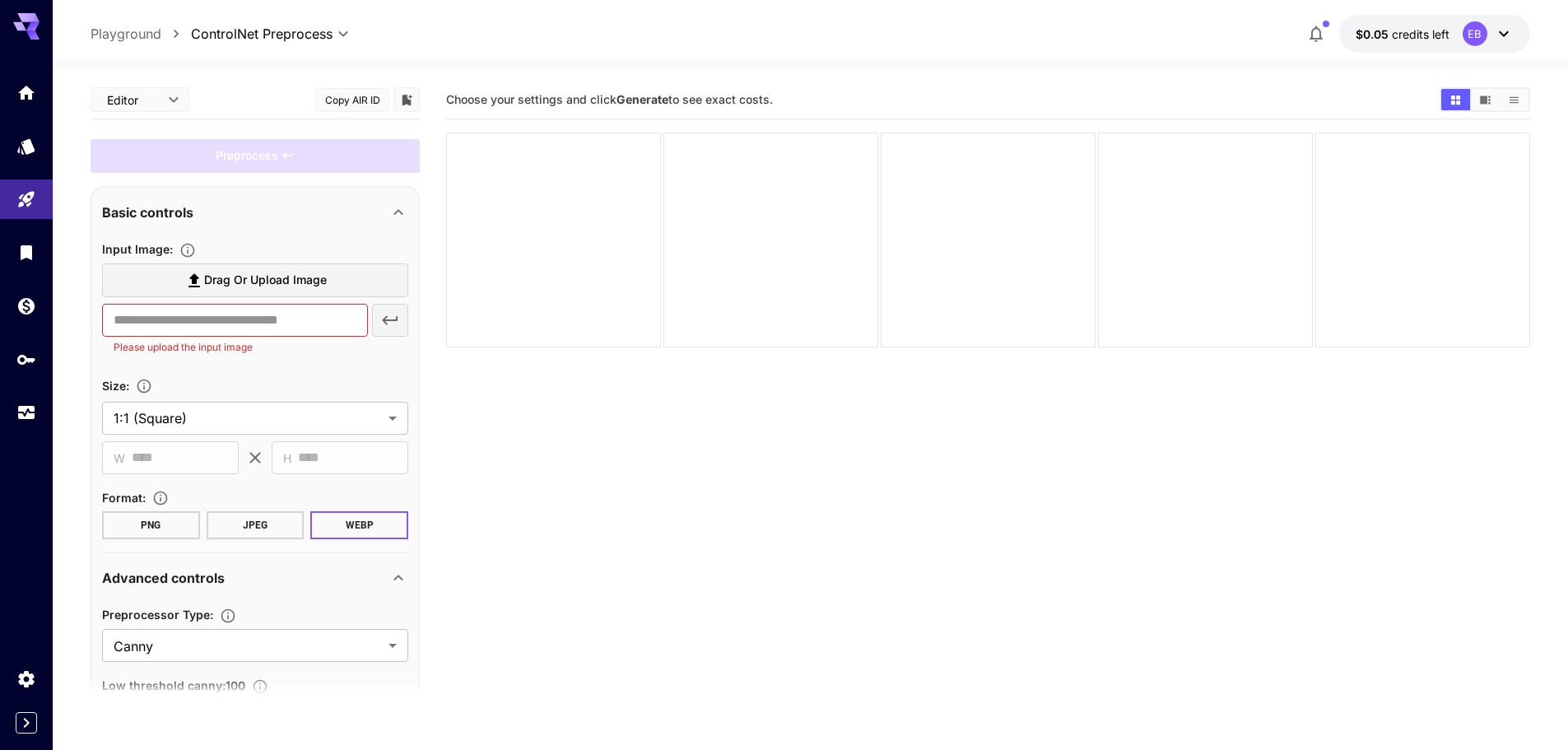 click on "**********" at bounding box center [255, 530] 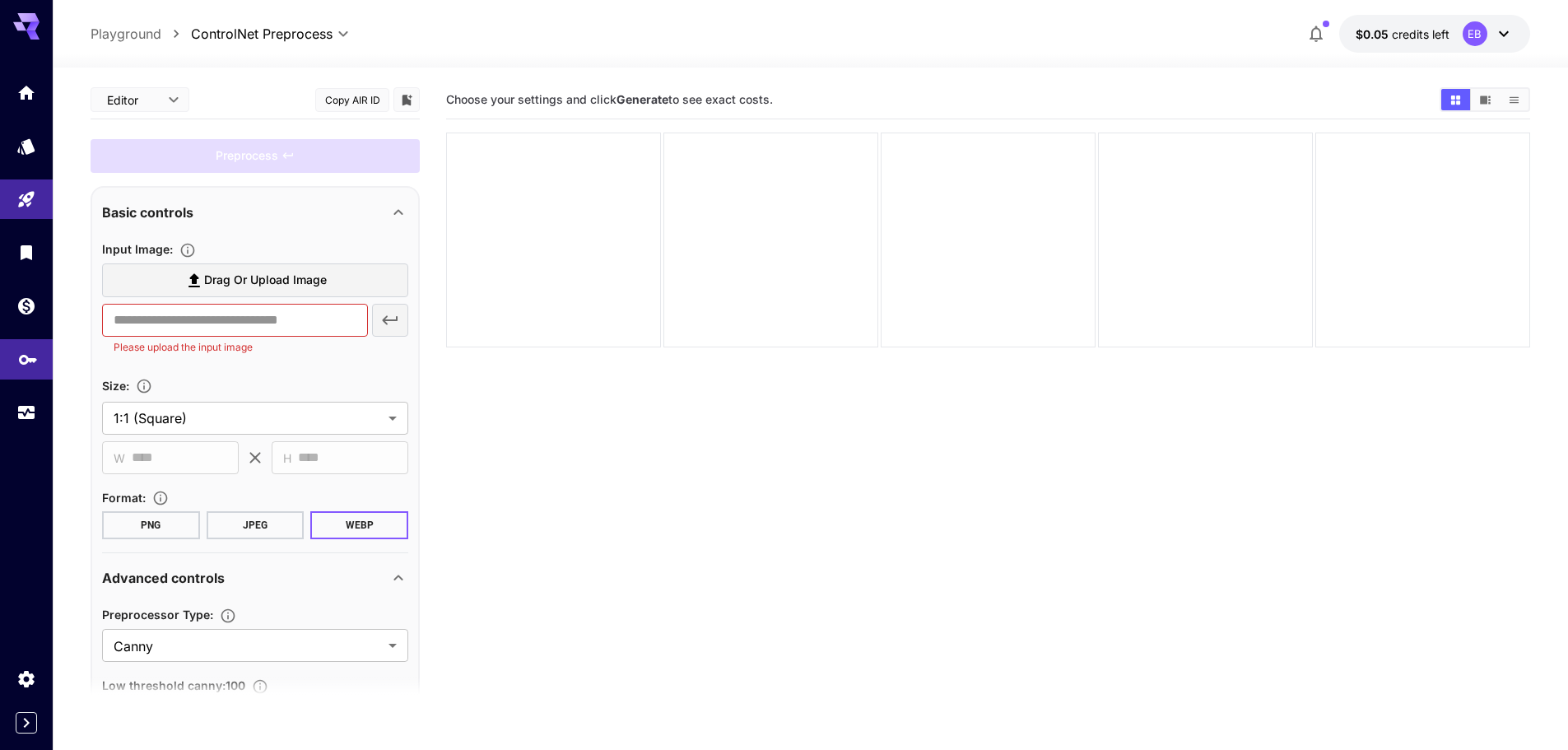 click at bounding box center (26, 359) 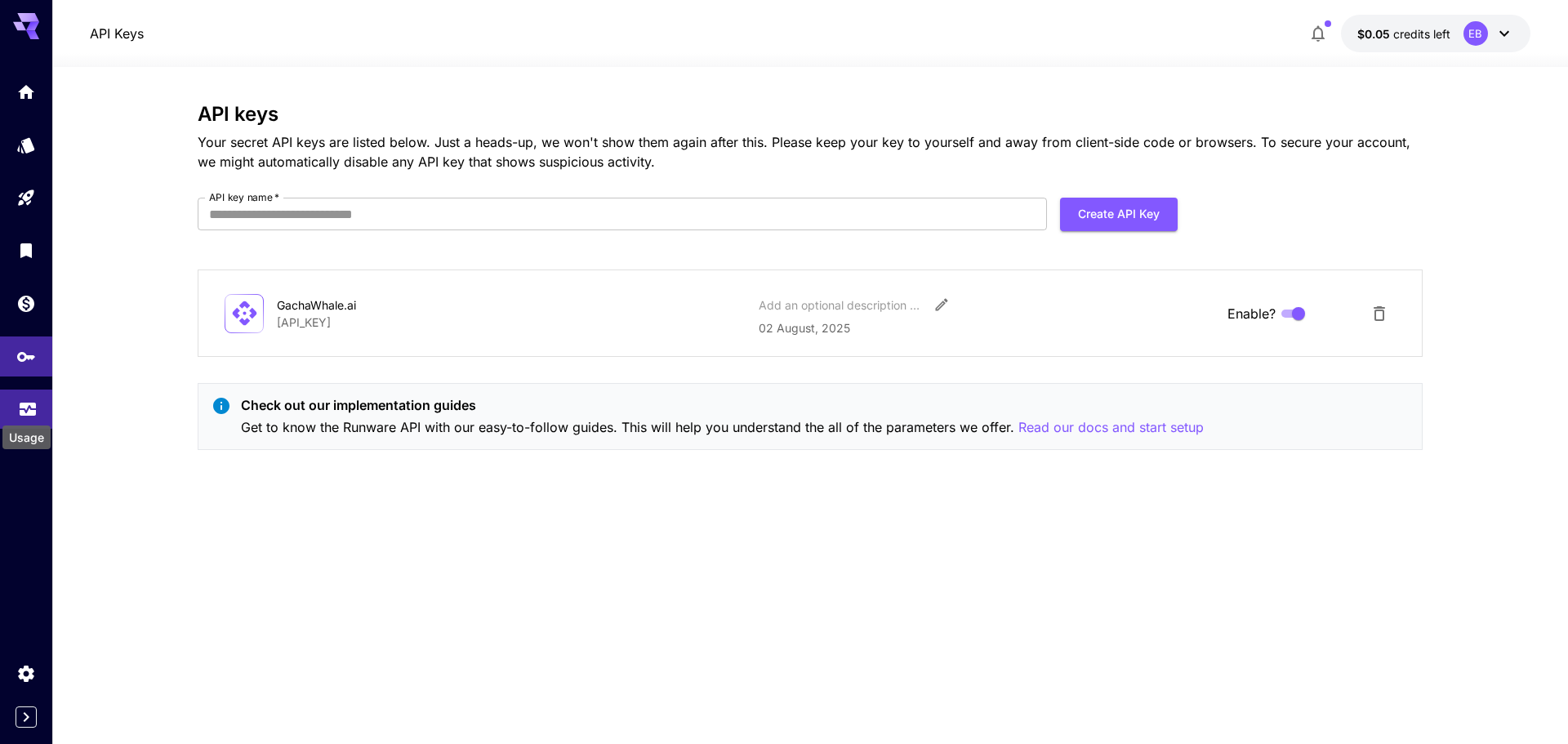click 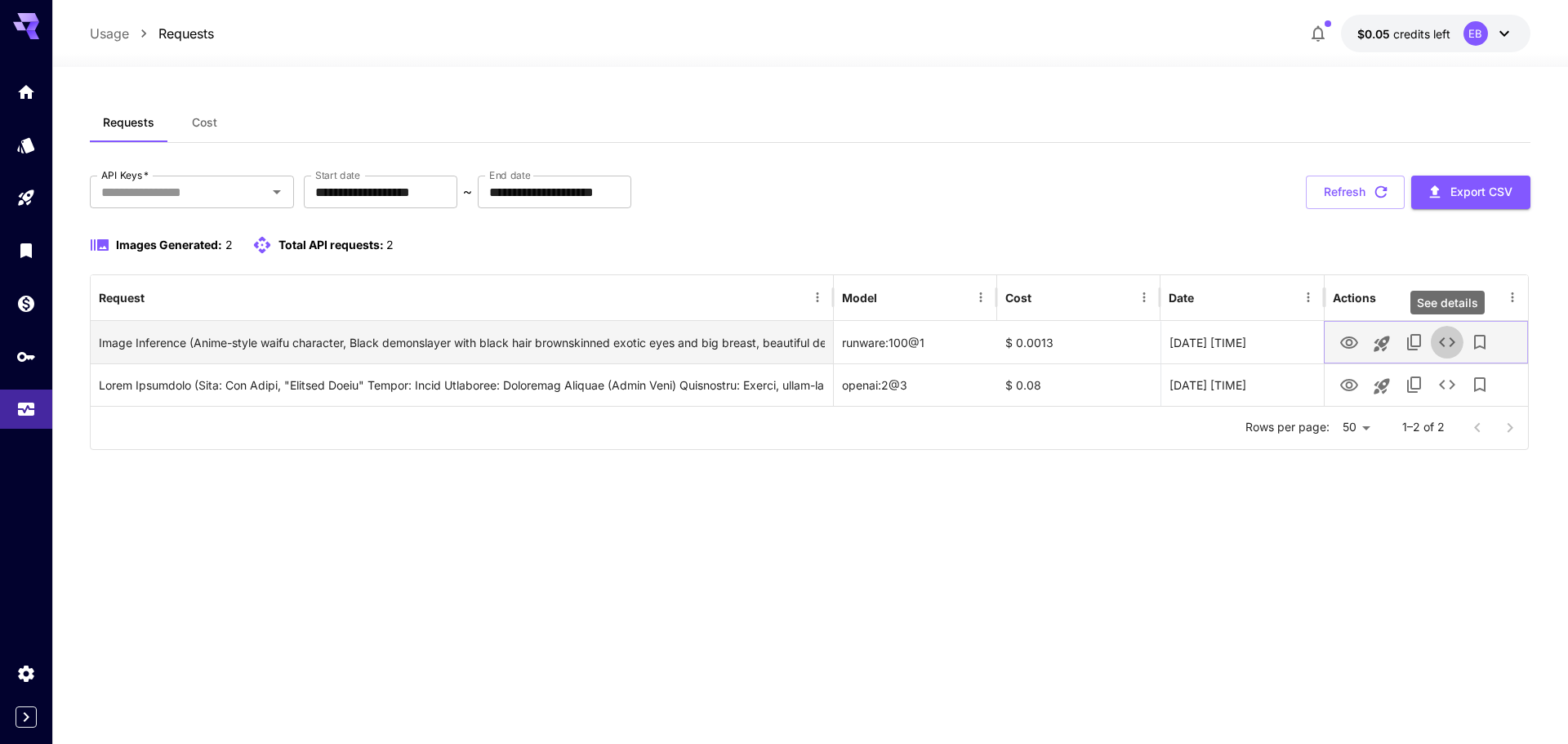 click 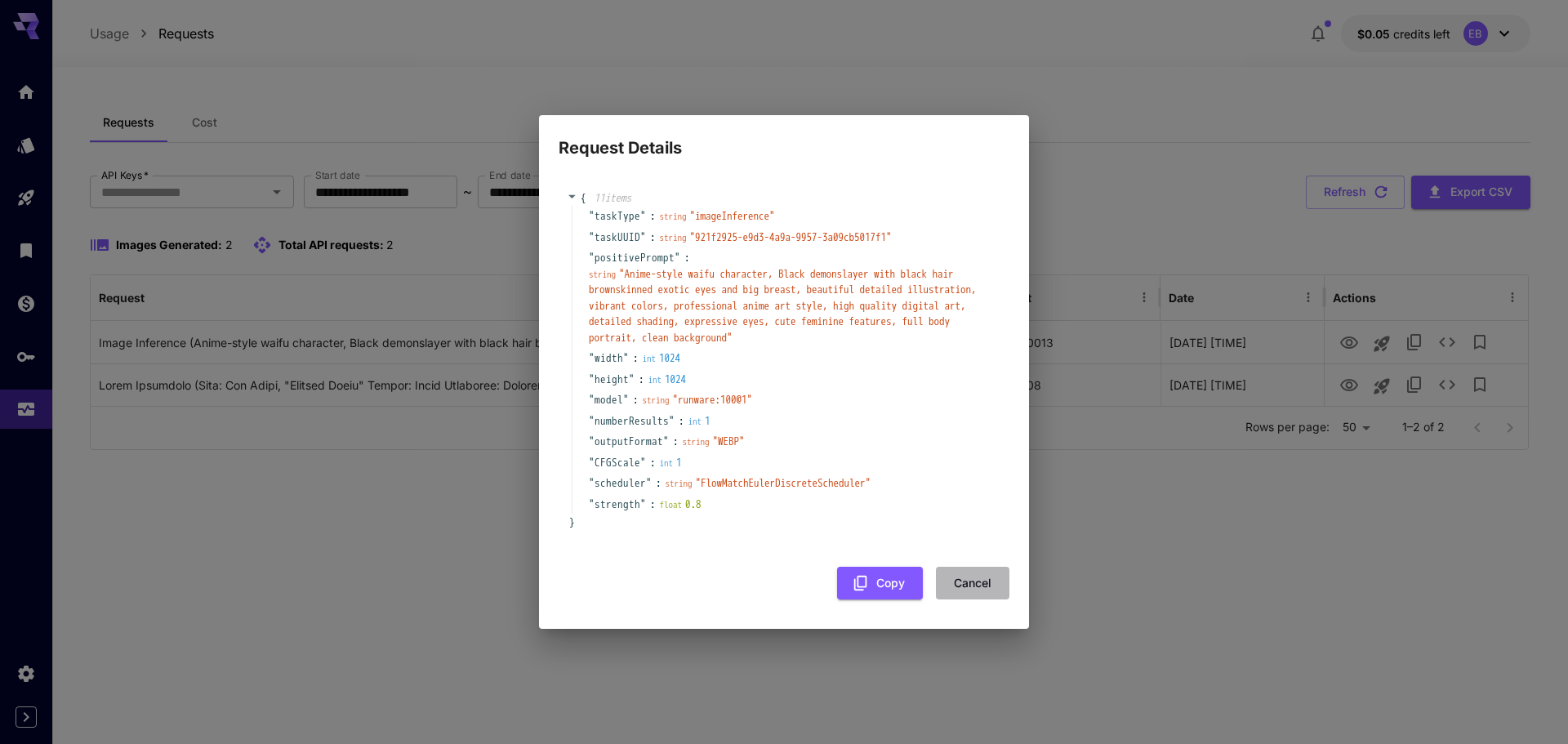 click on "Cancel" at bounding box center (973, 583) 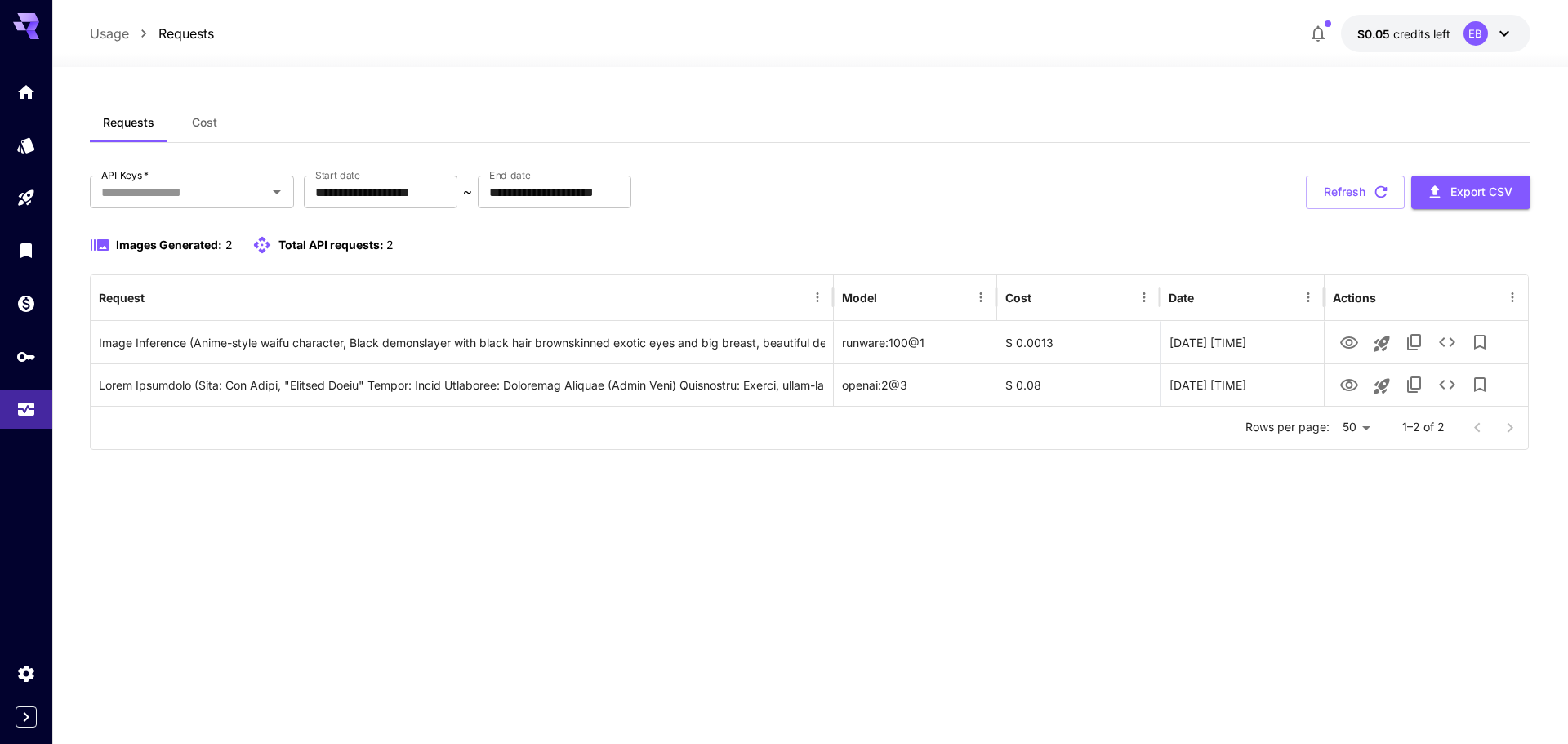 click on "Cost" at bounding box center [204, 123] 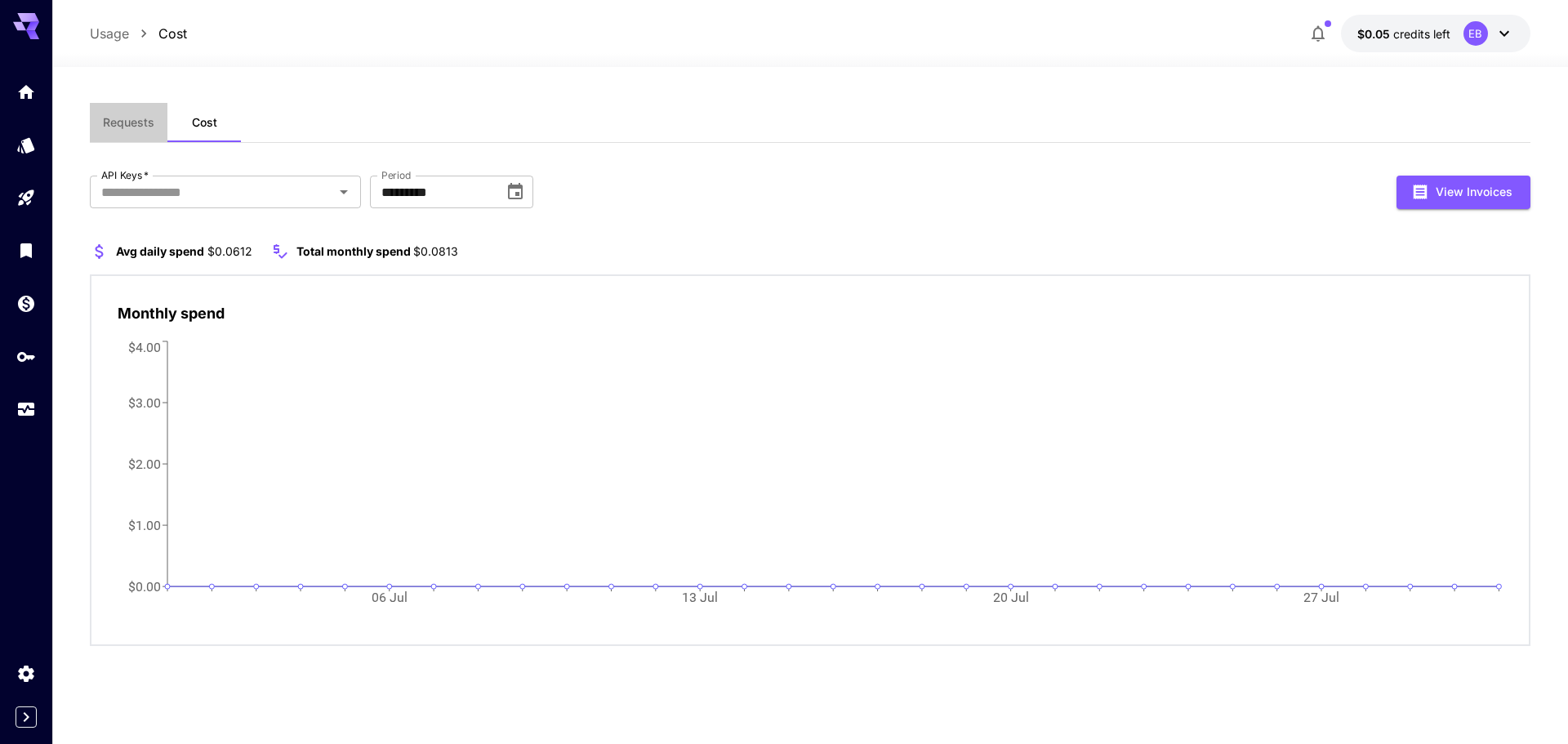 click on "Requests" at bounding box center [128, 123] 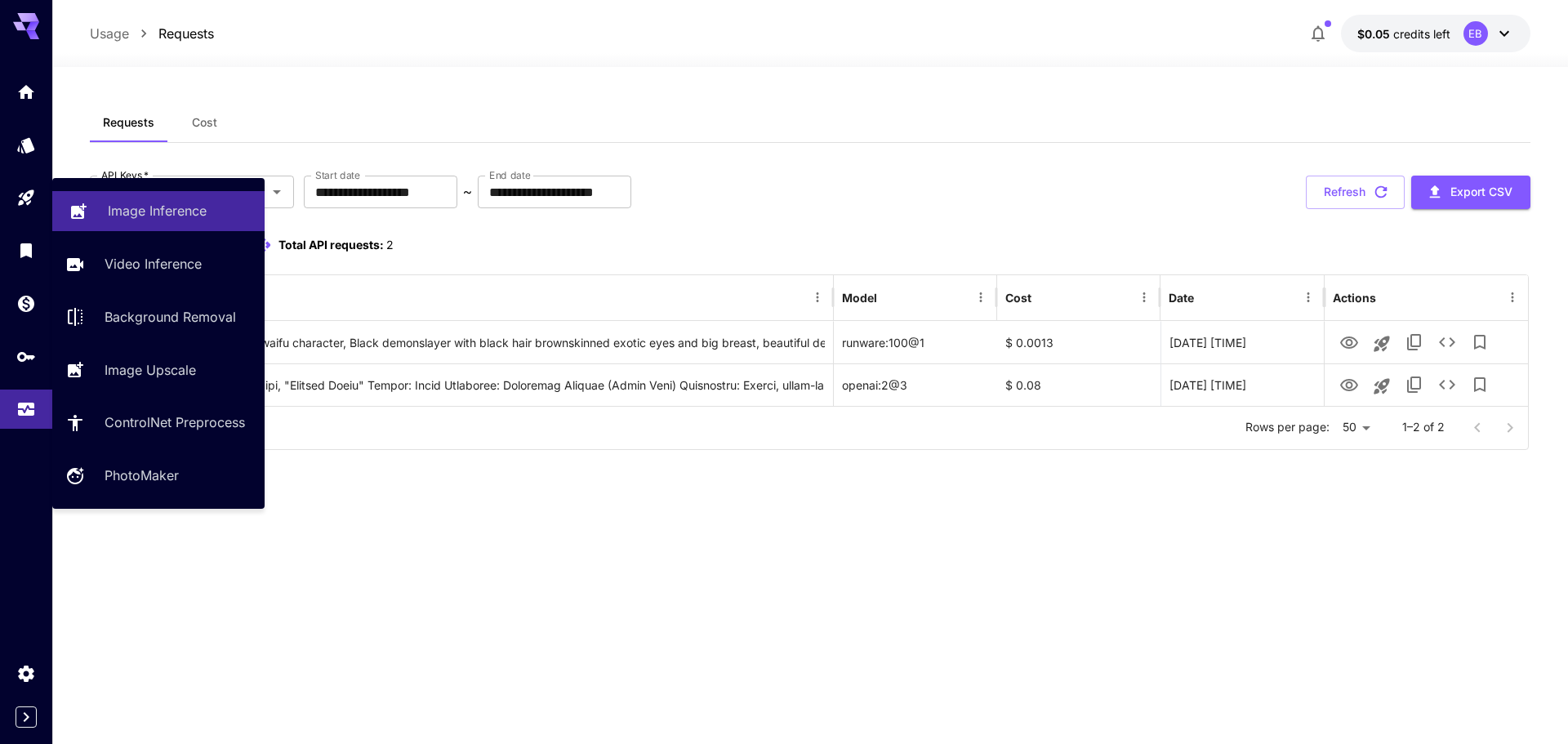 click 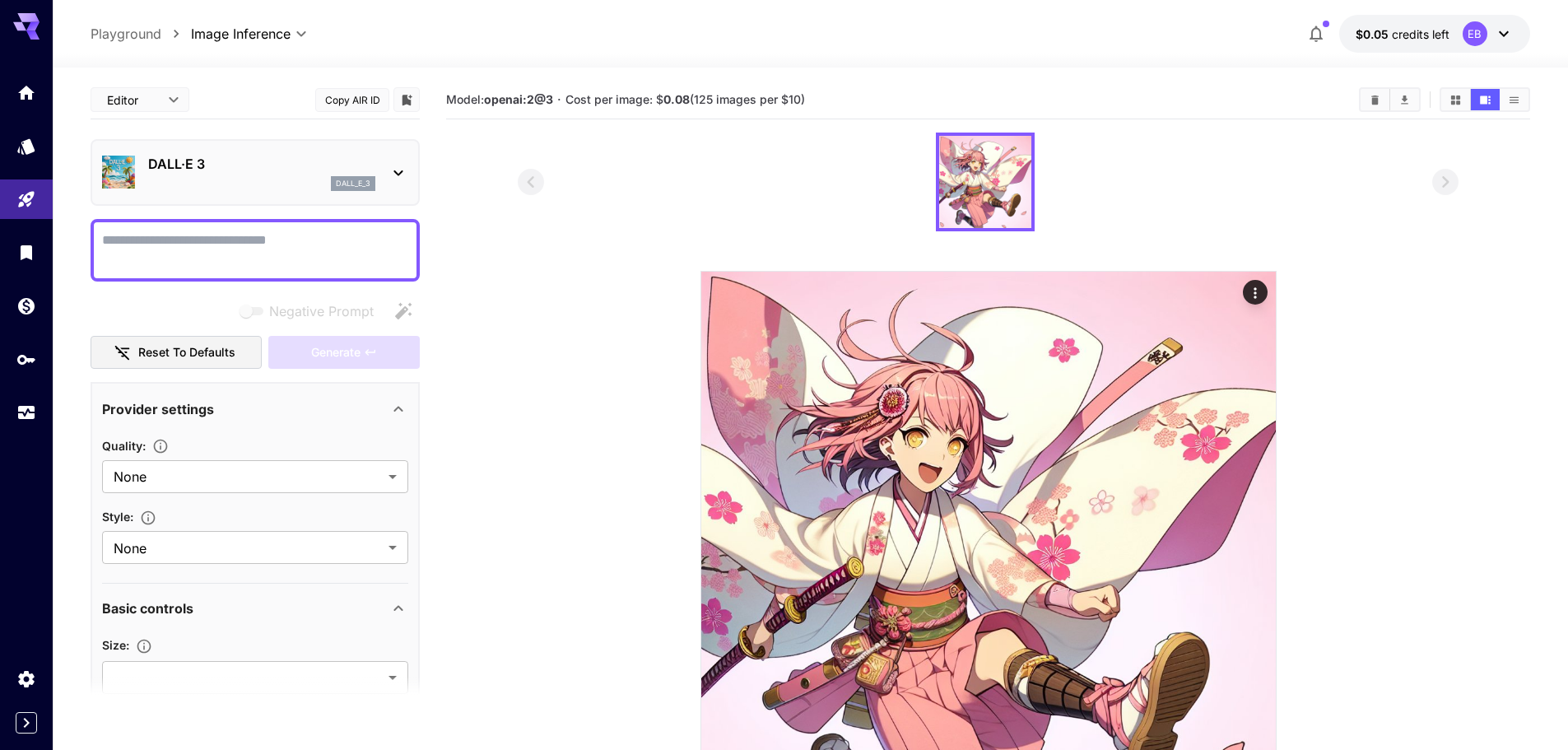 click on "DALL·E 3" at bounding box center (262, 164) 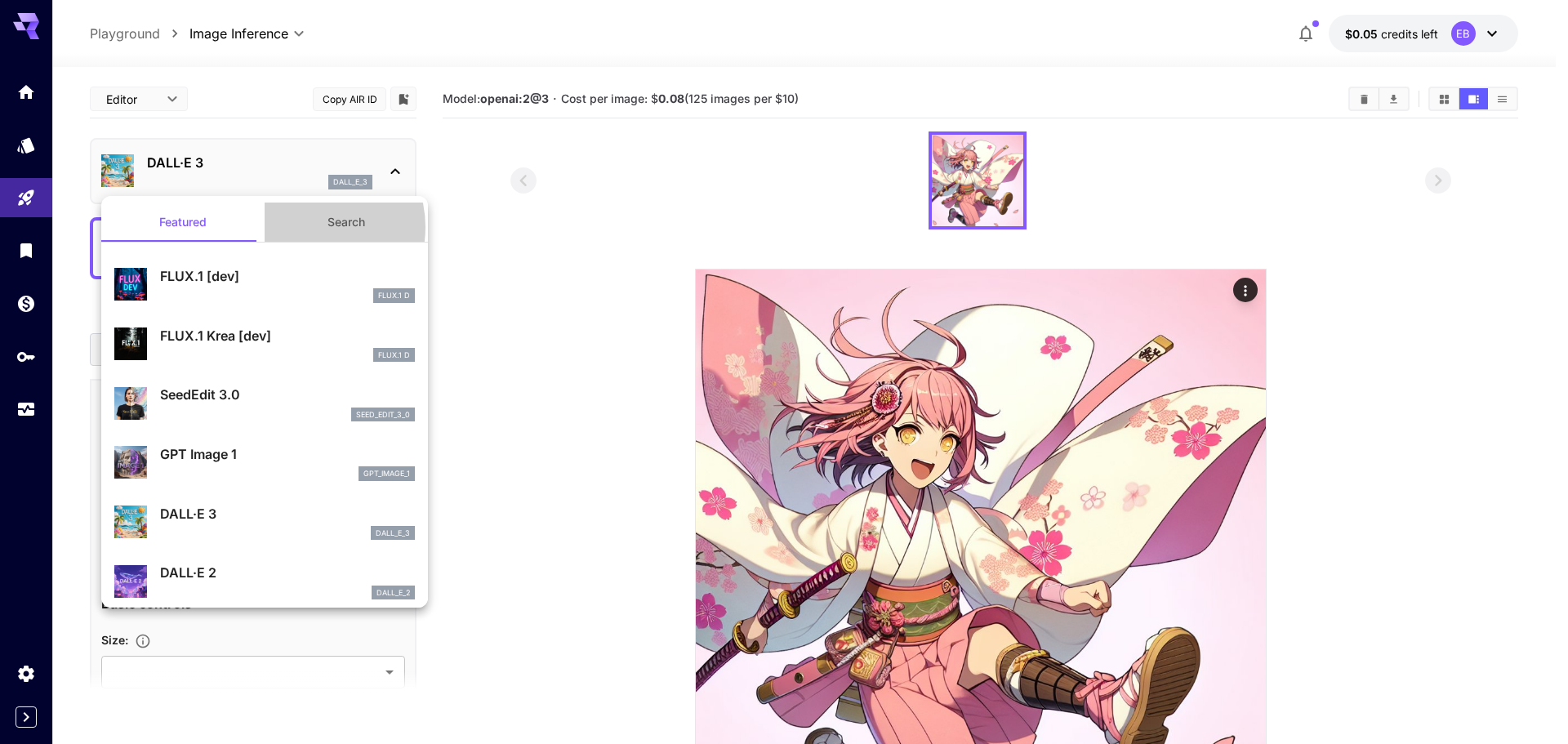 click on "Search" at bounding box center (346, 222) 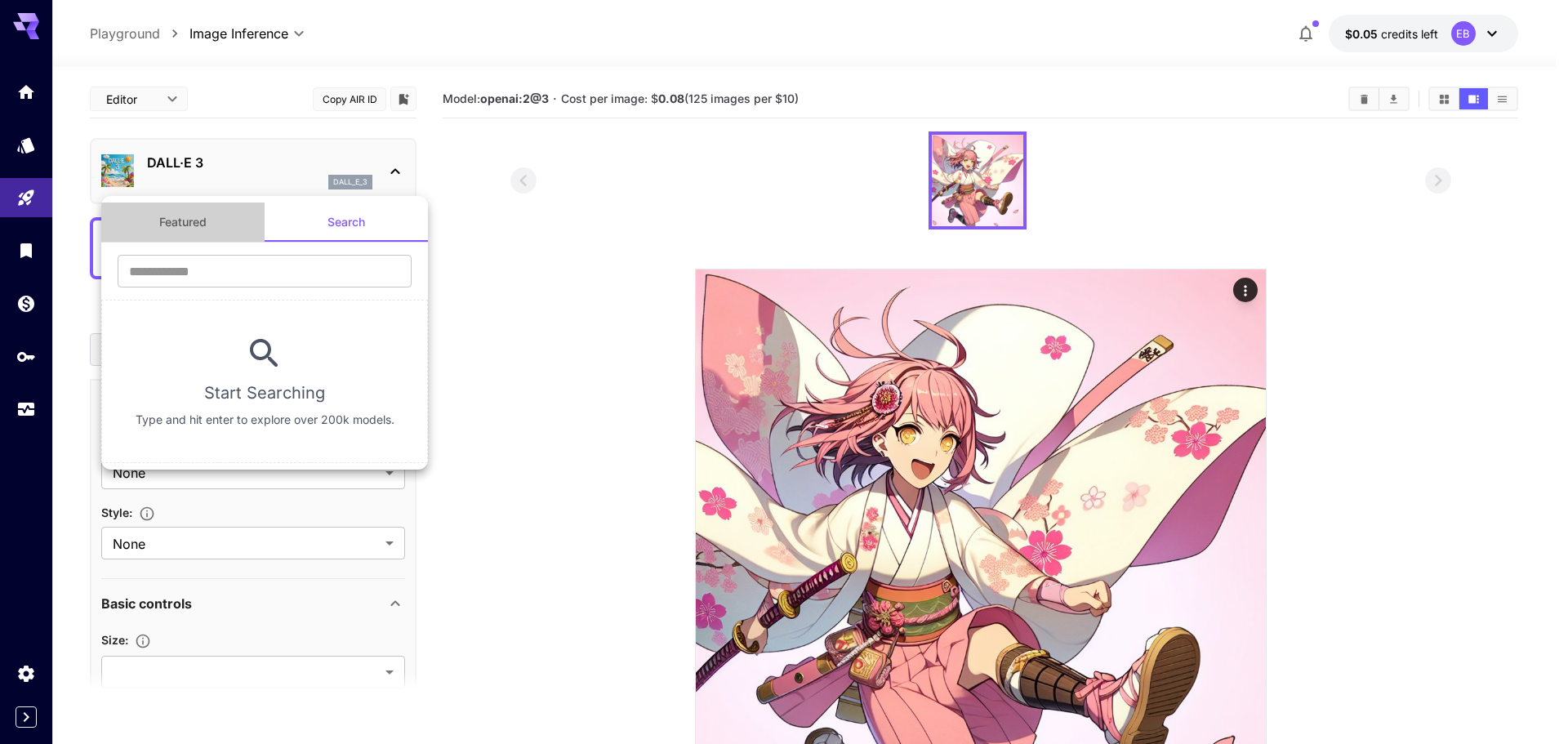 click on "Featured" at bounding box center (183, 222) 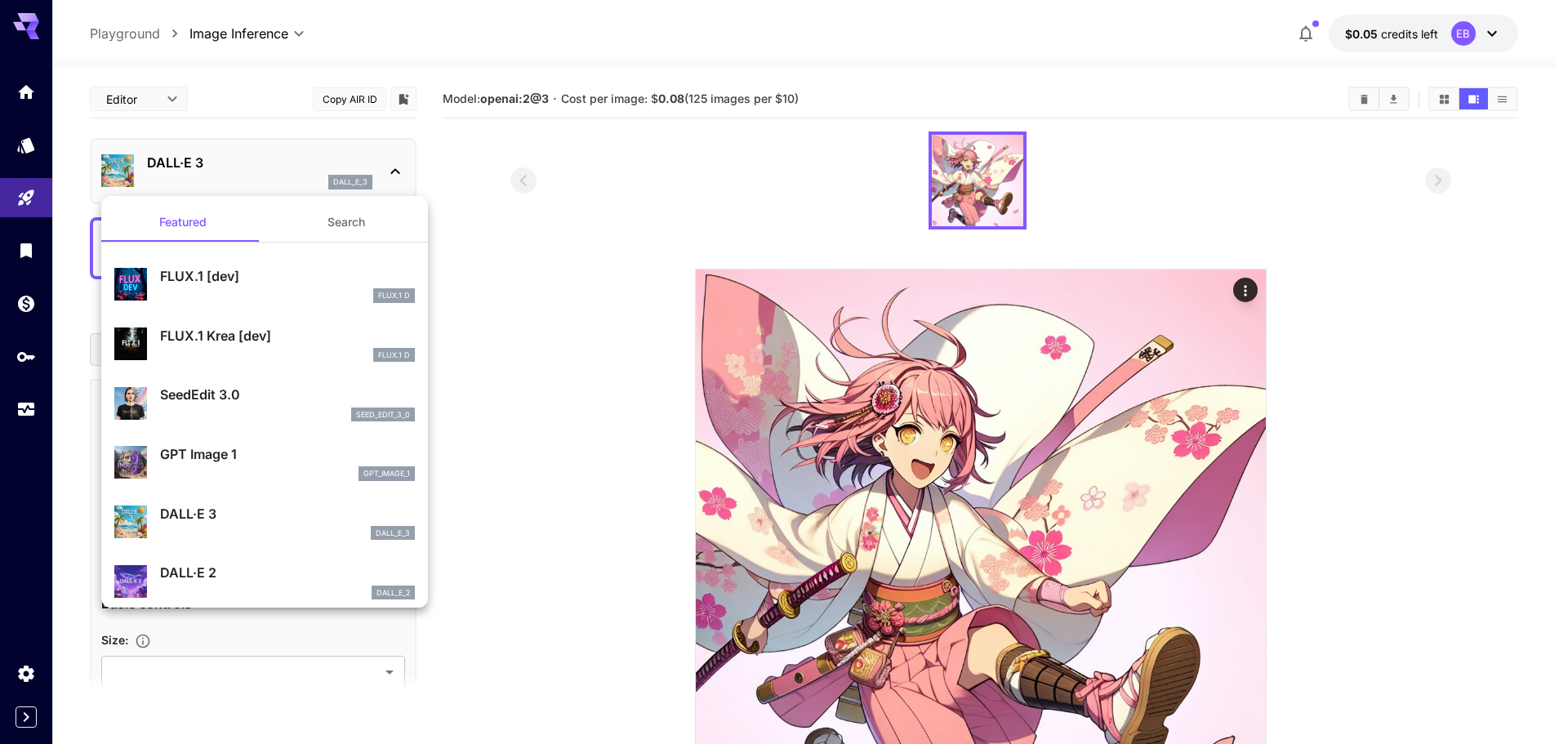 click at bounding box center (784, 372) 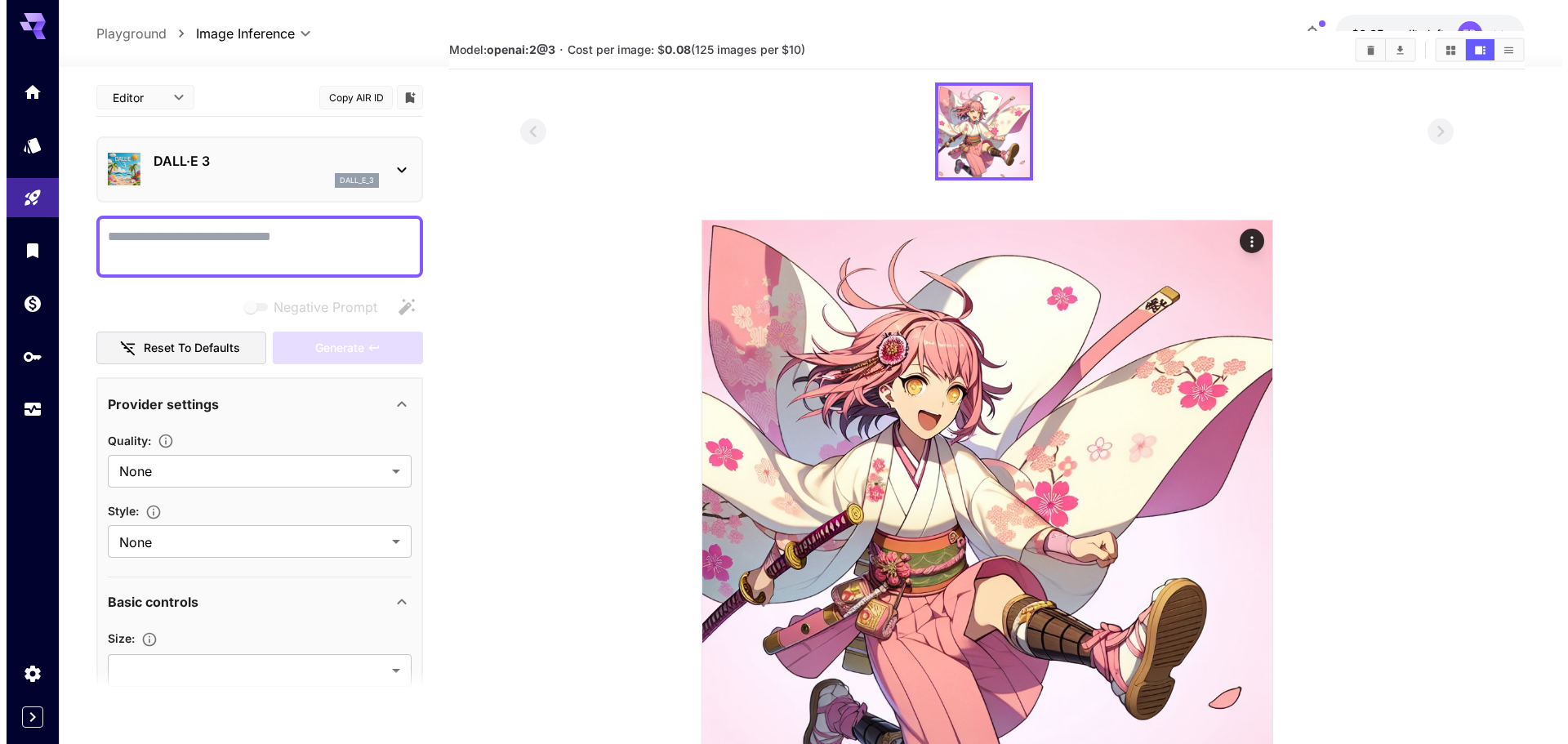 scroll, scrollTop: 75, scrollLeft: 0, axis: vertical 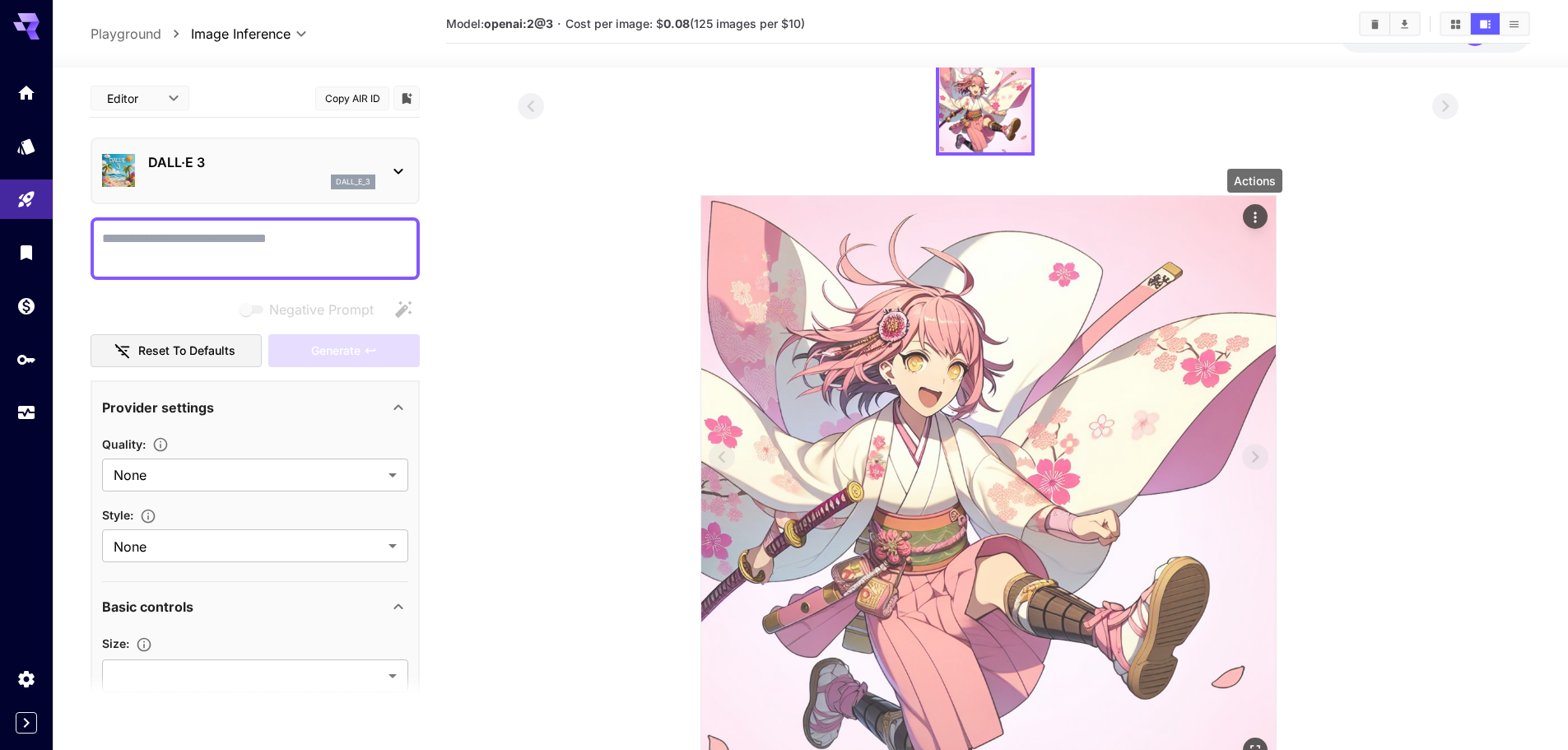 click 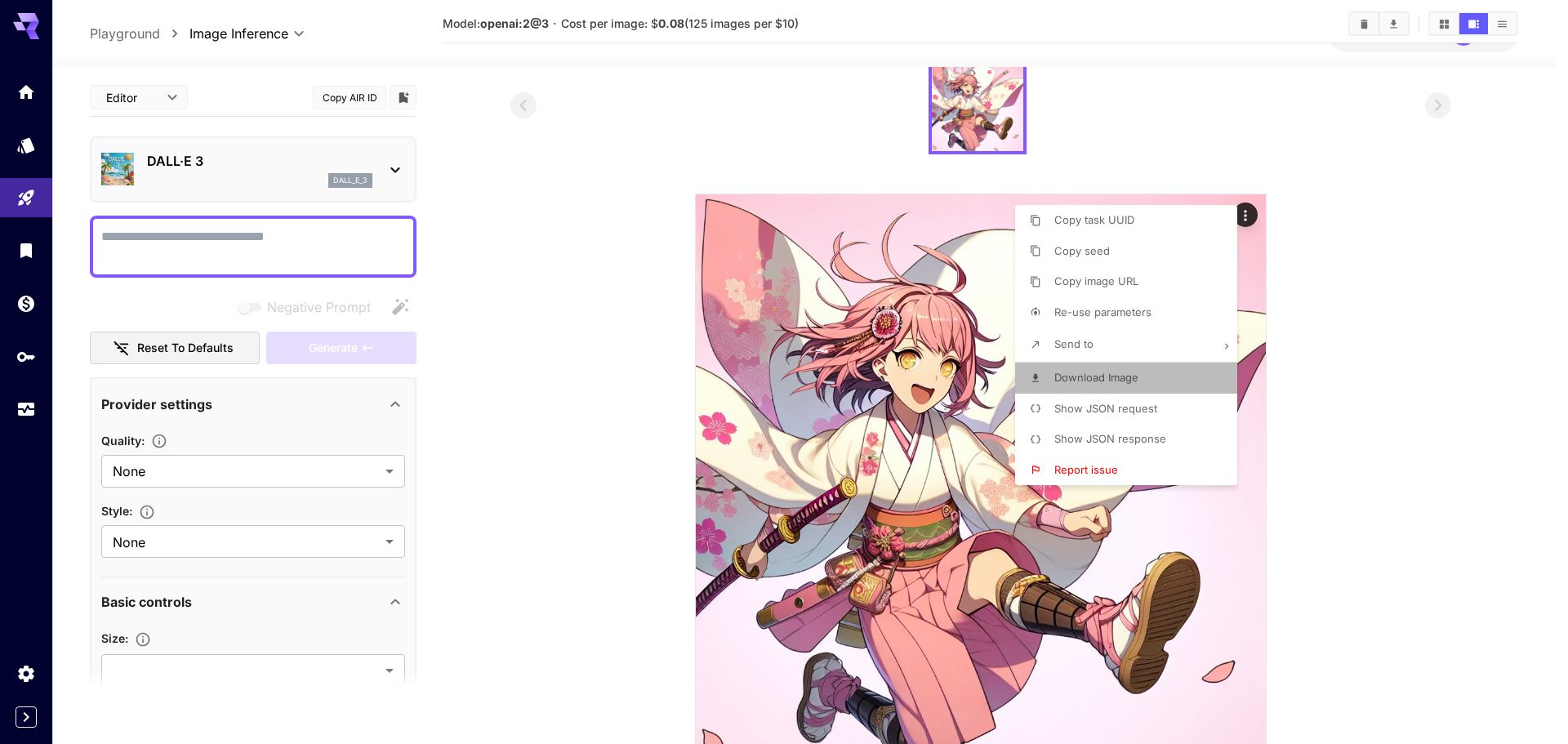 click on "Download Image" at bounding box center (1096, 377) 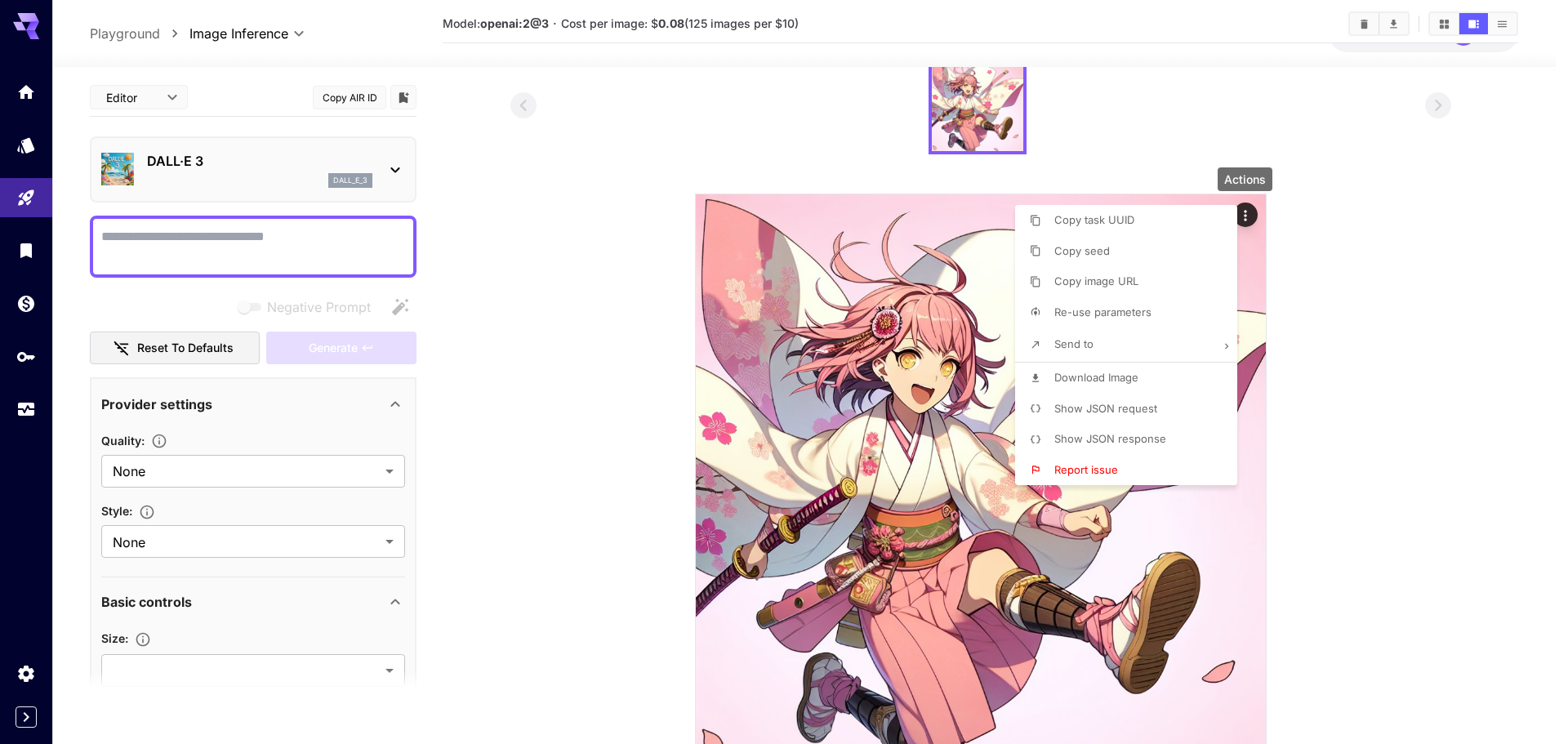 click on "Send to" at bounding box center (1074, 344) 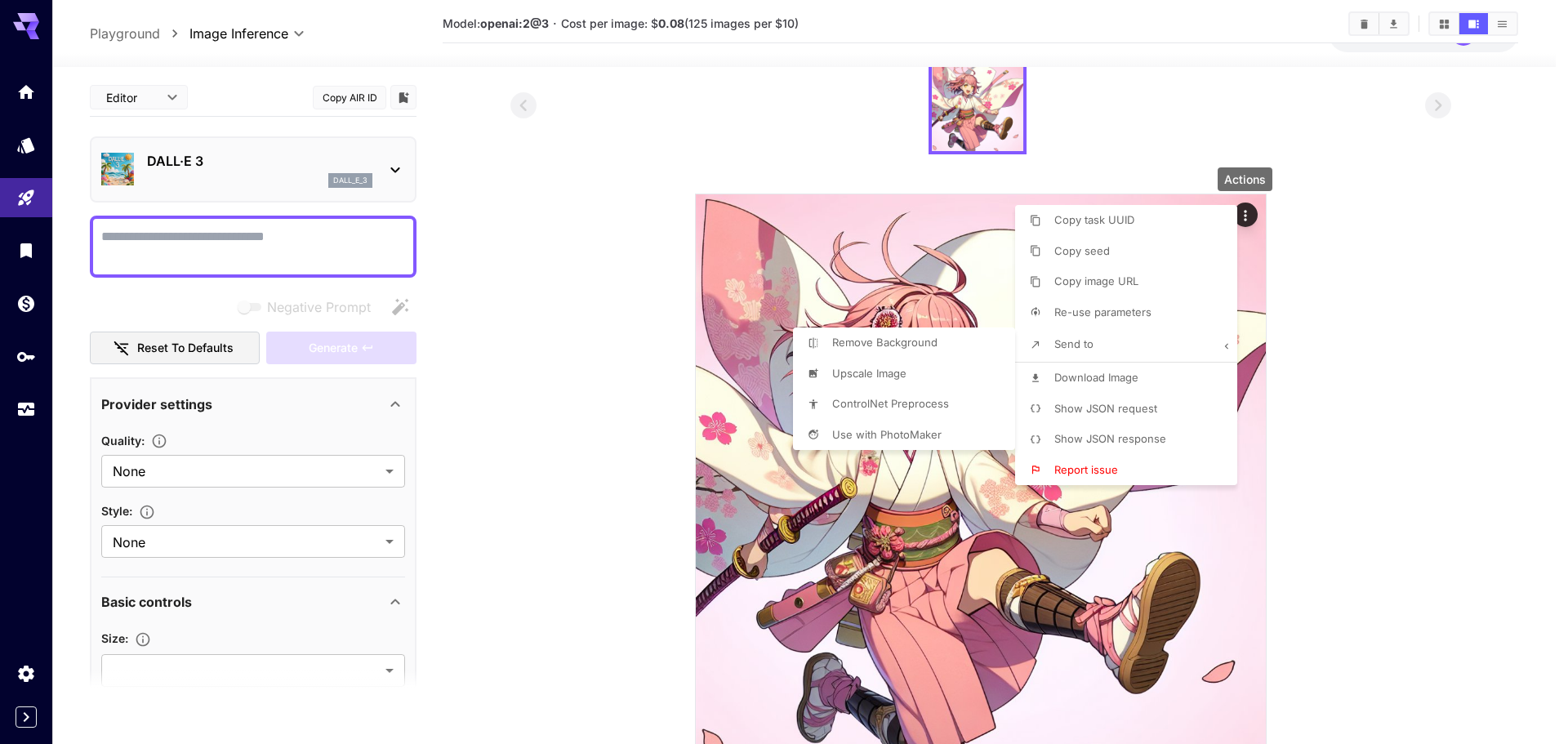 click at bounding box center (784, 372) 